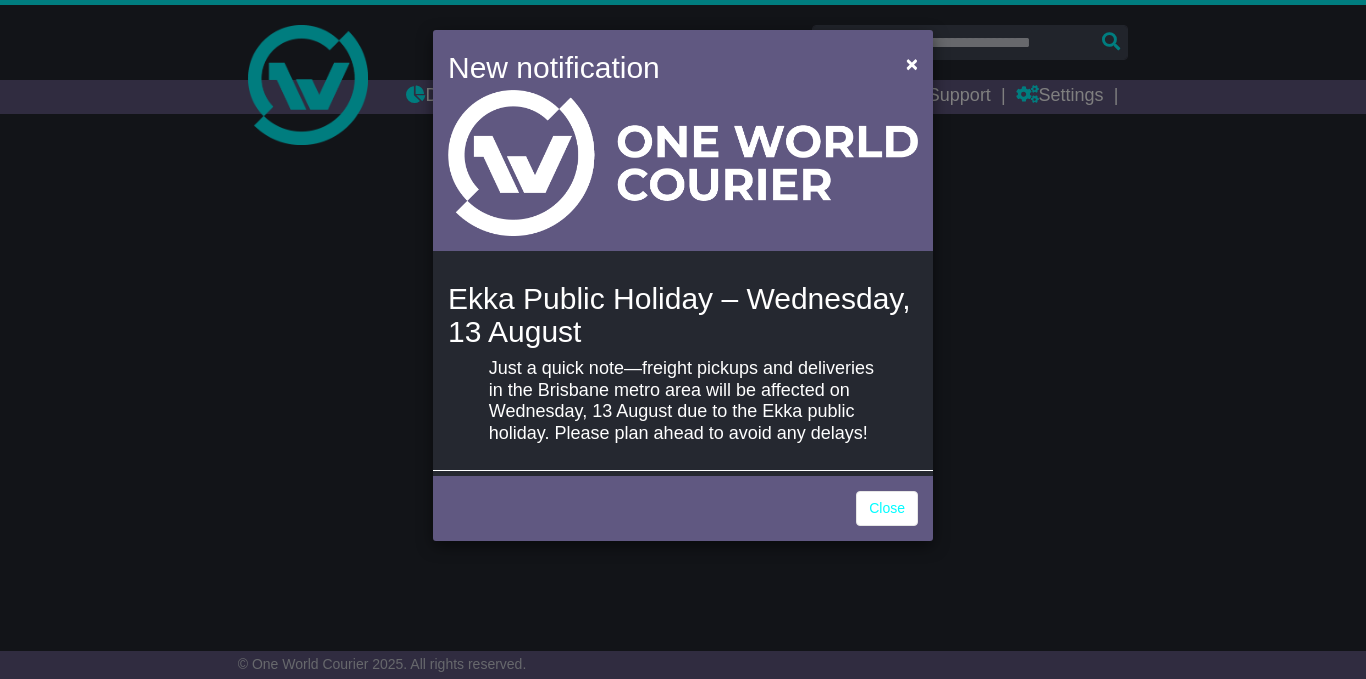 scroll, scrollTop: 0, scrollLeft: 0, axis: both 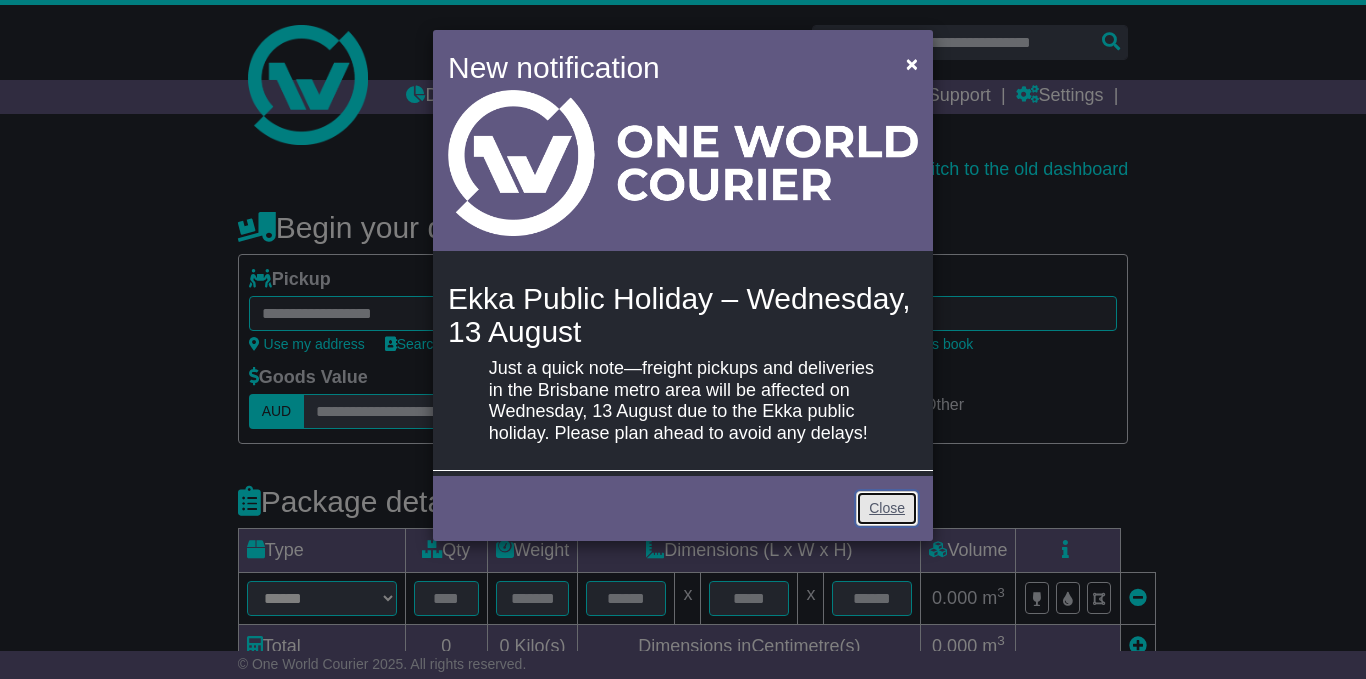 click on "Close" at bounding box center (887, 508) 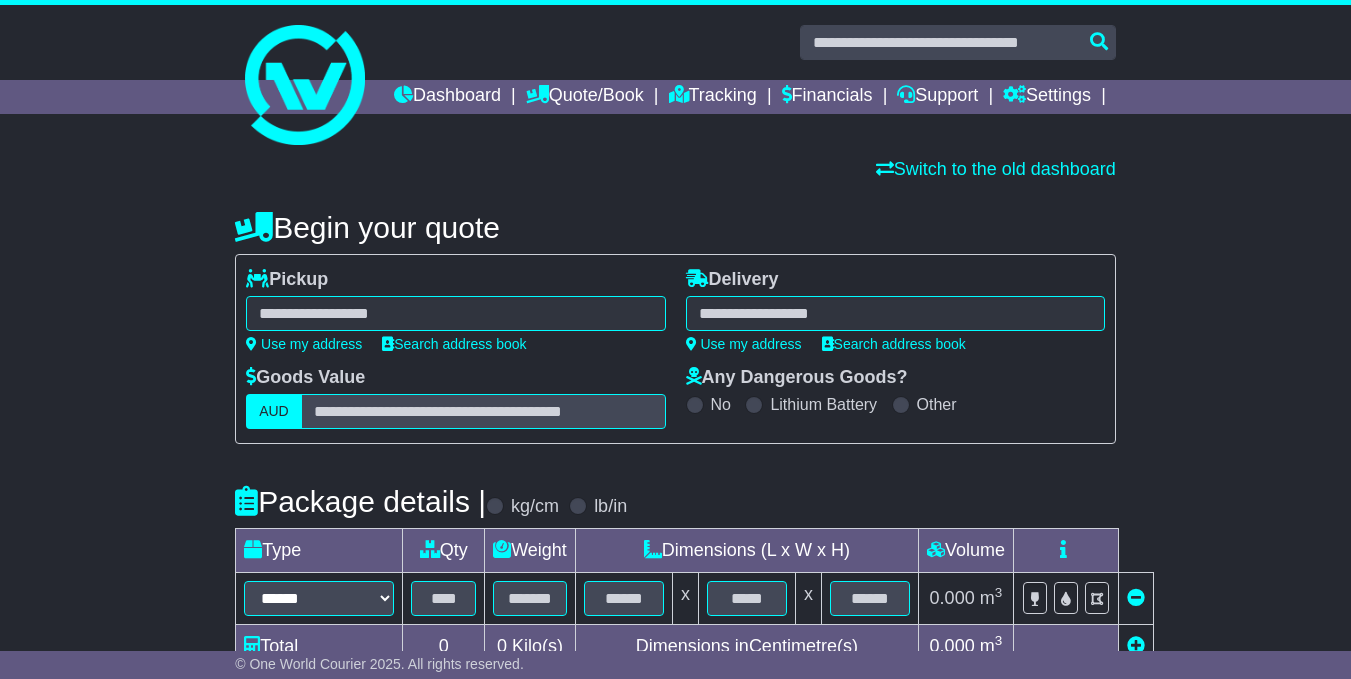 click at bounding box center [455, 313] 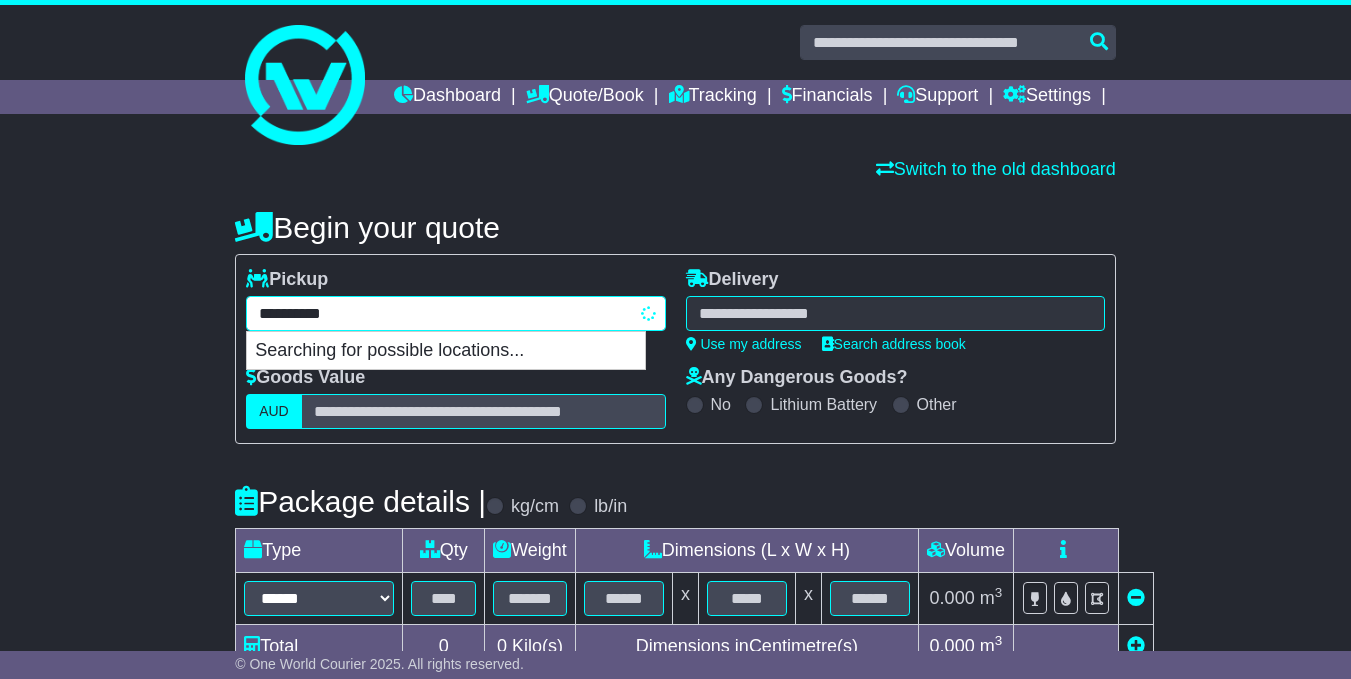 type on "**********" 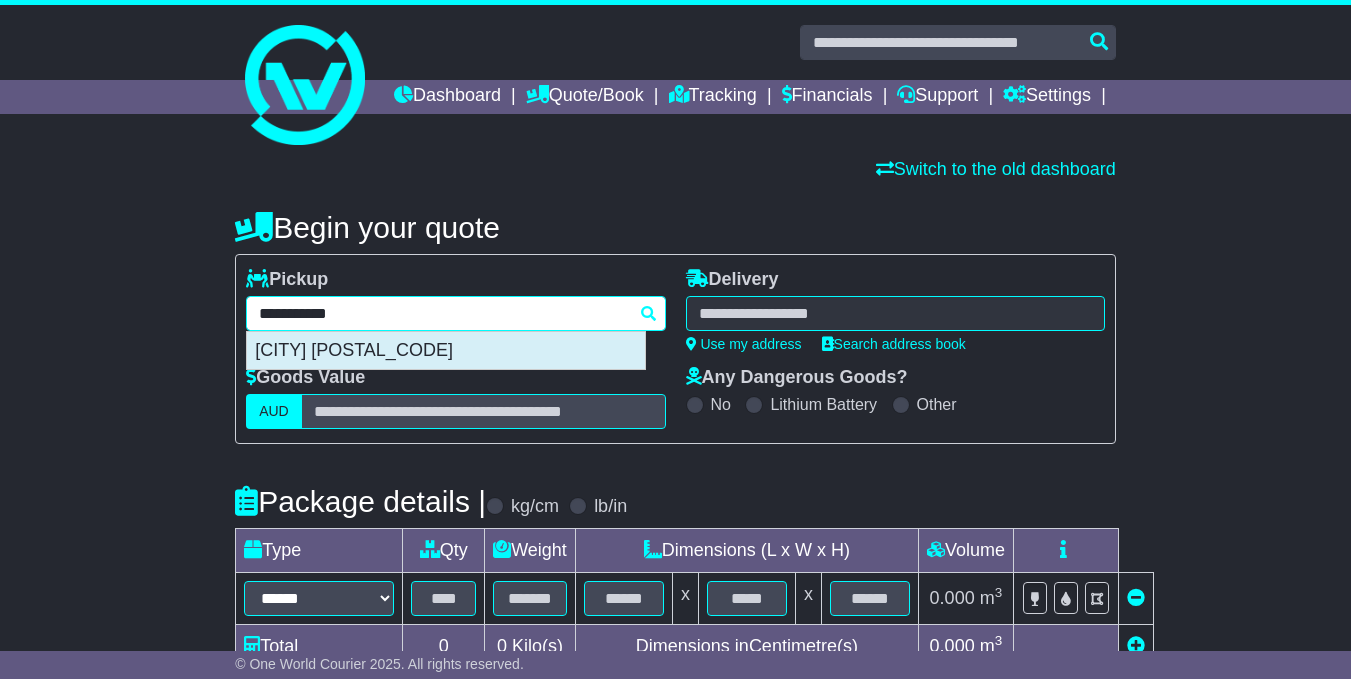 click on "GLEN ALPINE 2560" at bounding box center [446, 351] 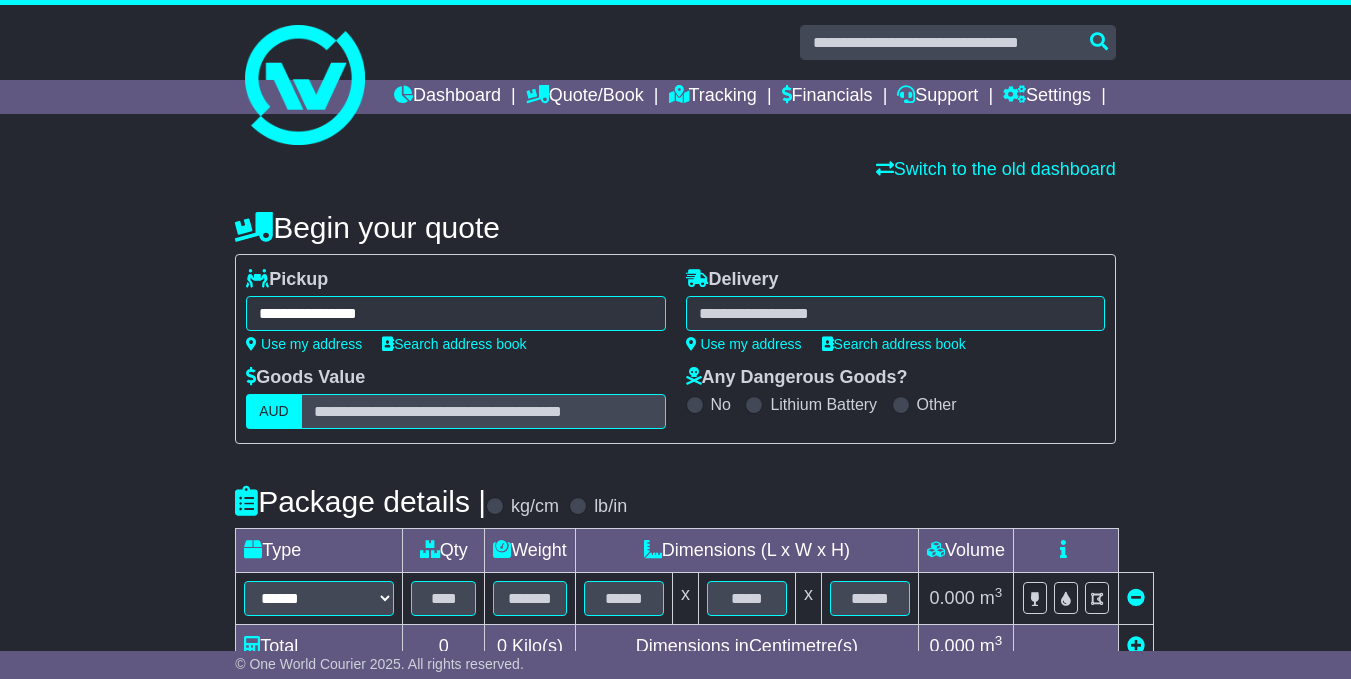 type on "**********" 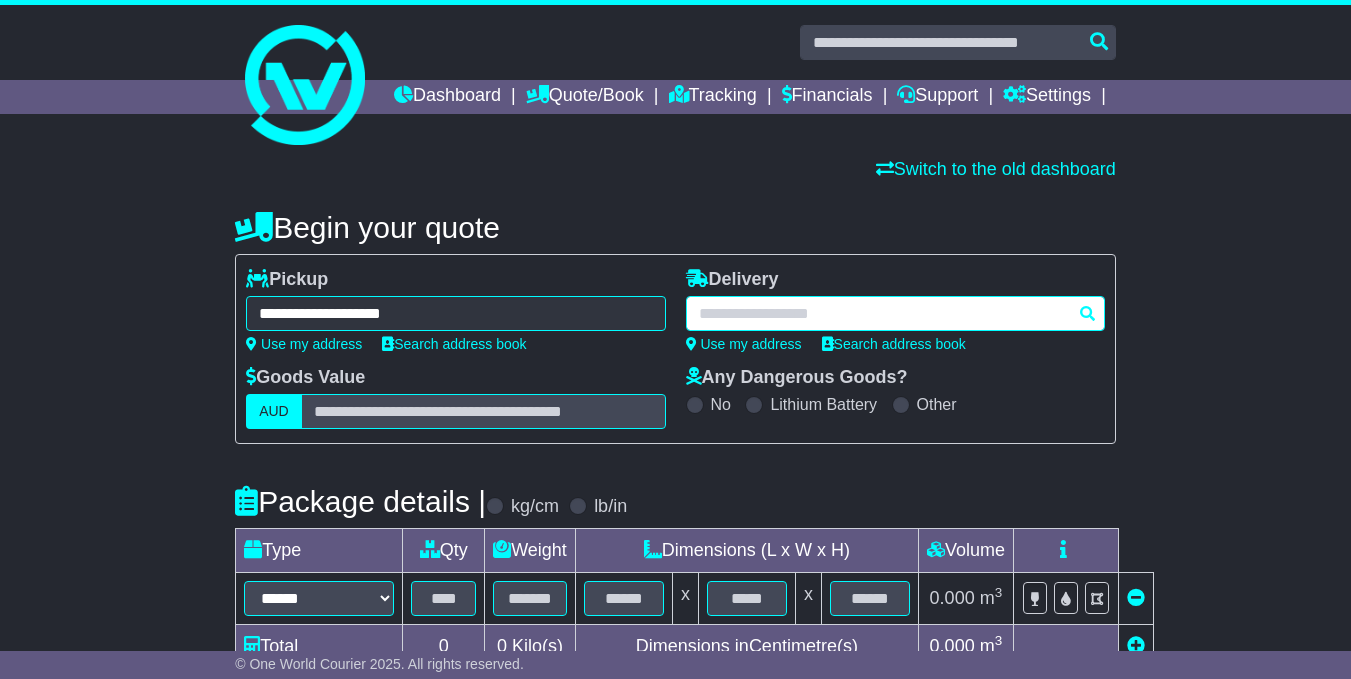 click at bounding box center (895, 313) 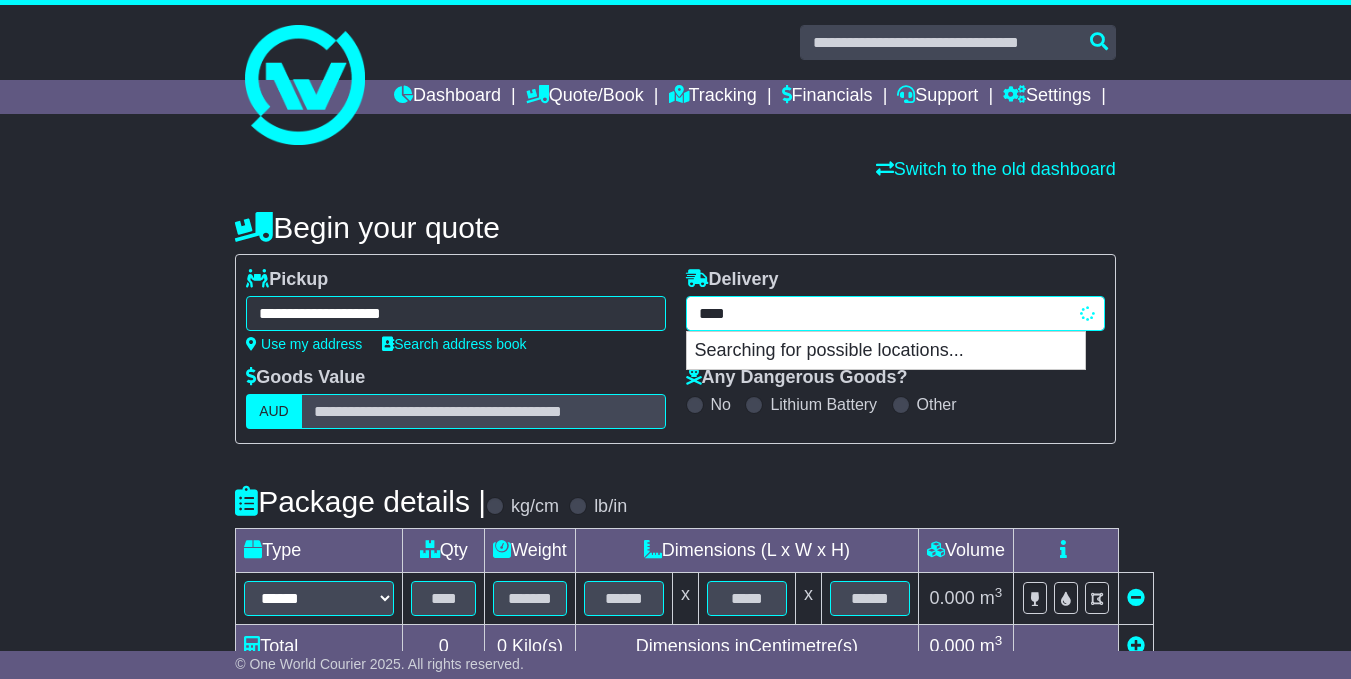 type on "*****" 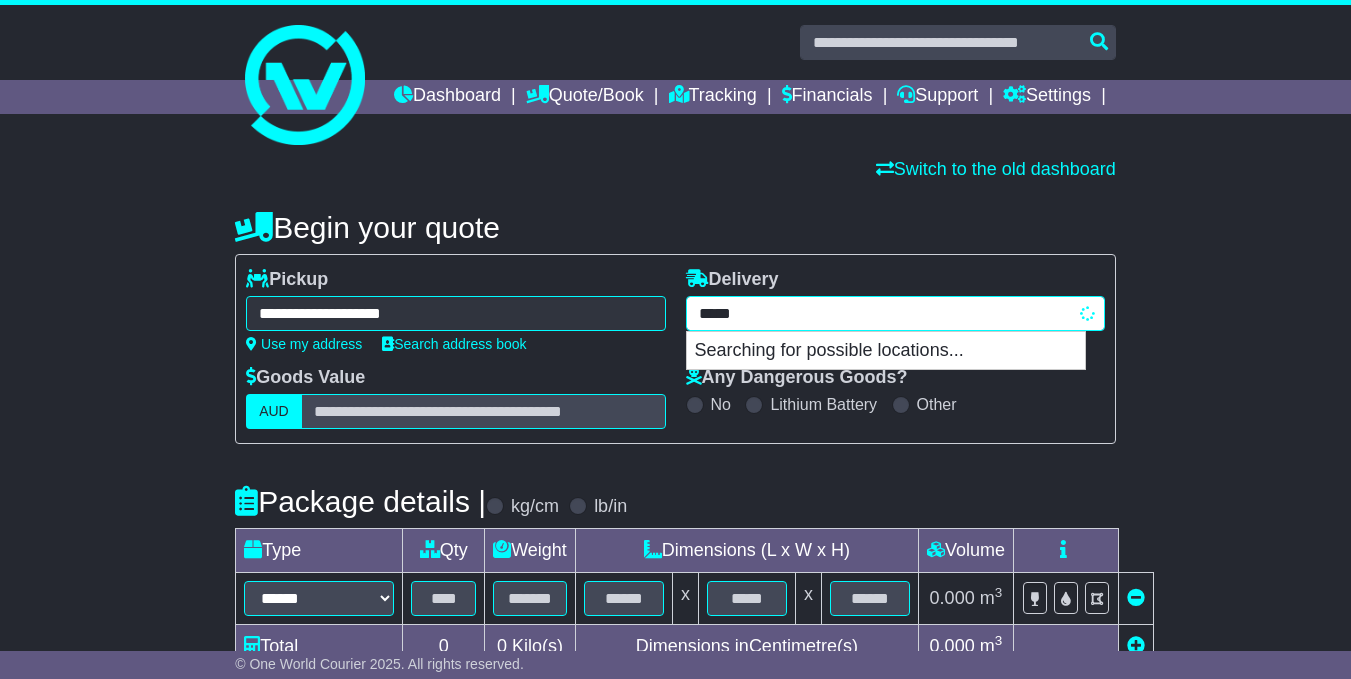 type on "**********" 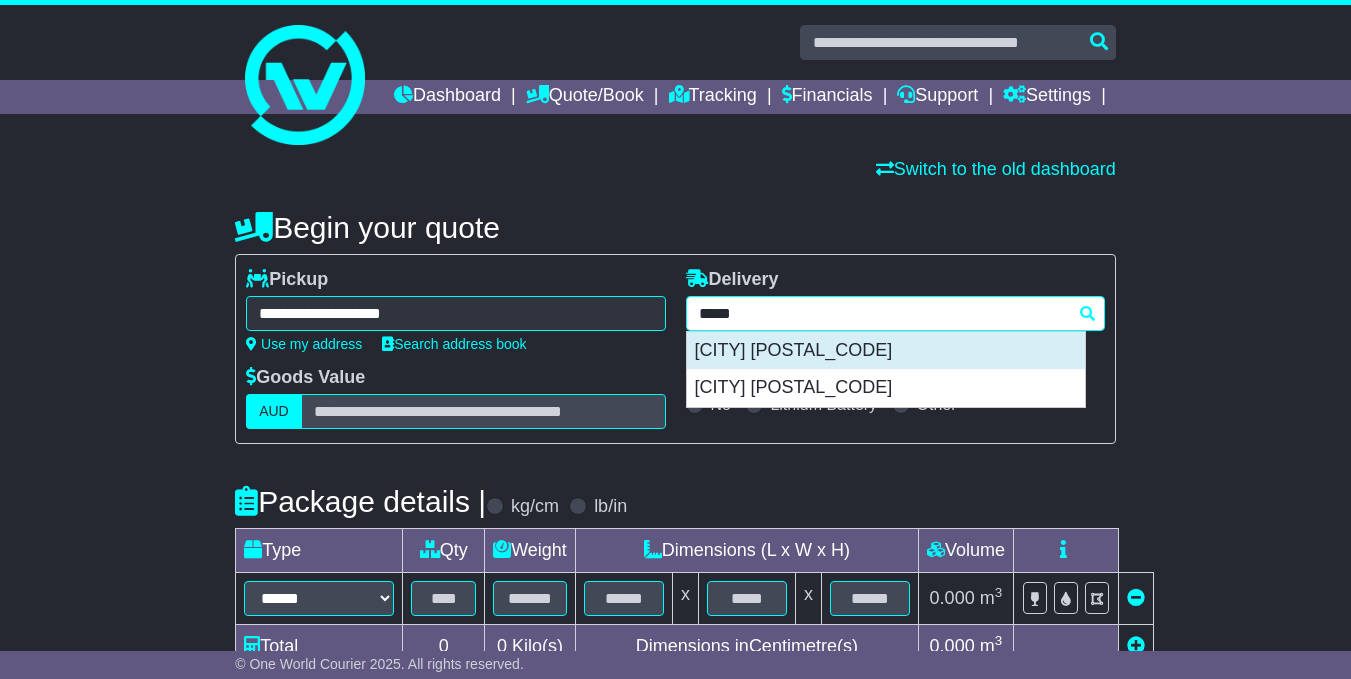 click on "KURRI KURRI 2327" at bounding box center (886, 351) 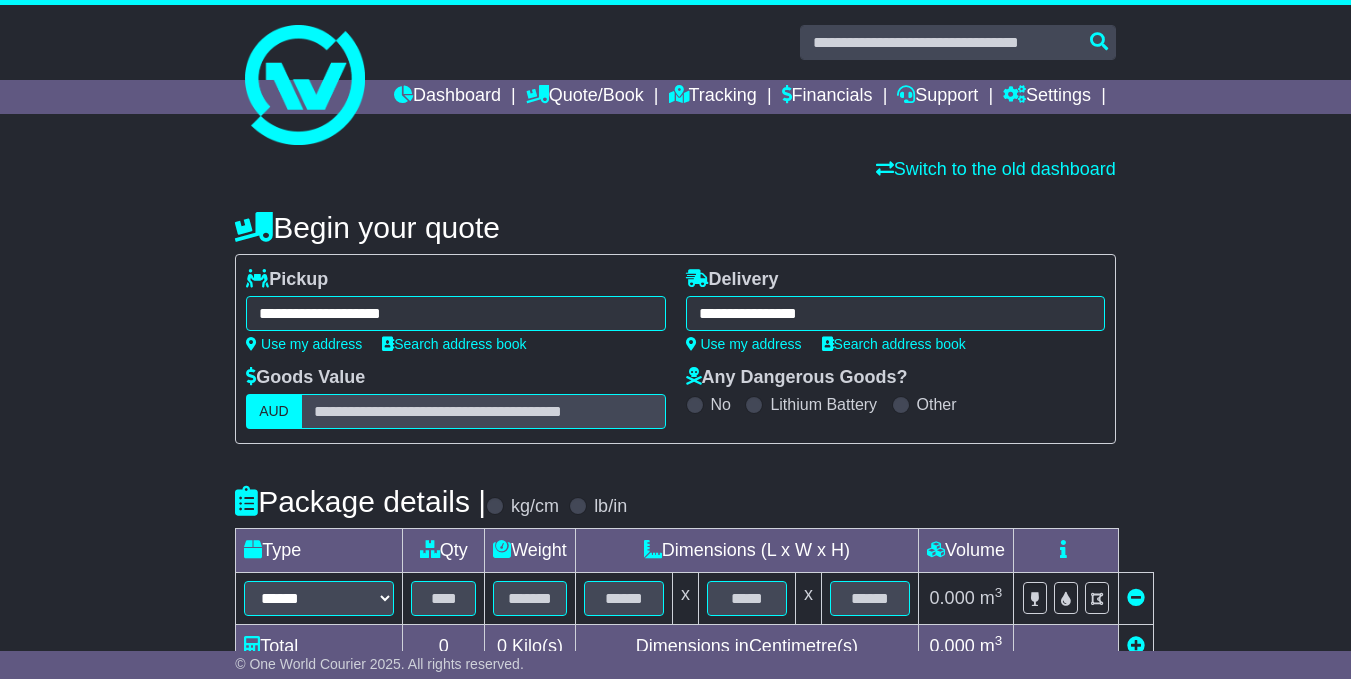 type on "**********" 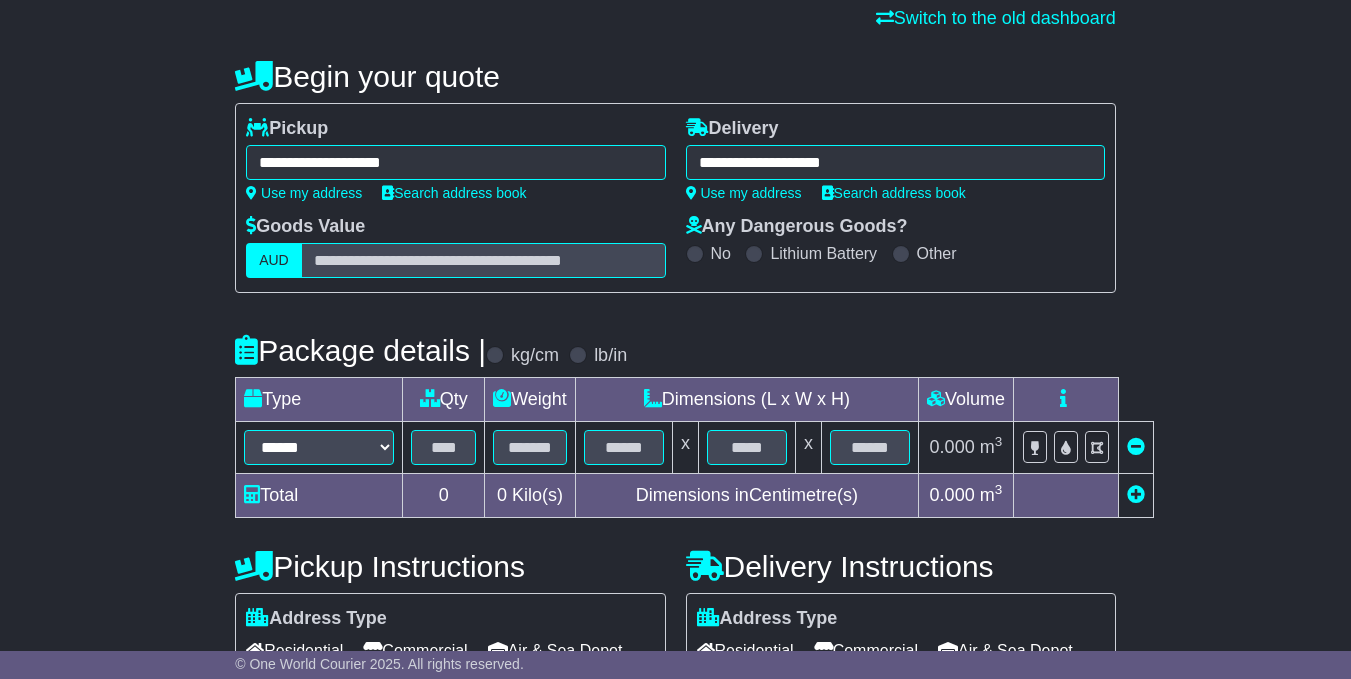scroll, scrollTop: 200, scrollLeft: 0, axis: vertical 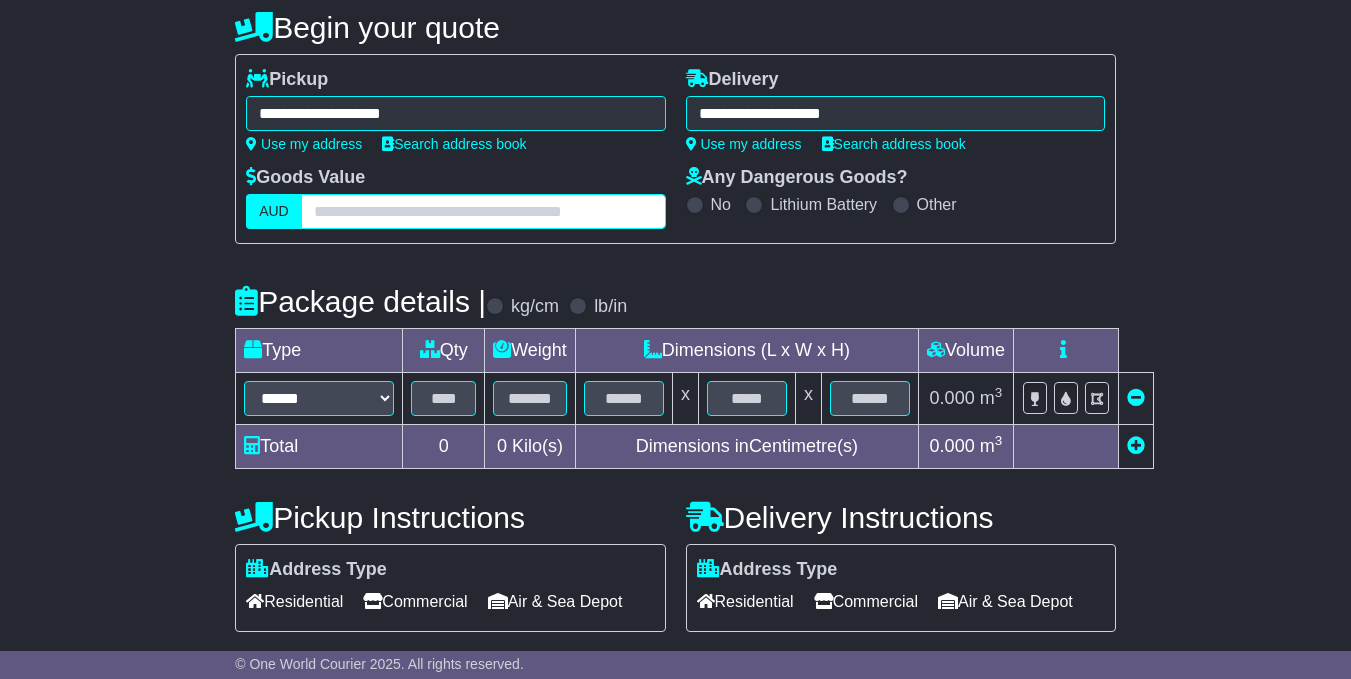 click at bounding box center [483, 211] 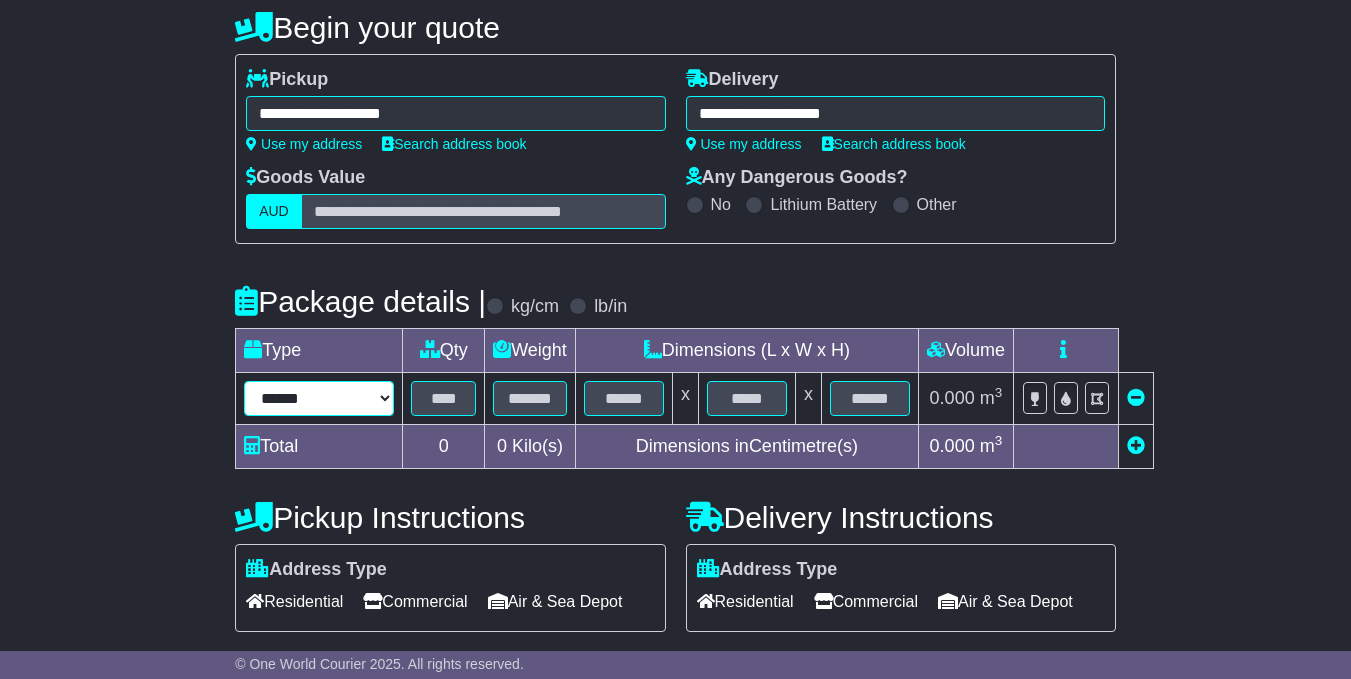 click on "****** ****** *** ******** ***** **** **** ****** *** *******" at bounding box center (319, 398) 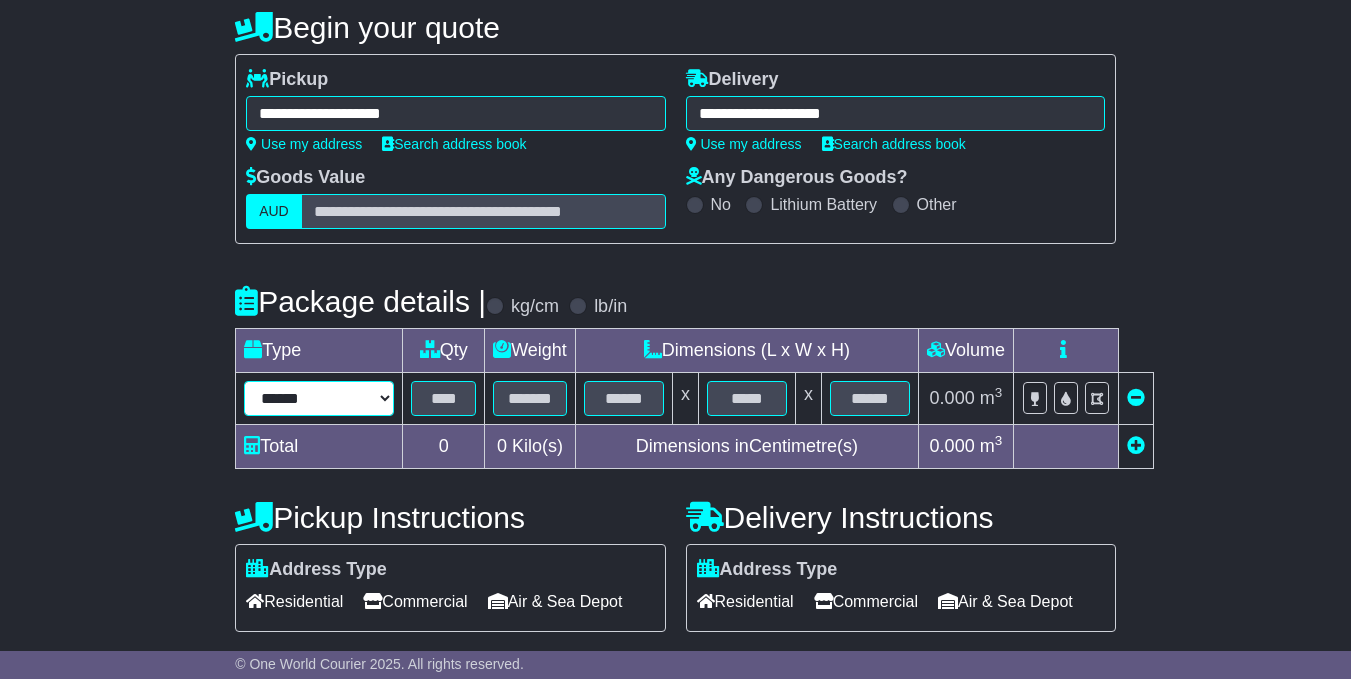 select on "****" 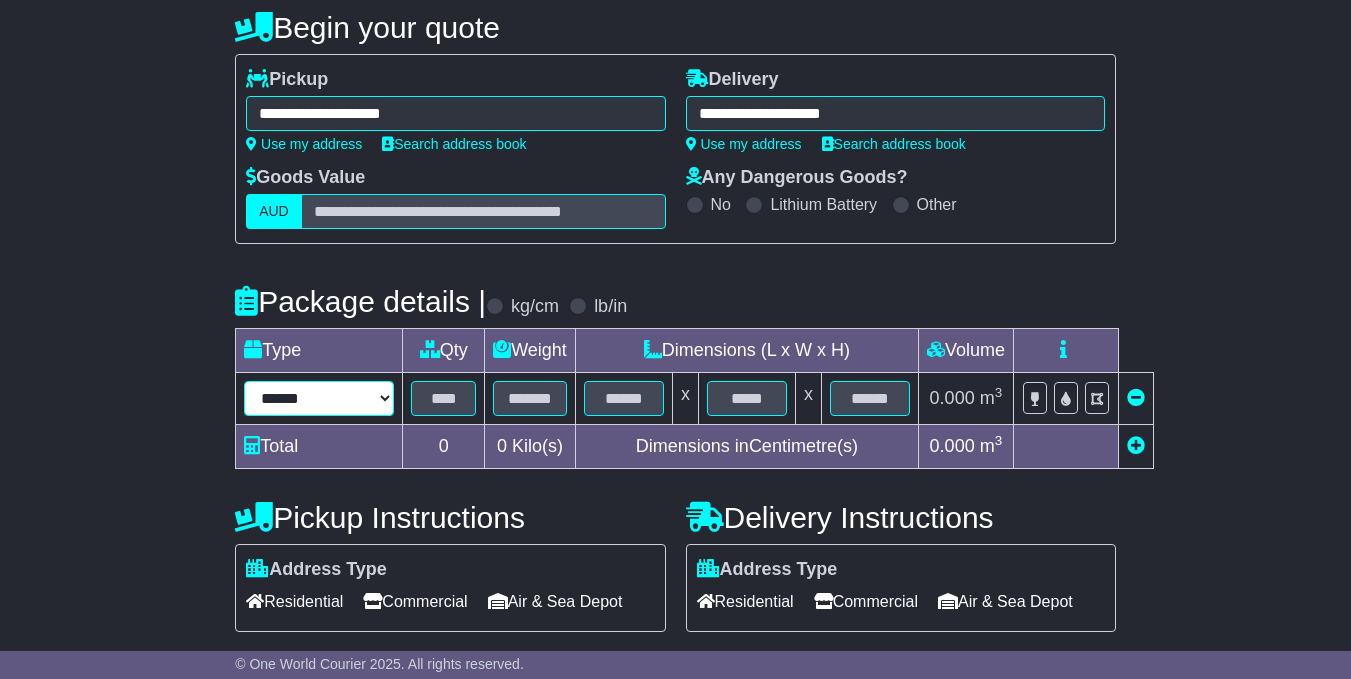 click on "****** ****** *** ******** ***** **** **** ****** *** *******" at bounding box center (319, 398) 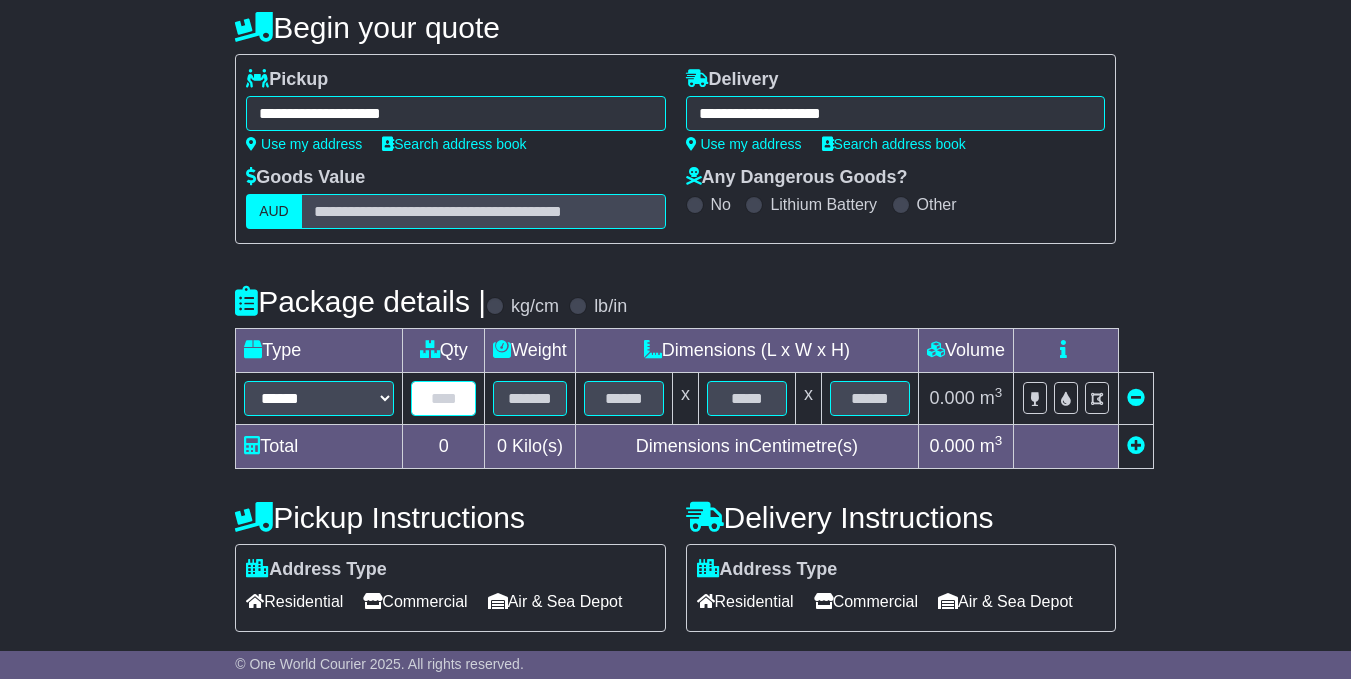 click at bounding box center (443, 398) 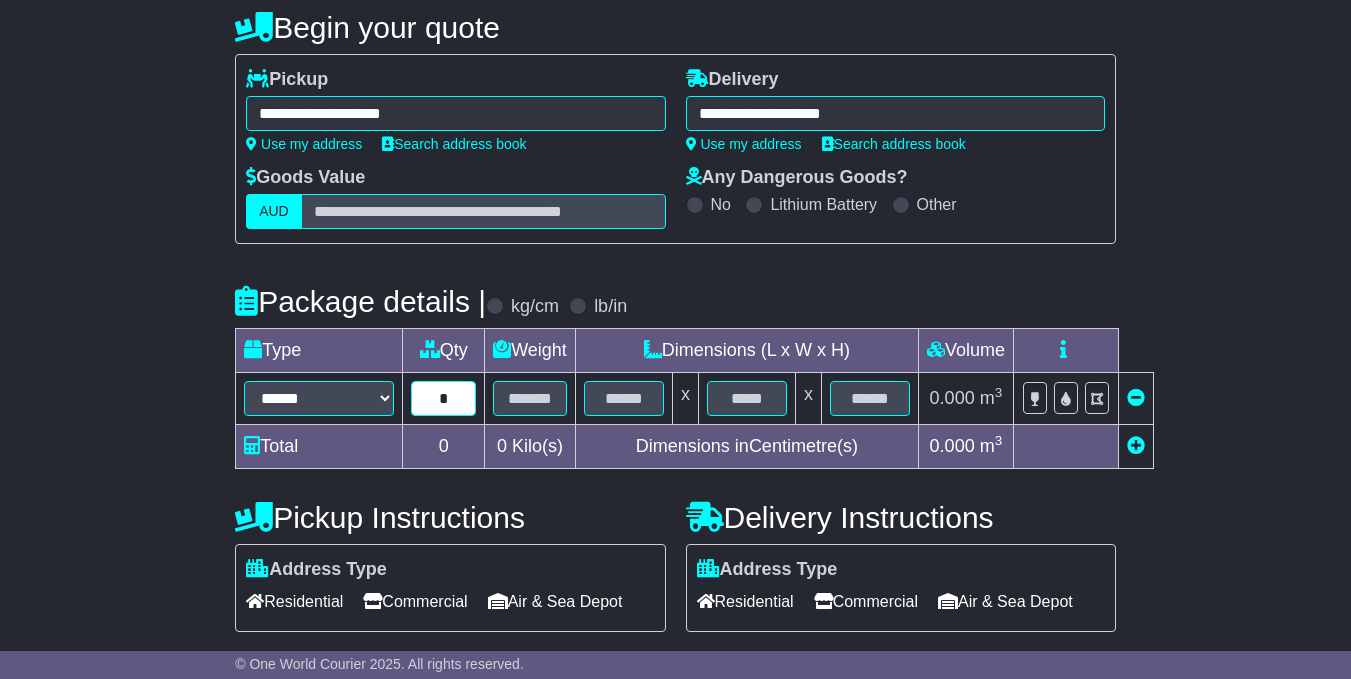 type on "*" 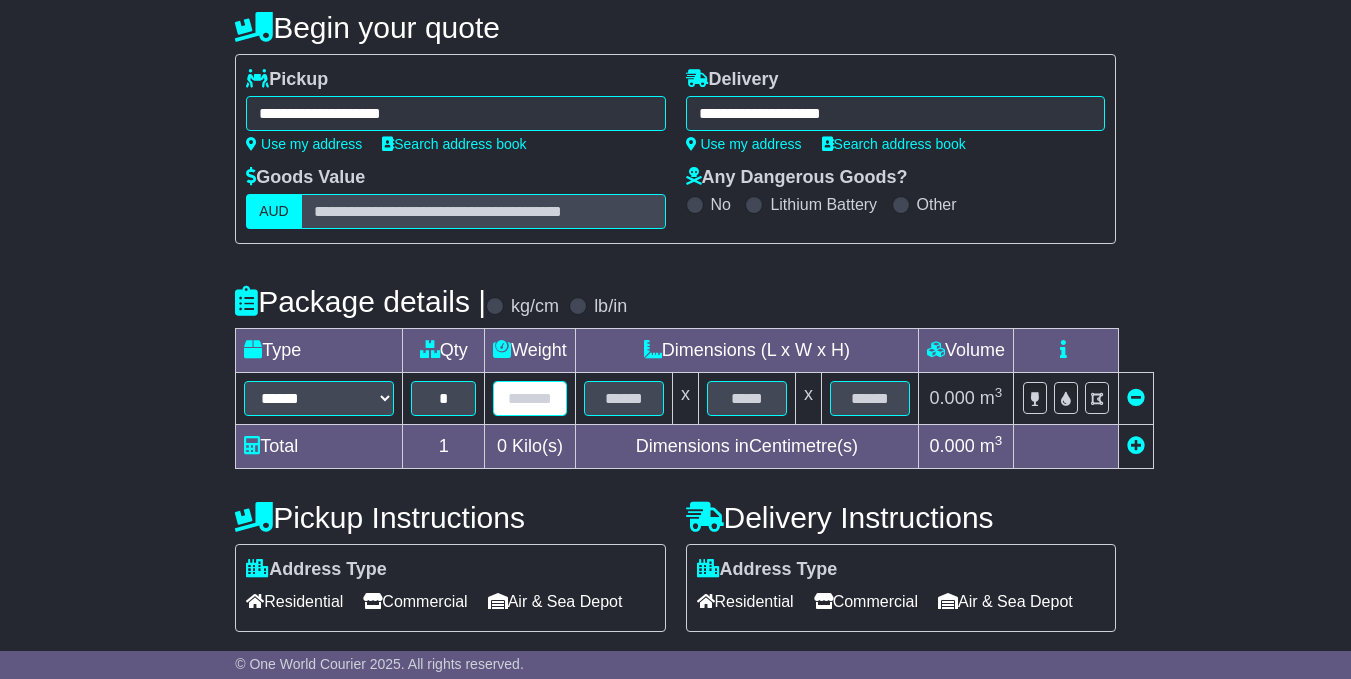 click at bounding box center [530, 398] 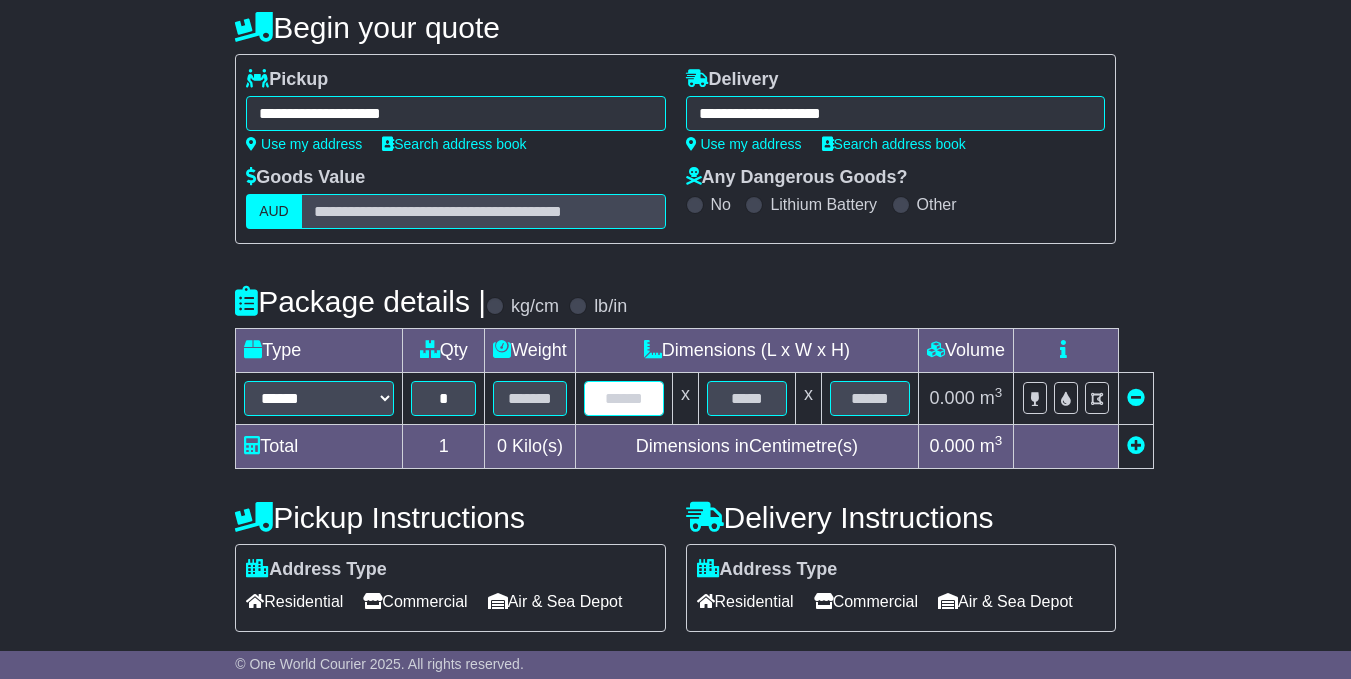 click at bounding box center [624, 398] 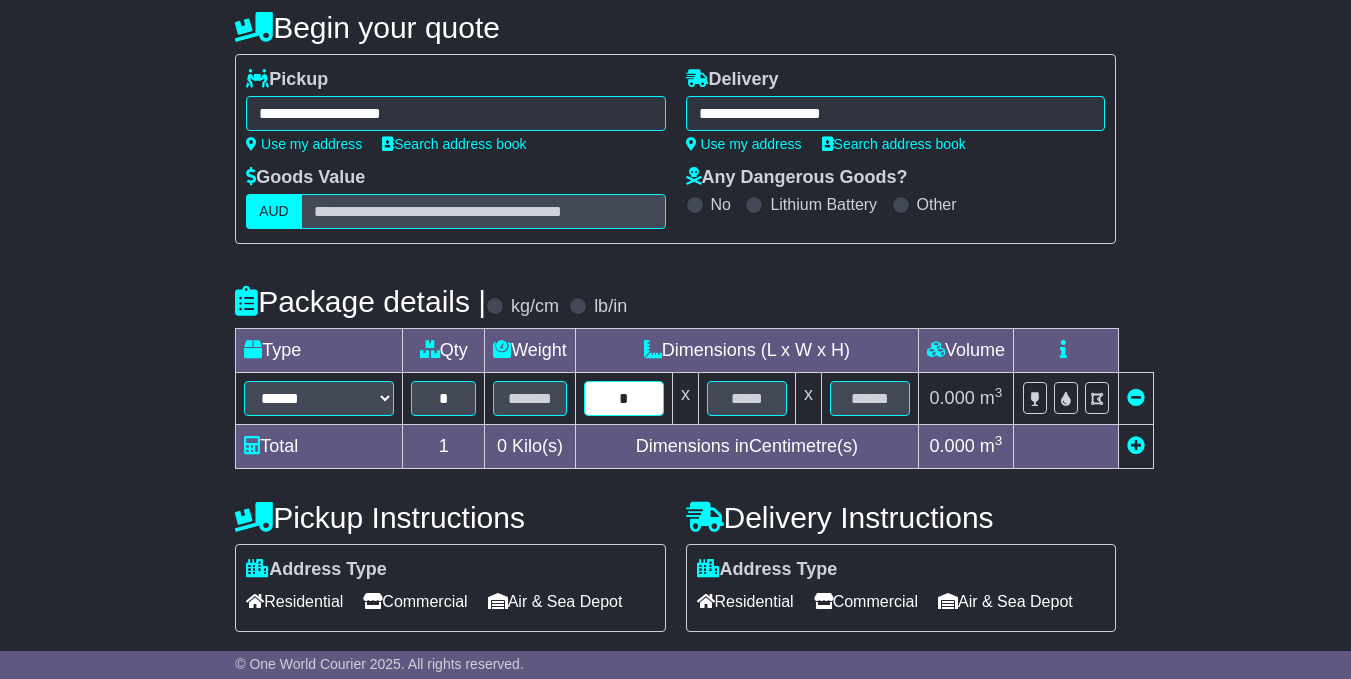 type on "*" 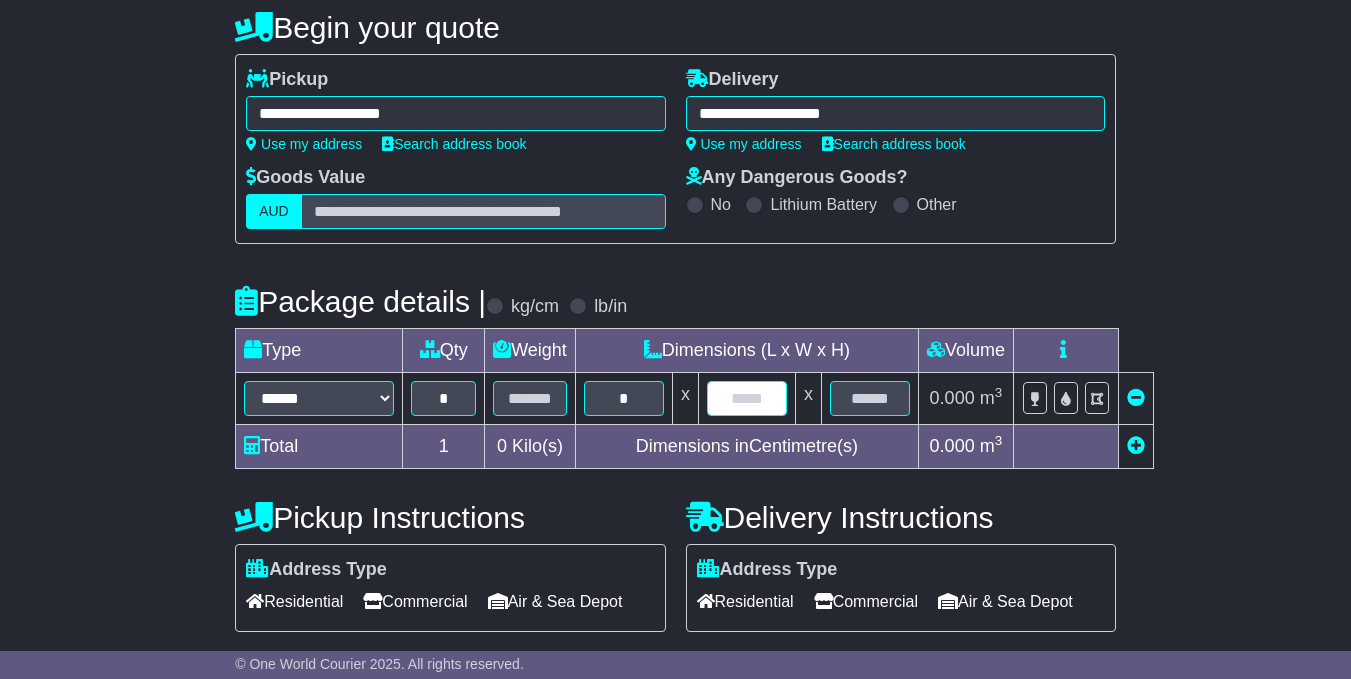 click at bounding box center [747, 398] 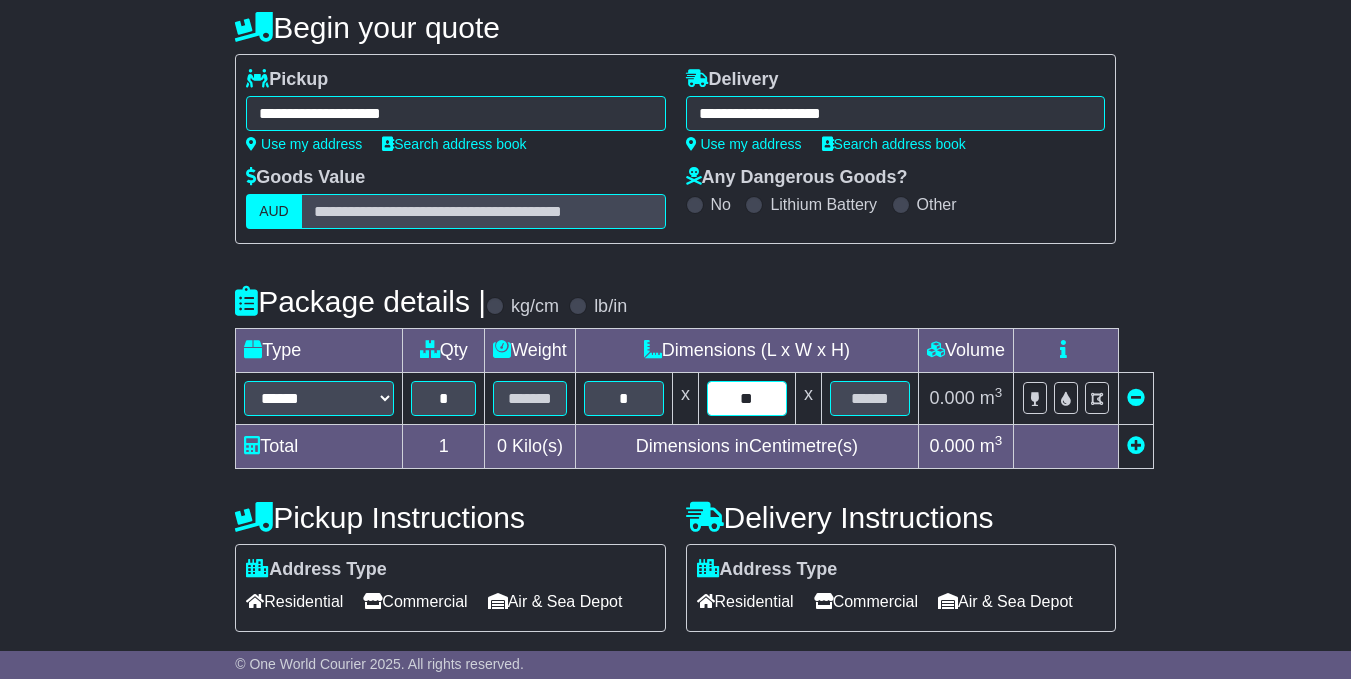 type on "**" 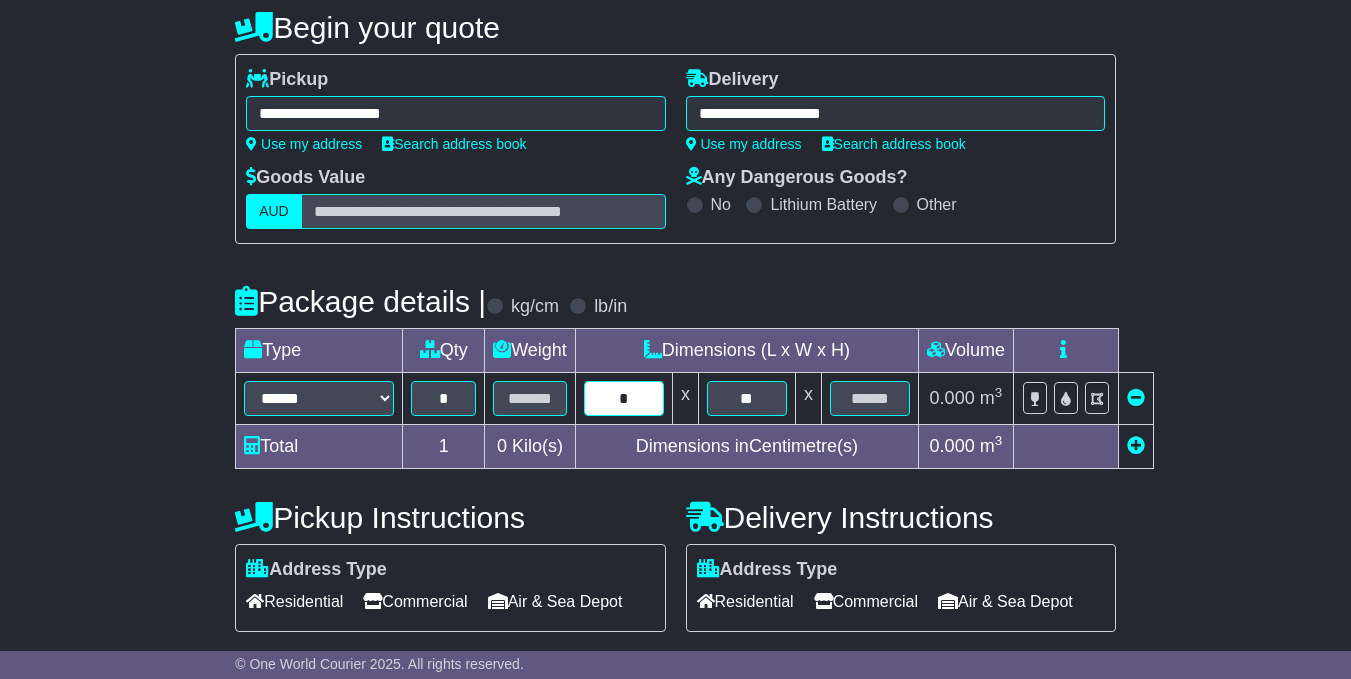 click on "*" at bounding box center [624, 398] 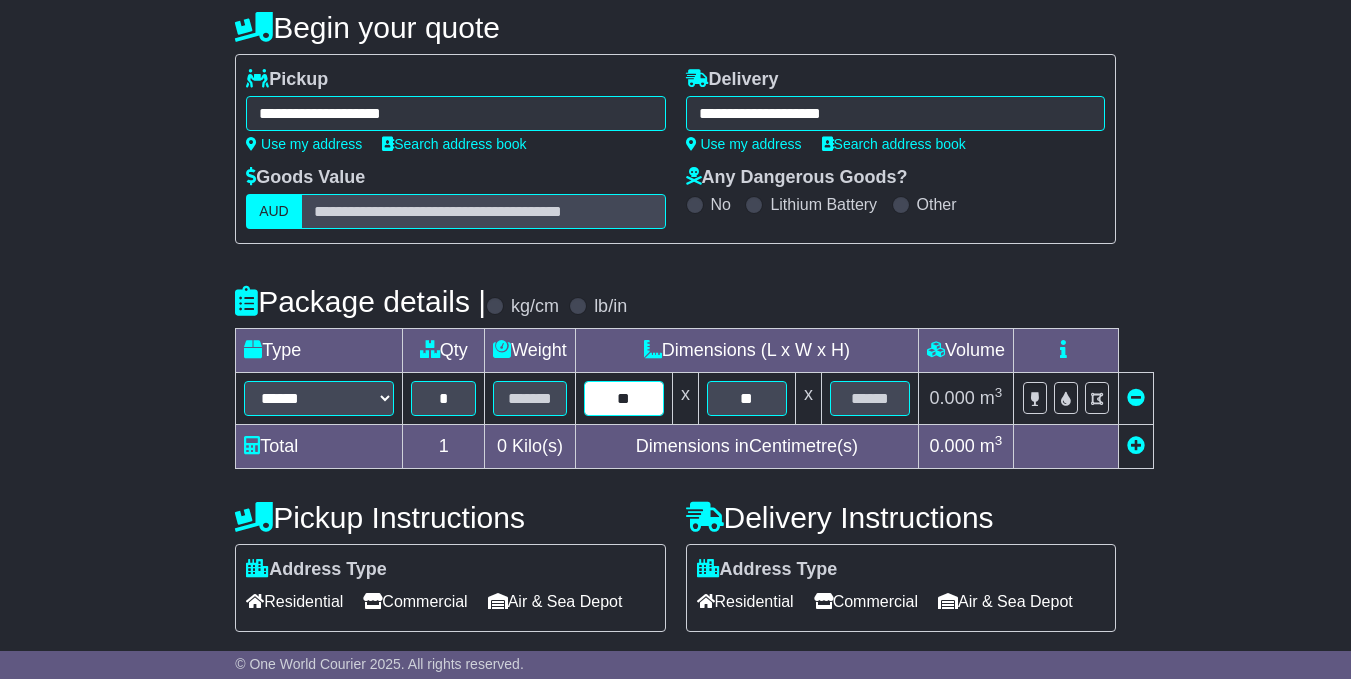 type on "**" 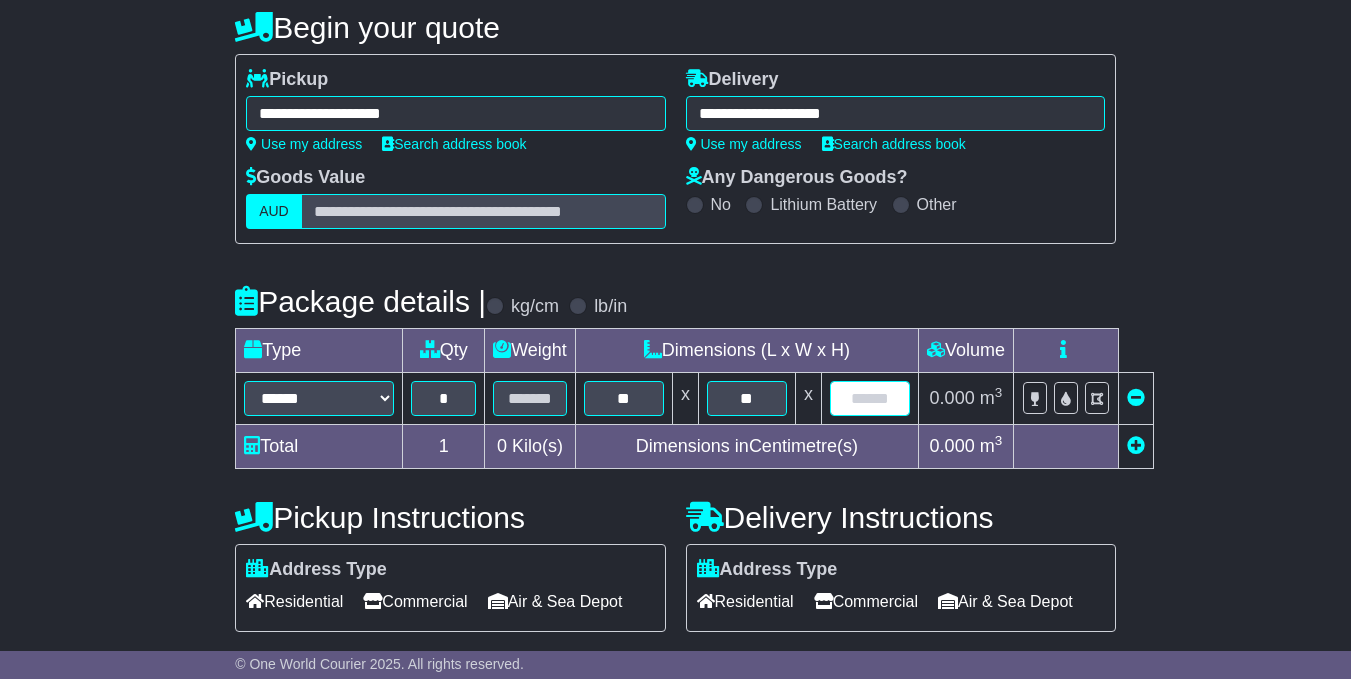 click at bounding box center [870, 398] 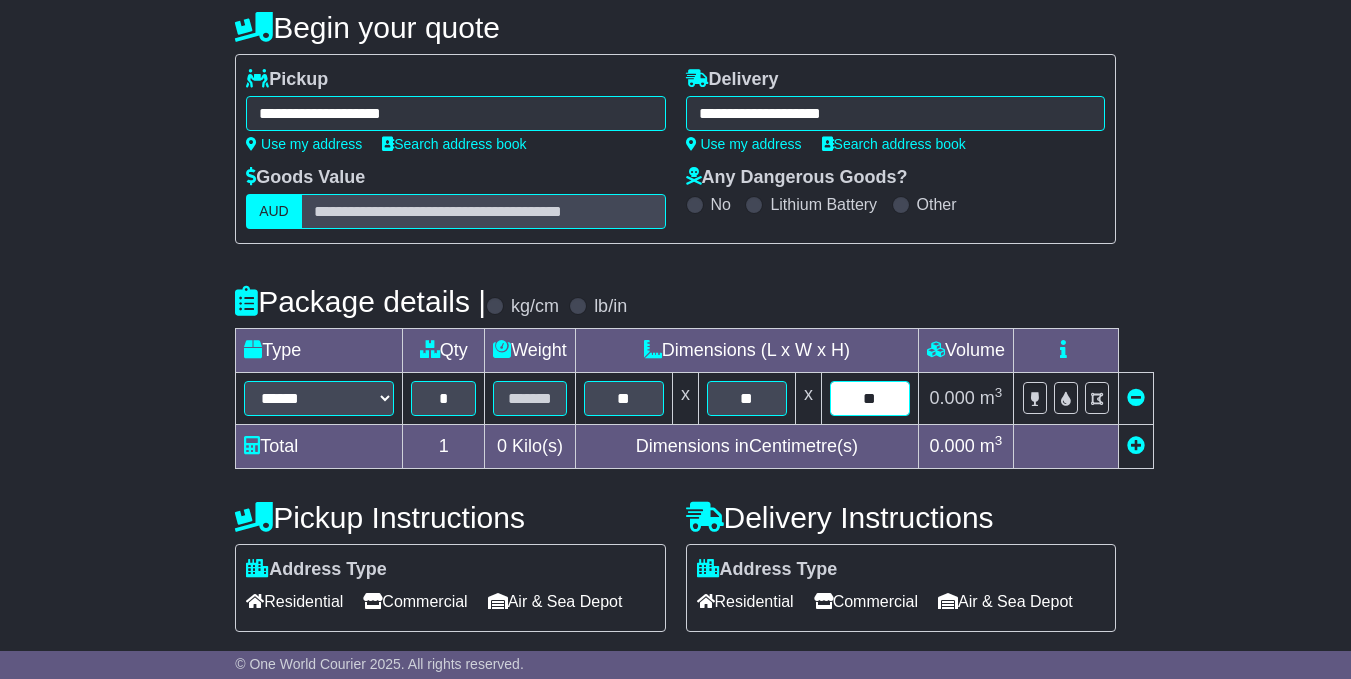 type on "**" 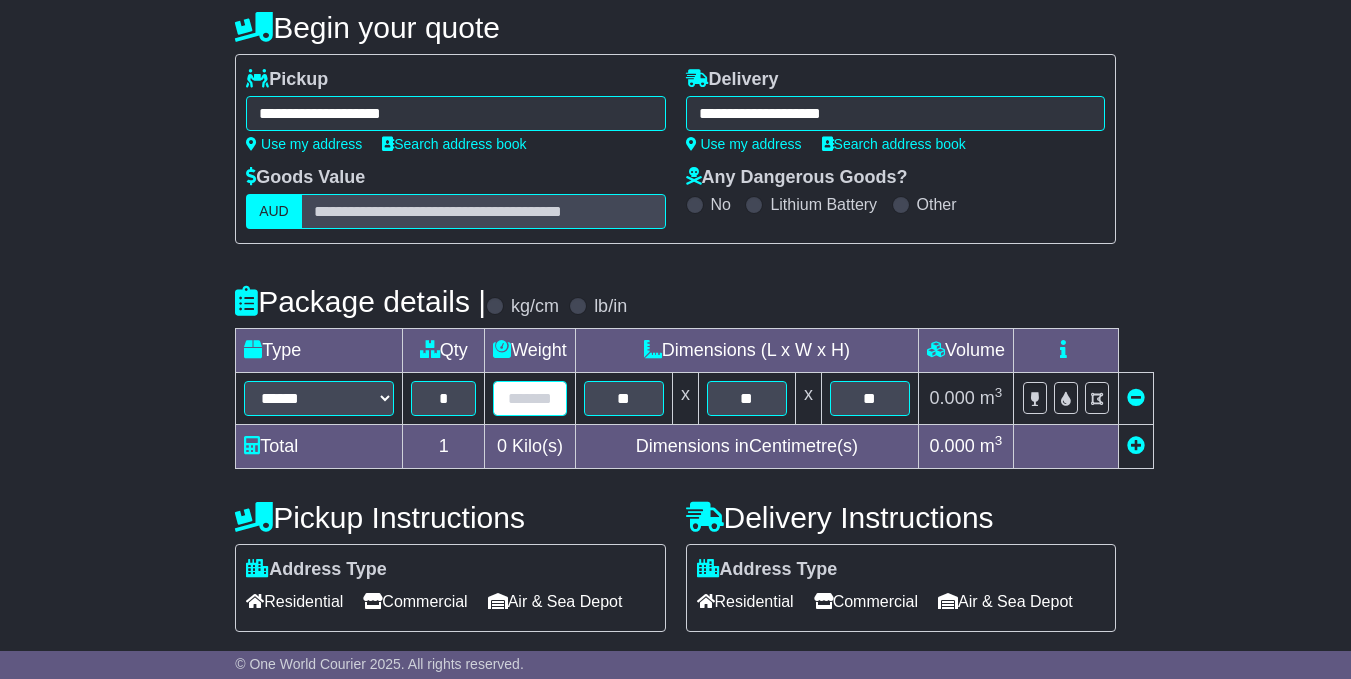 click at bounding box center (530, 398) 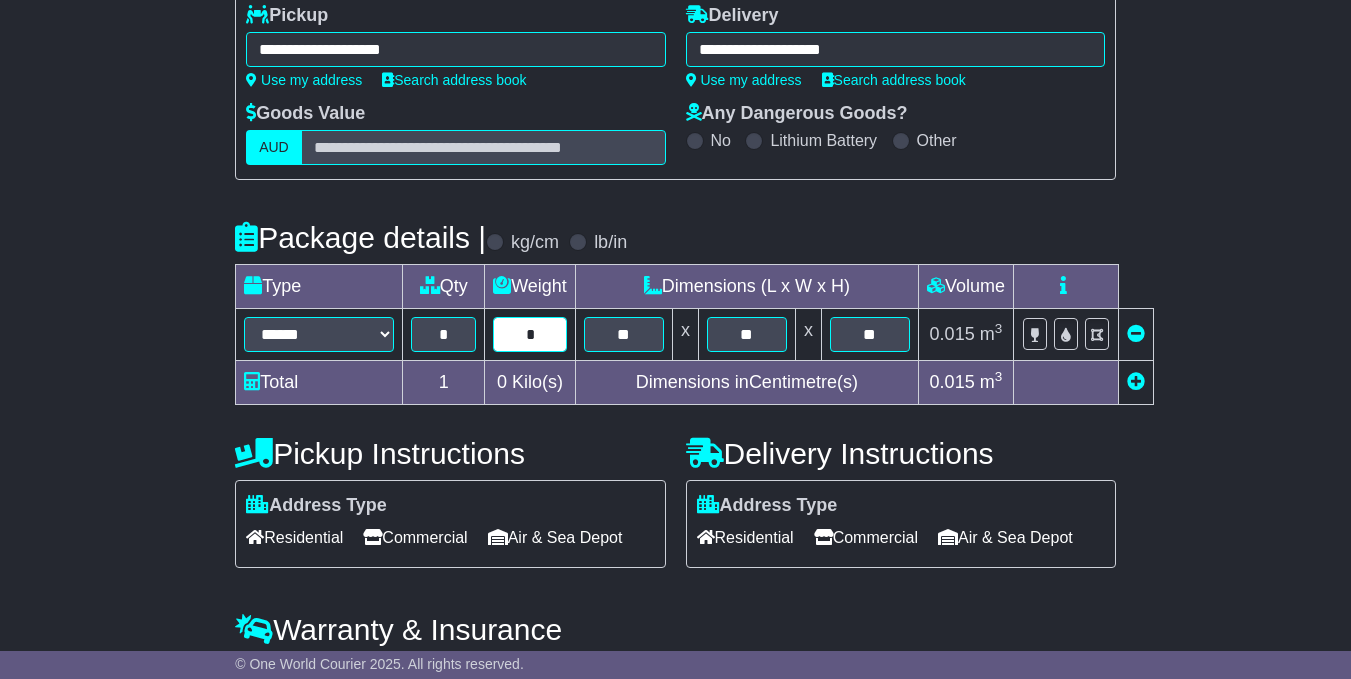 scroll, scrollTop: 300, scrollLeft: 0, axis: vertical 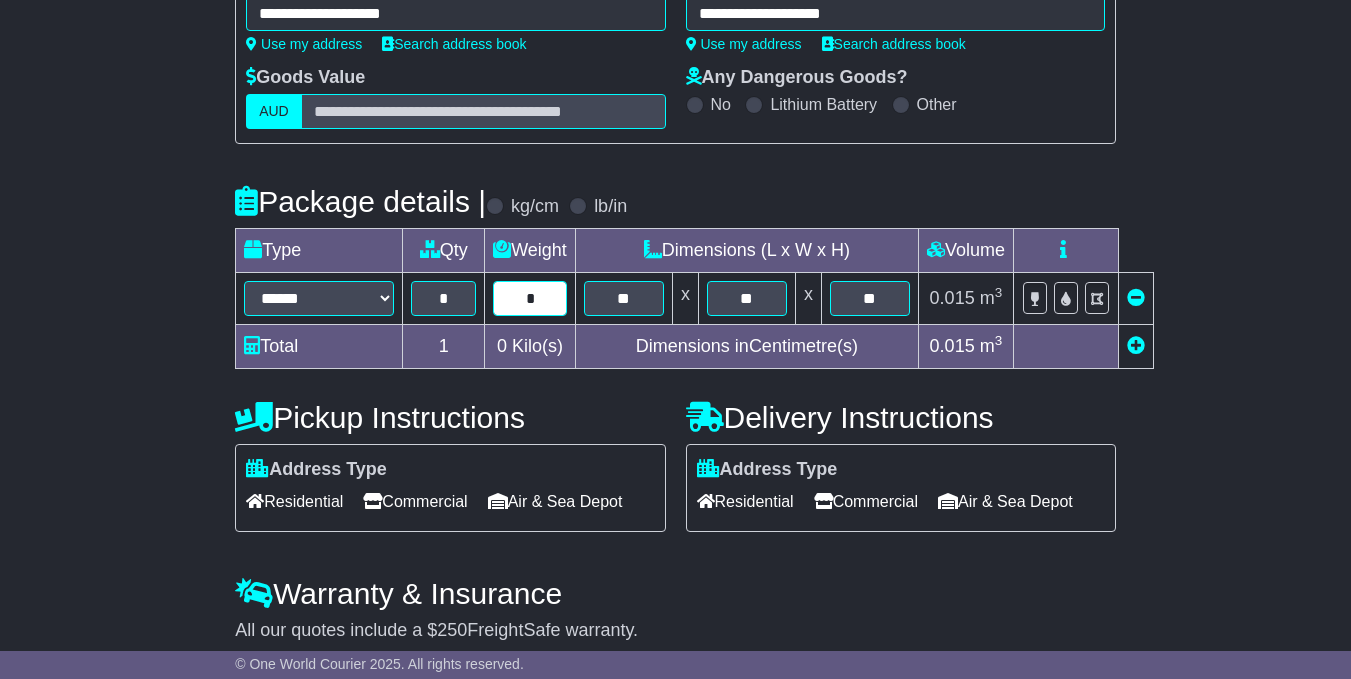 type on "*" 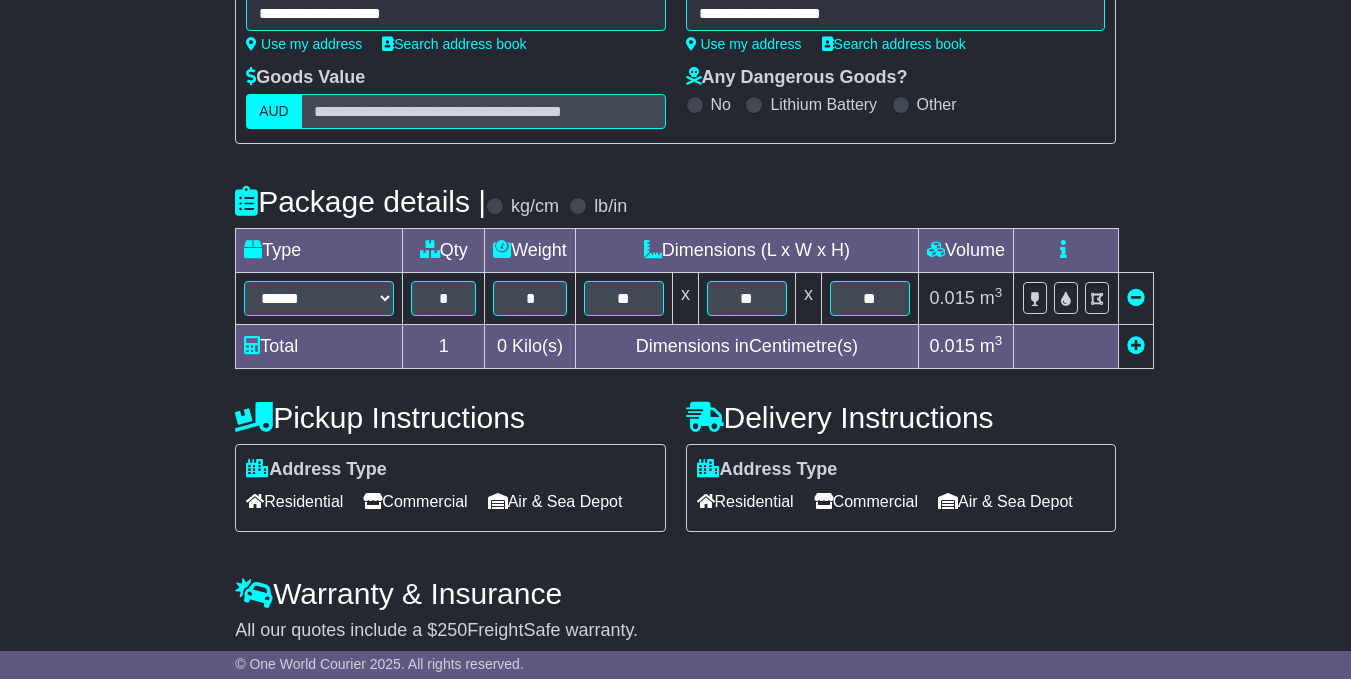 click on "Residential" at bounding box center (294, 501) 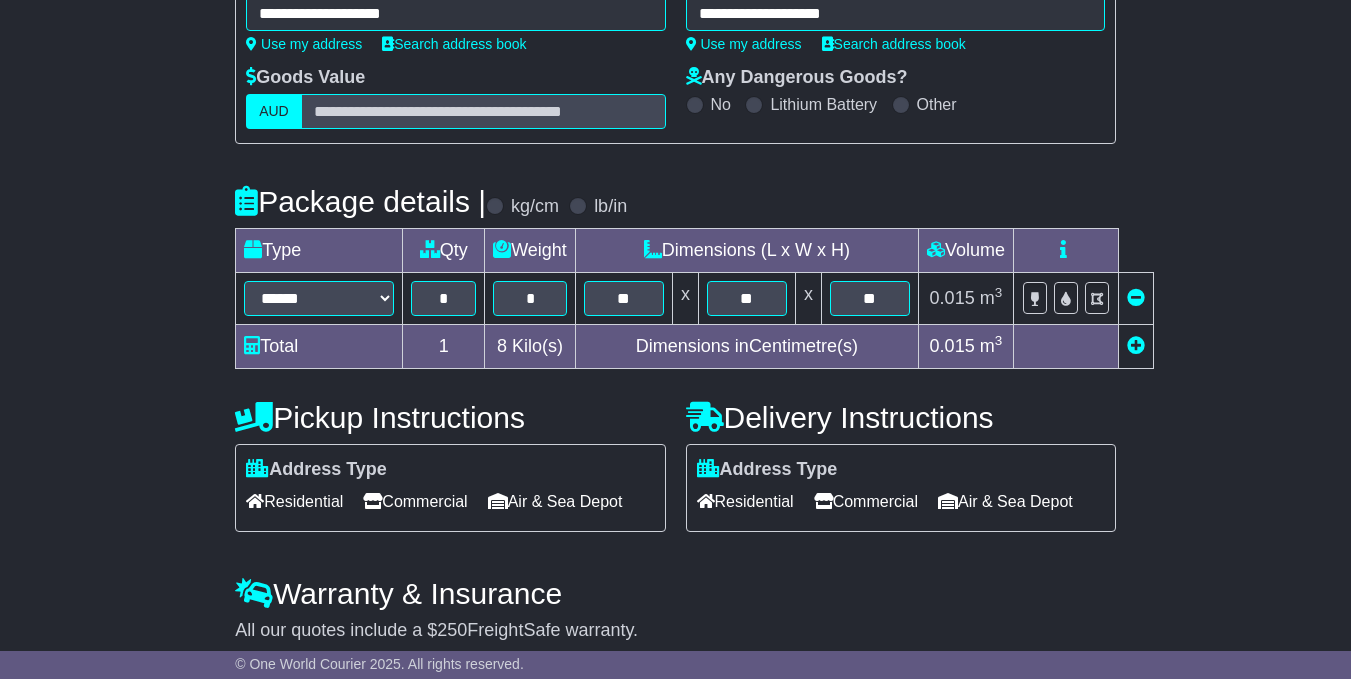 click on "Residential" at bounding box center (745, 501) 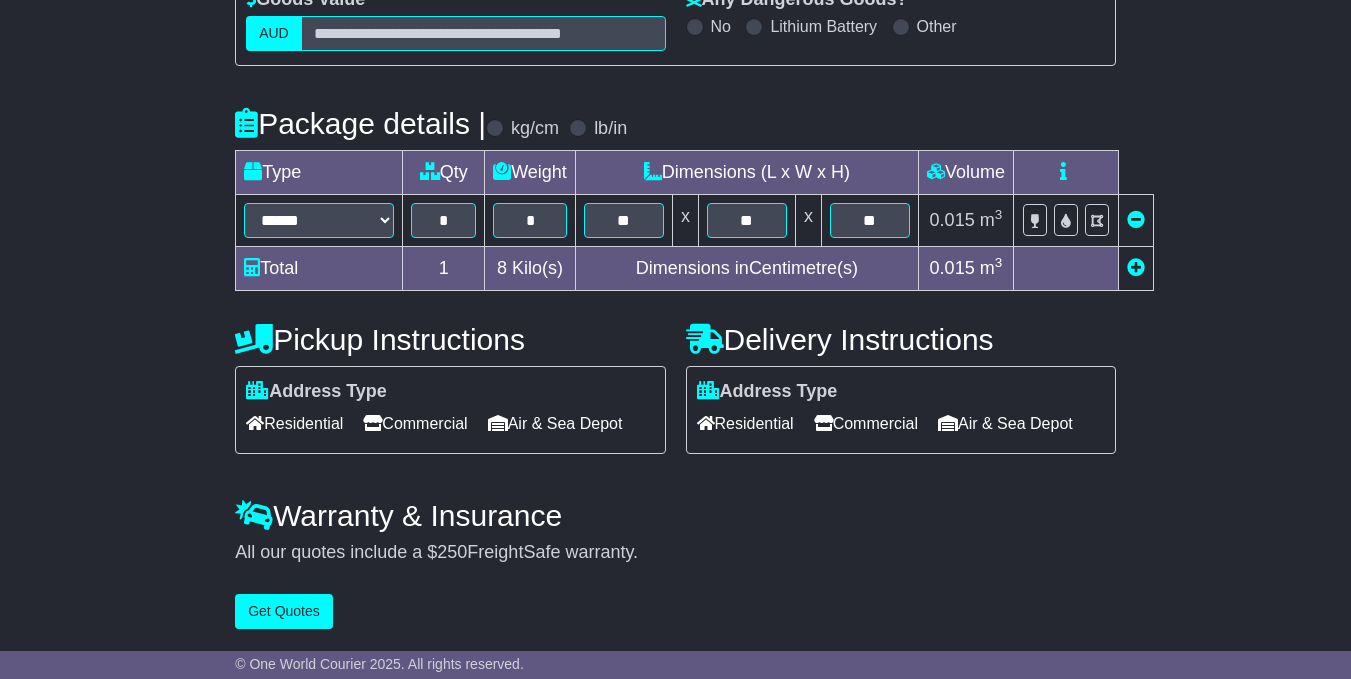 scroll, scrollTop: 445, scrollLeft: 0, axis: vertical 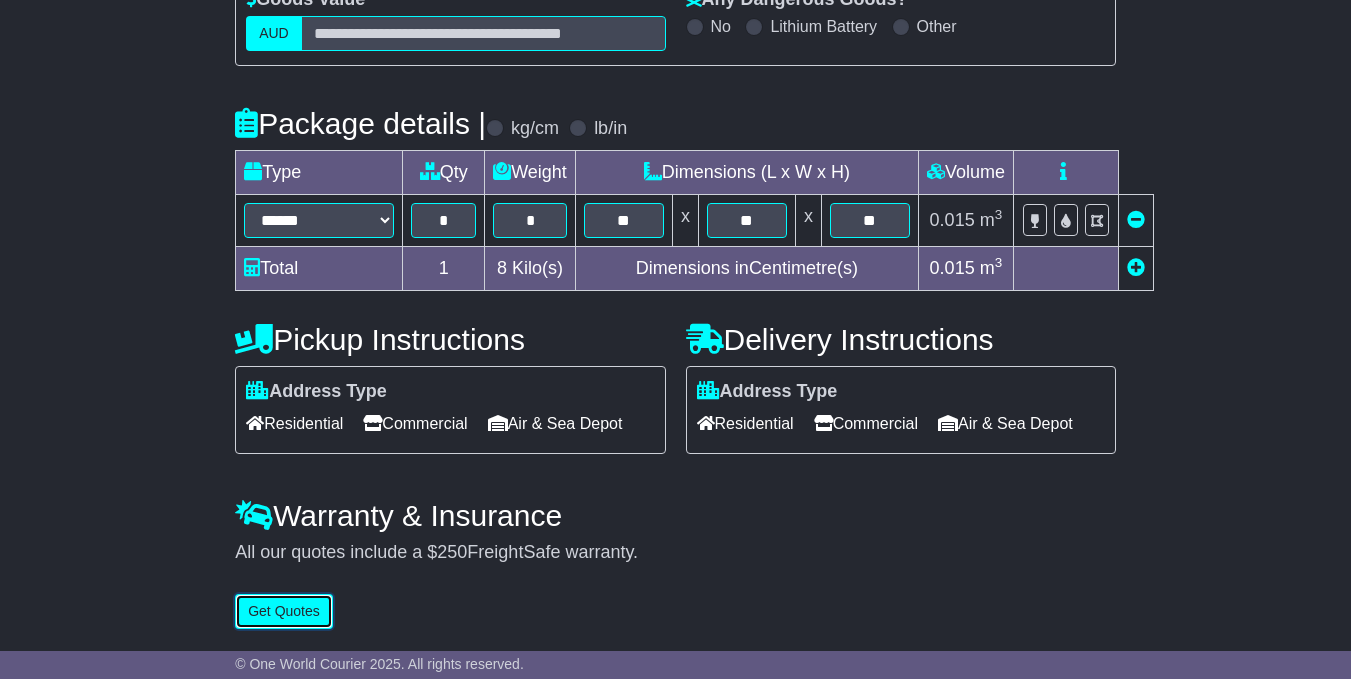 click on "Get Quotes" at bounding box center [284, 611] 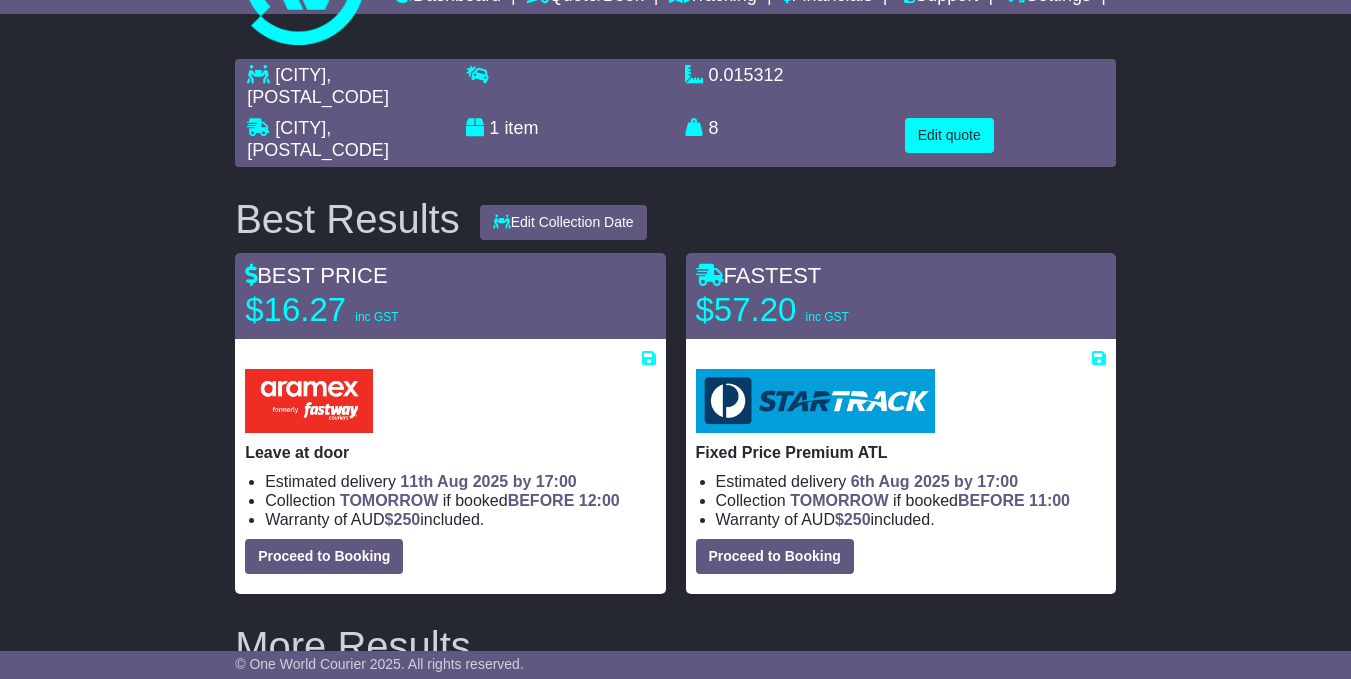 scroll, scrollTop: 0, scrollLeft: 0, axis: both 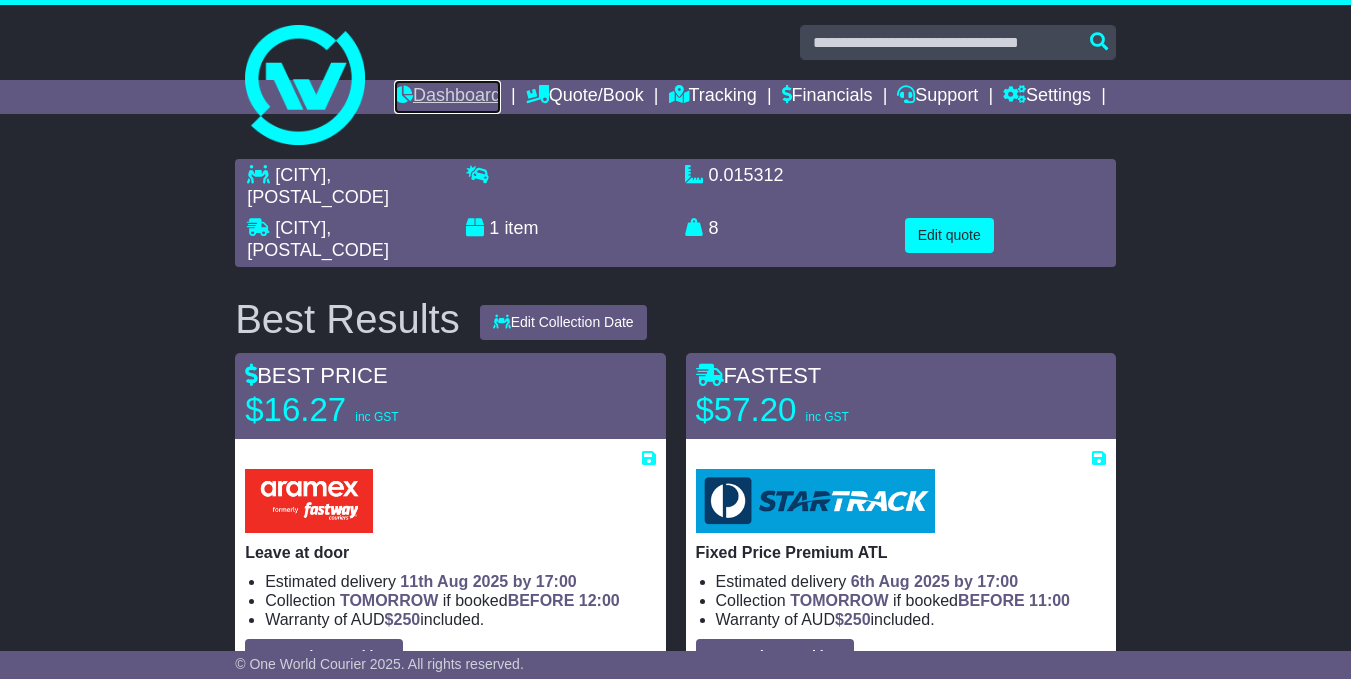click on "Dashboard" at bounding box center (447, 97) 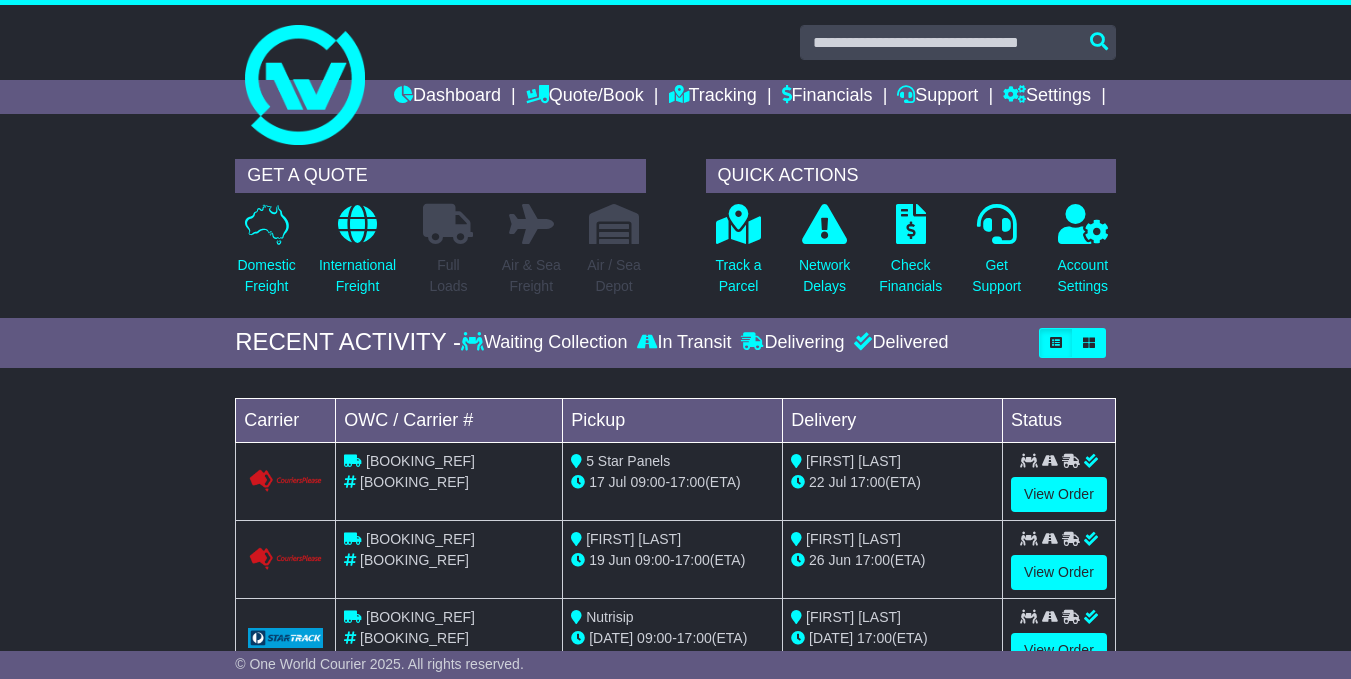 scroll, scrollTop: 0, scrollLeft: 0, axis: both 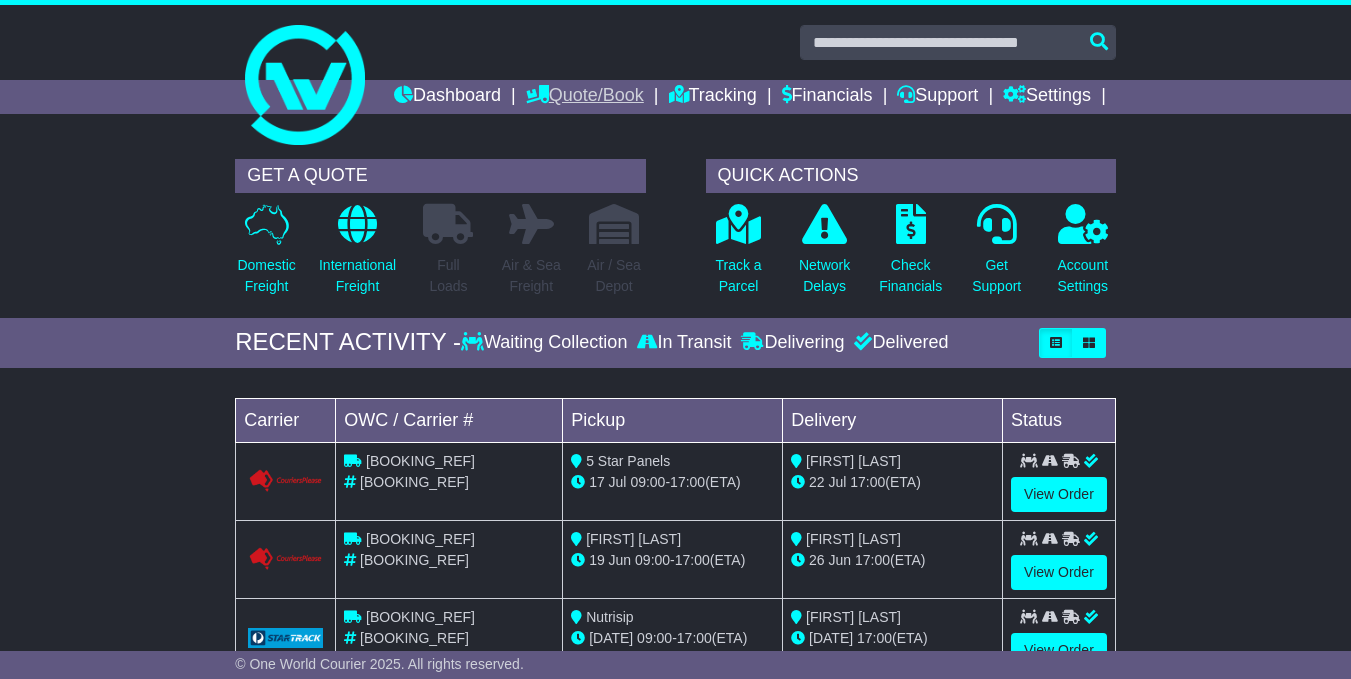 click on "Quote/Book" at bounding box center (585, 97) 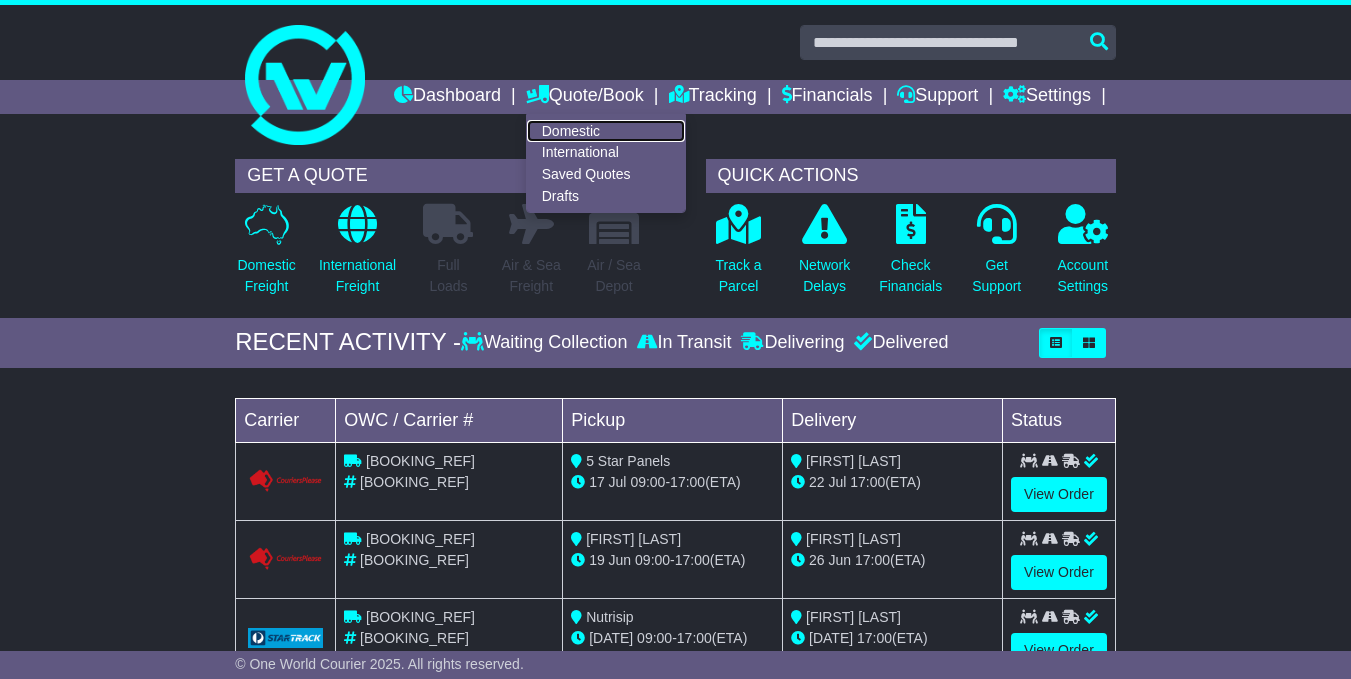 click on "Domestic" at bounding box center (606, 131) 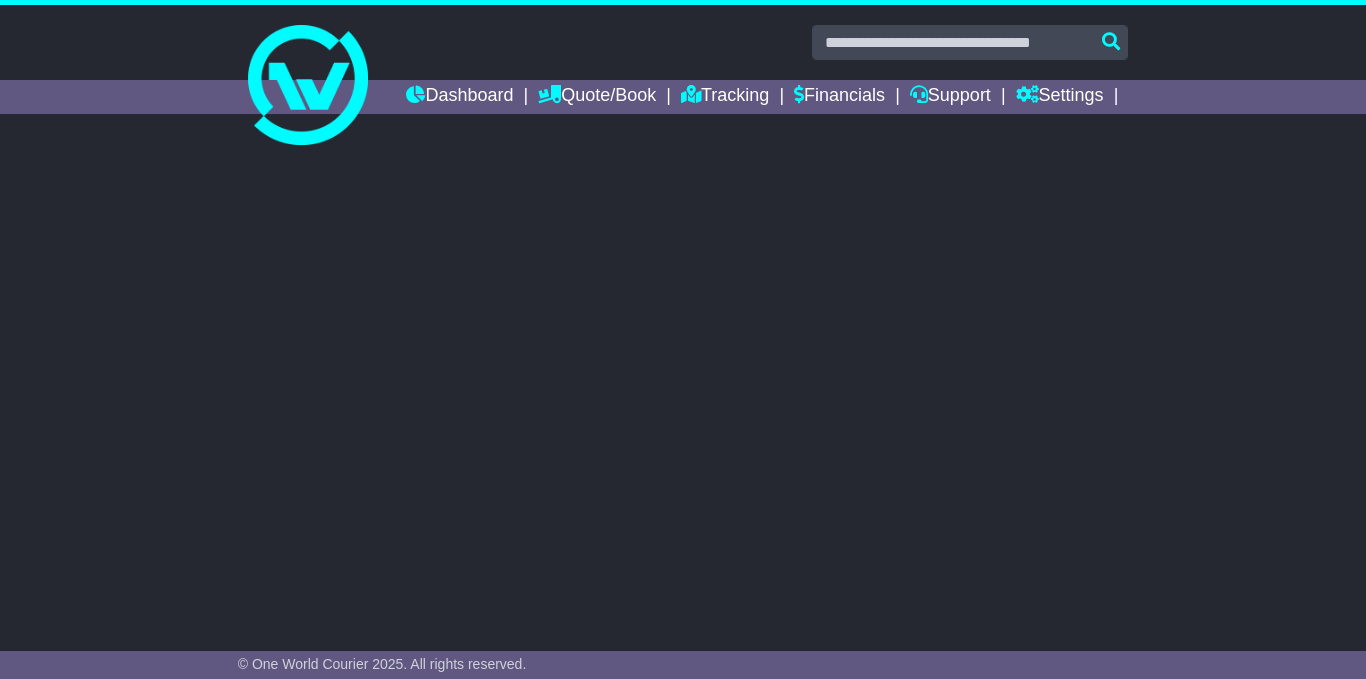 scroll, scrollTop: 0, scrollLeft: 0, axis: both 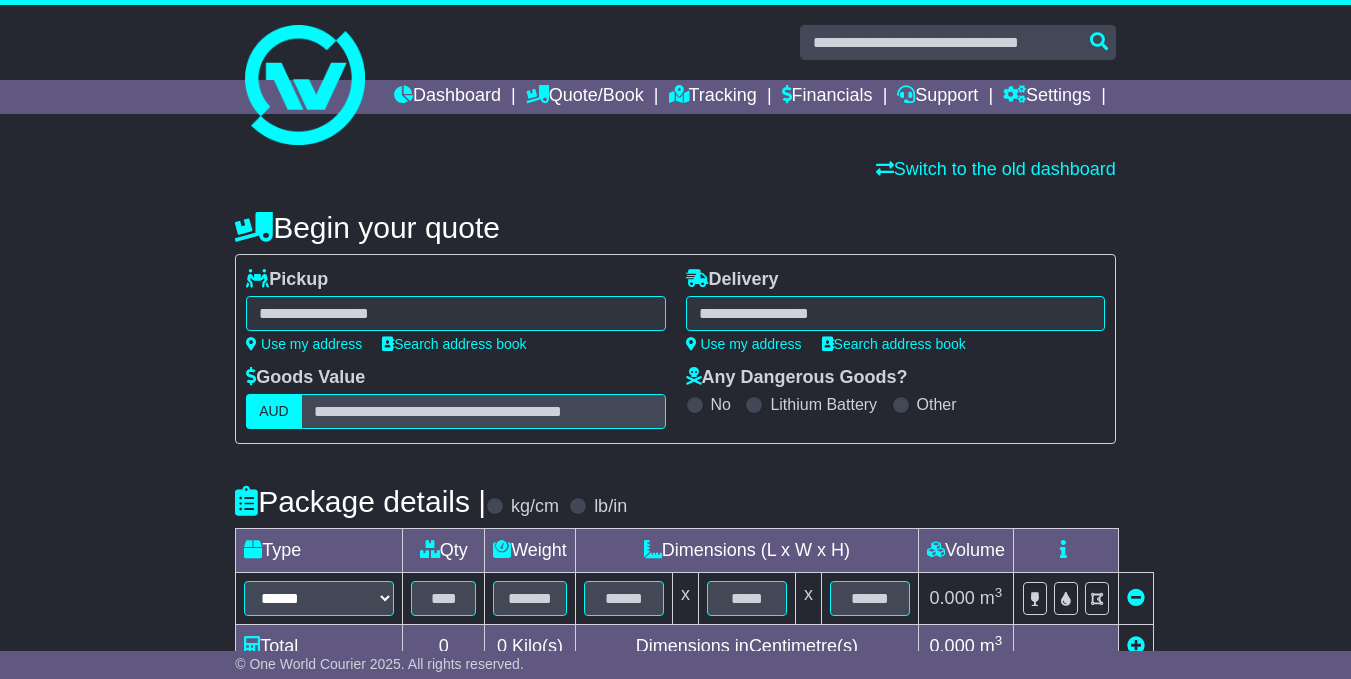 click at bounding box center (455, 313) 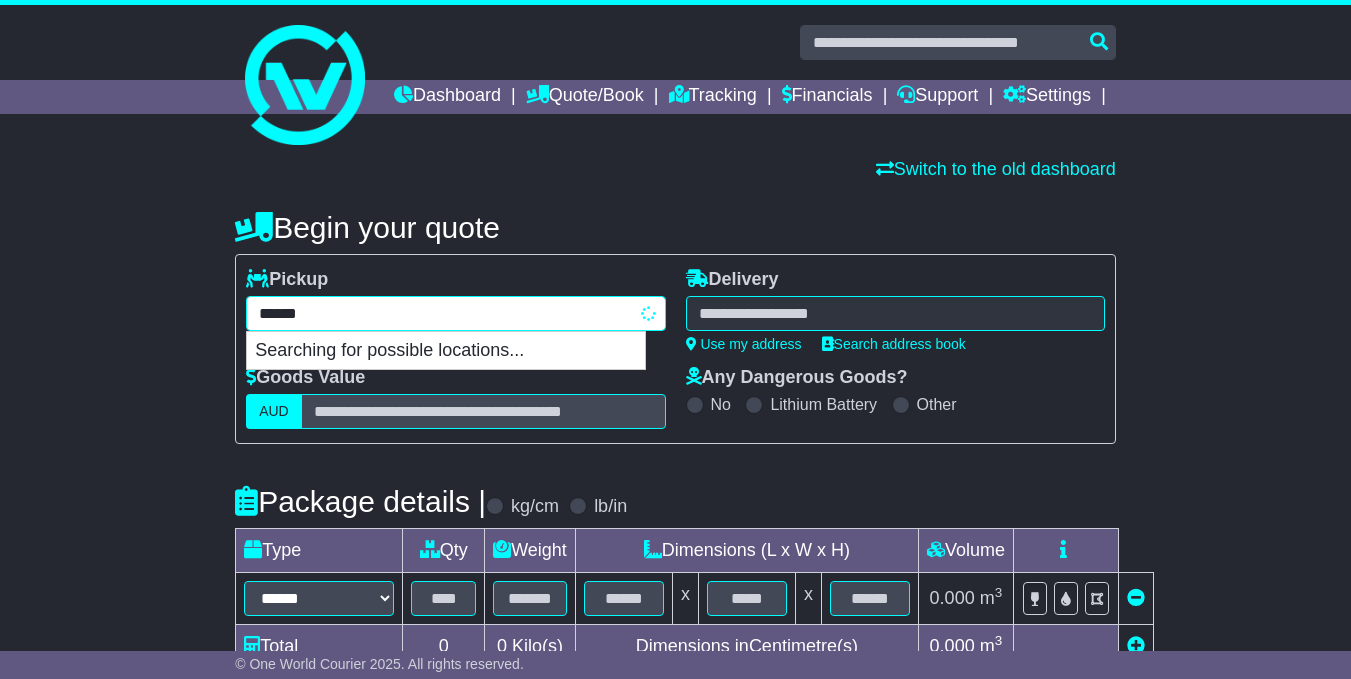type on "*******" 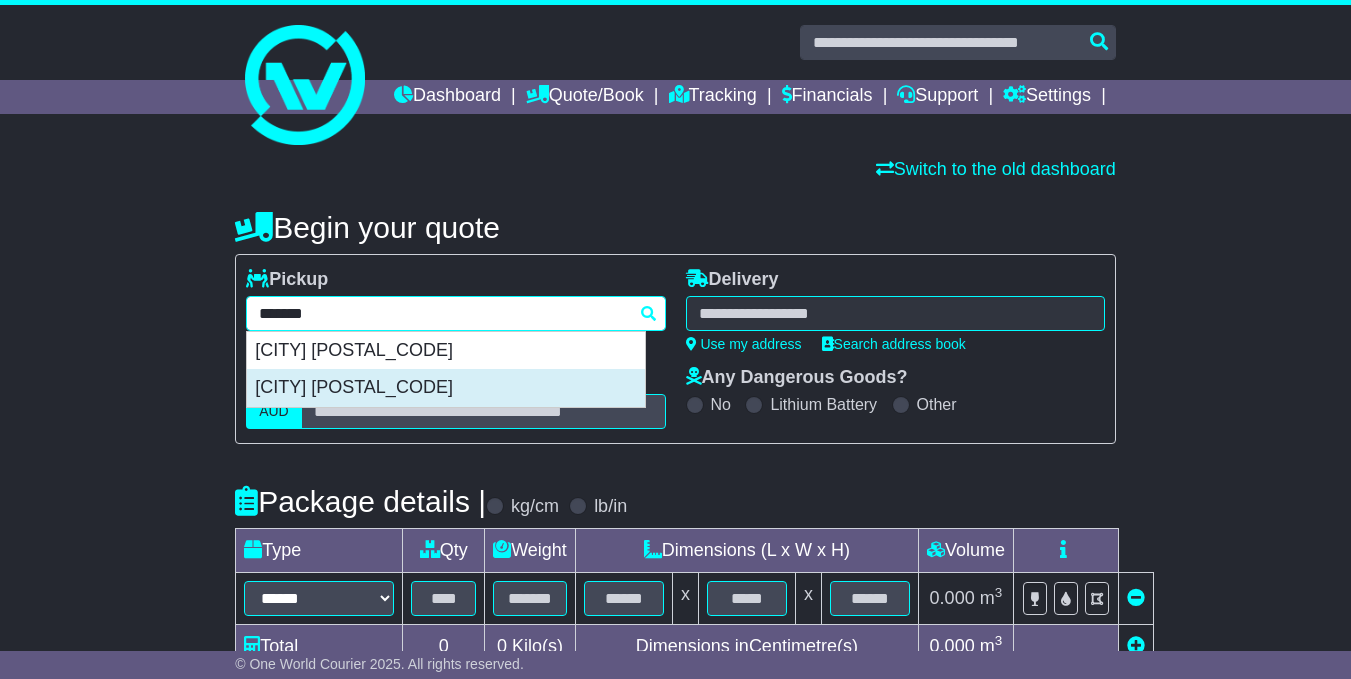 click on "[PLACE]" at bounding box center [446, 388] 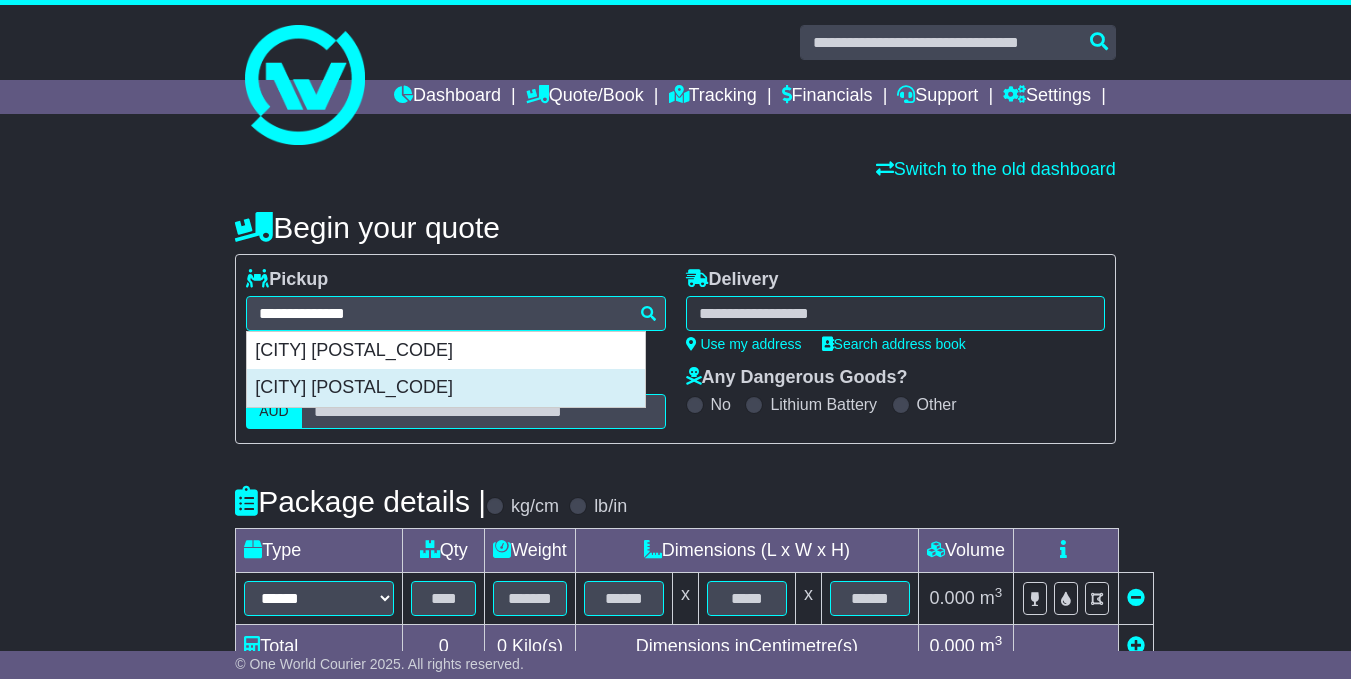 type on "**********" 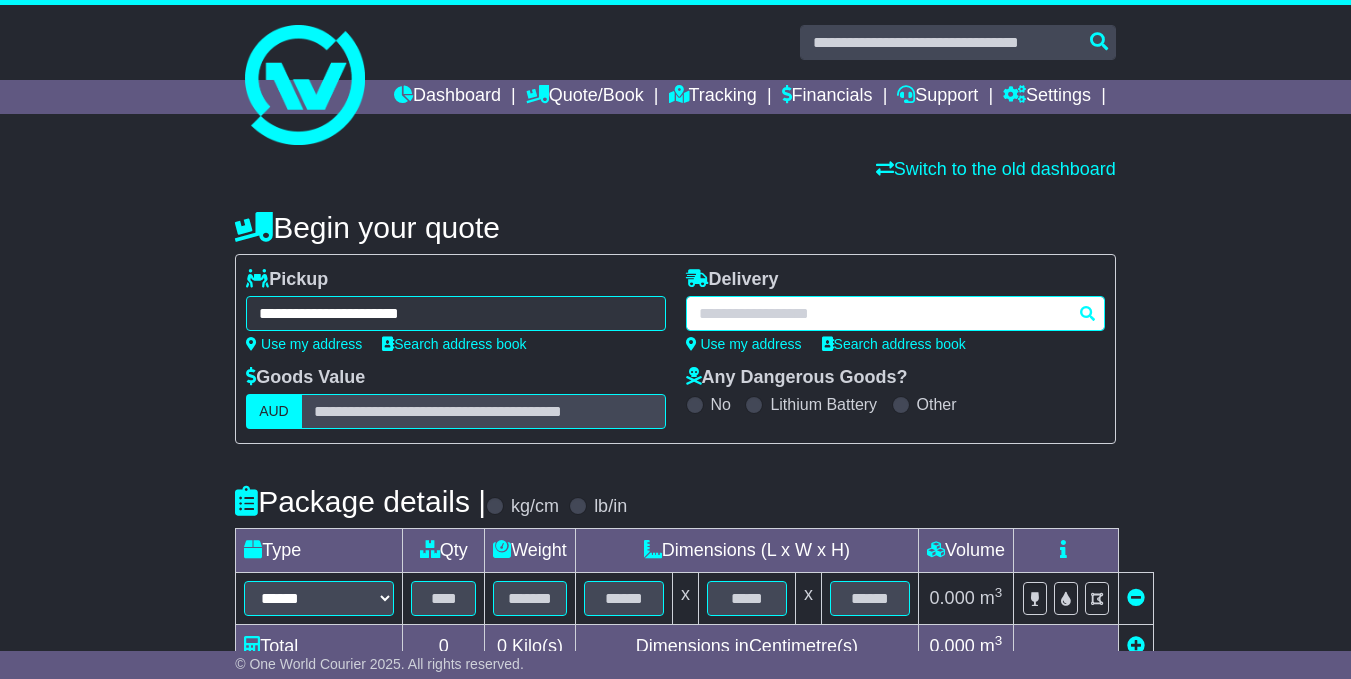 click at bounding box center (895, 313) 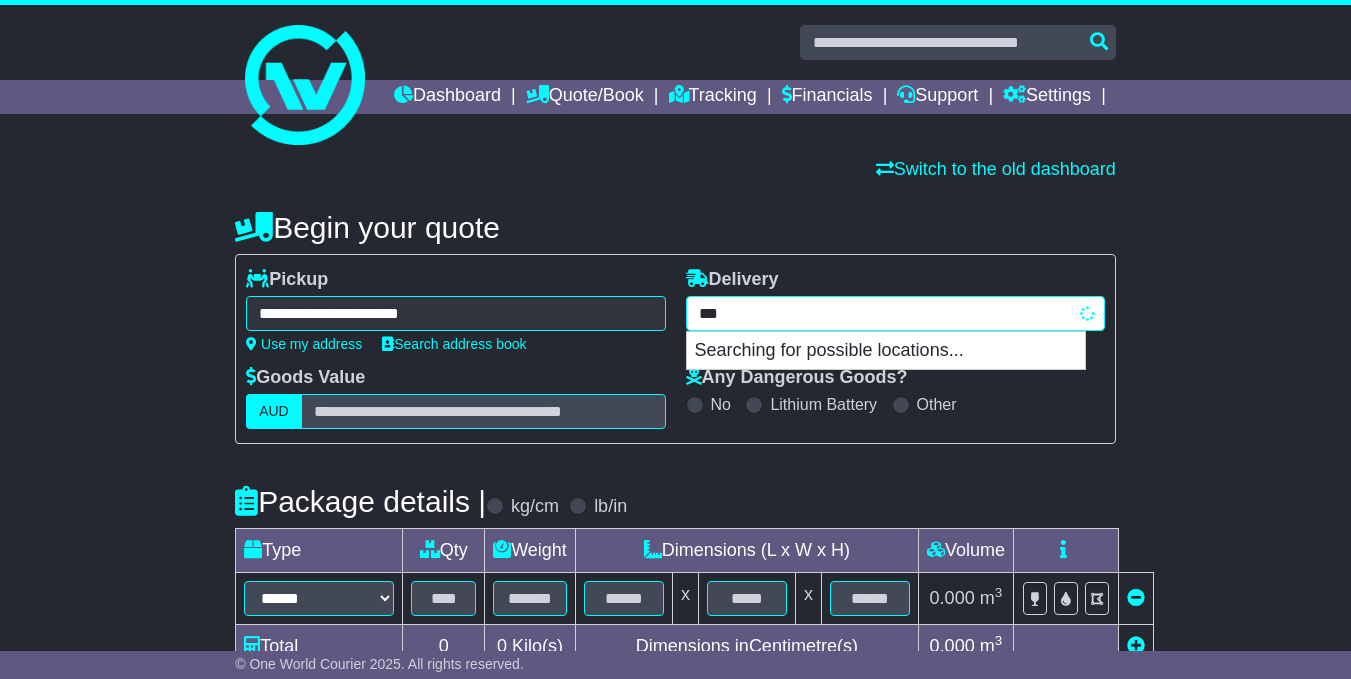 type on "****" 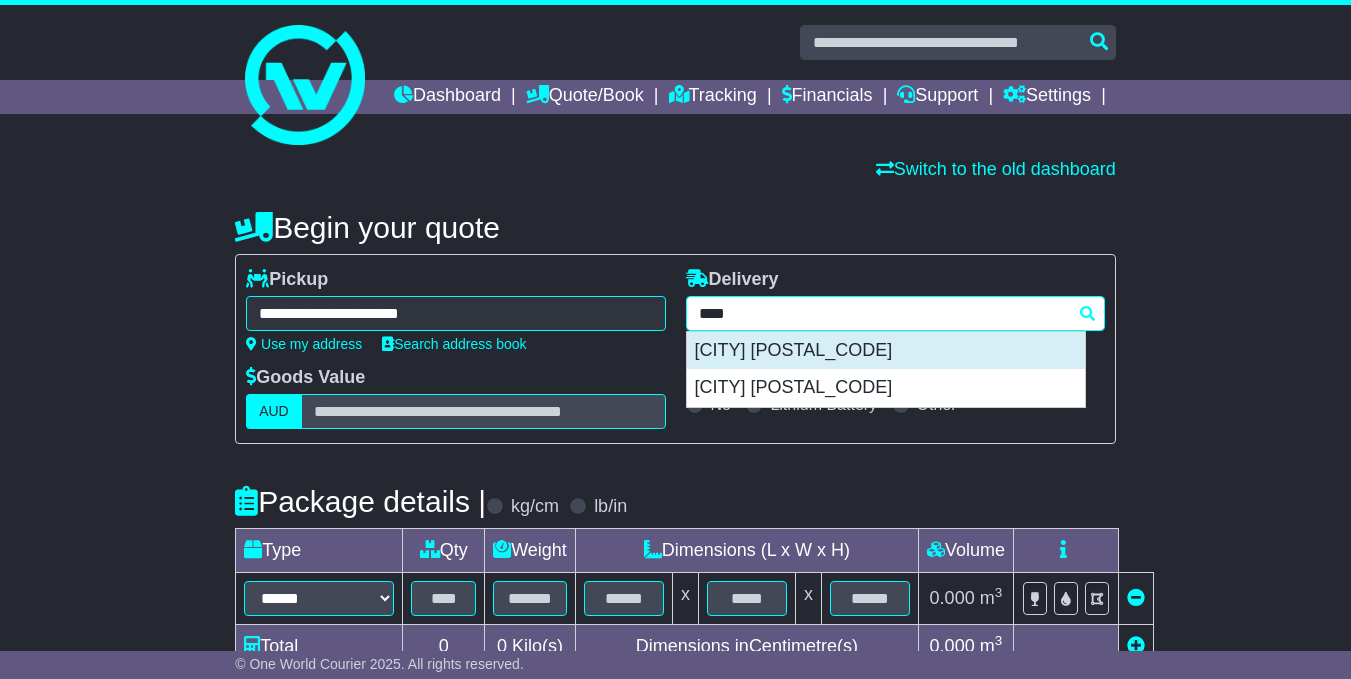 click on "[PLACE]" at bounding box center [886, 351] 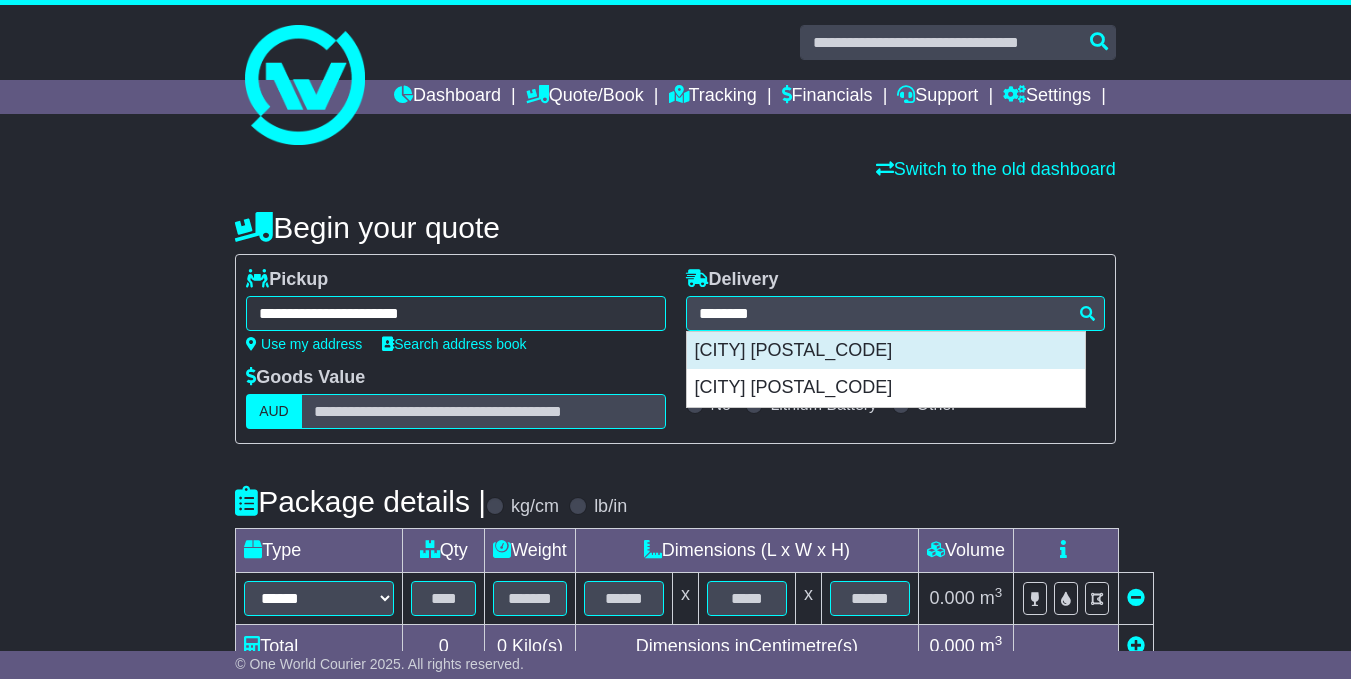 type on "**********" 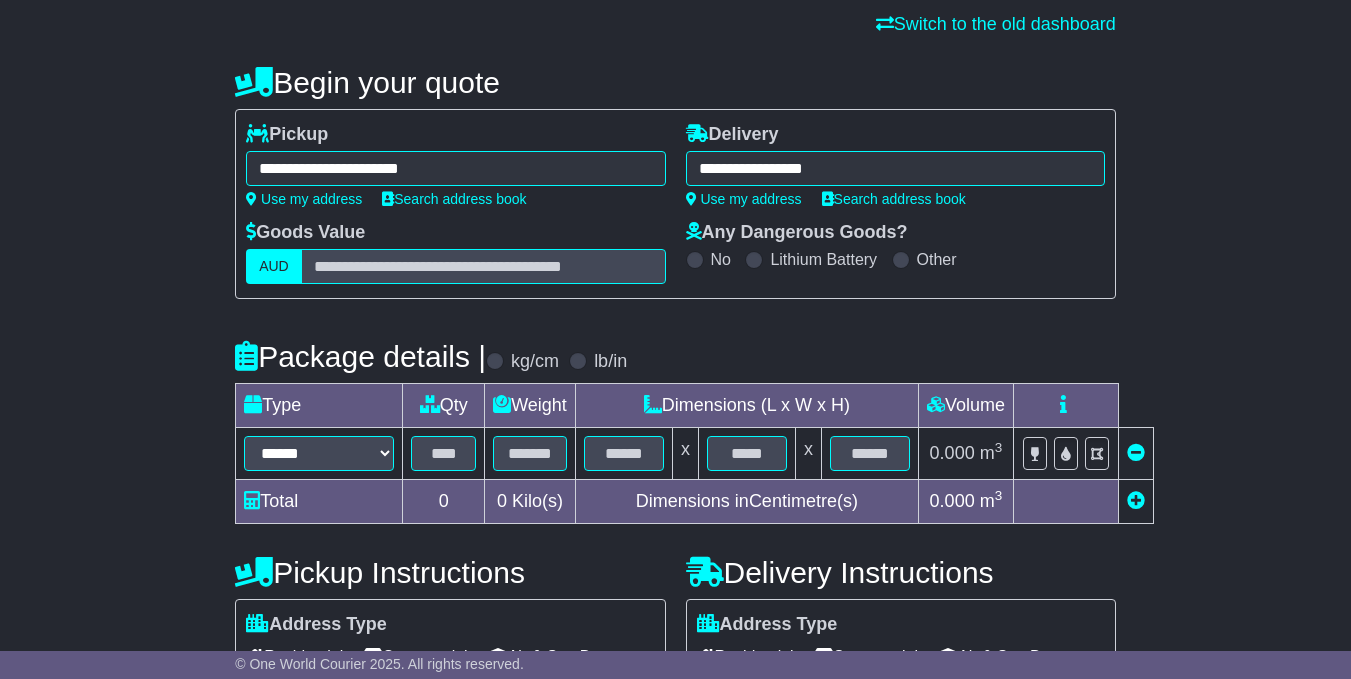 scroll, scrollTop: 200, scrollLeft: 0, axis: vertical 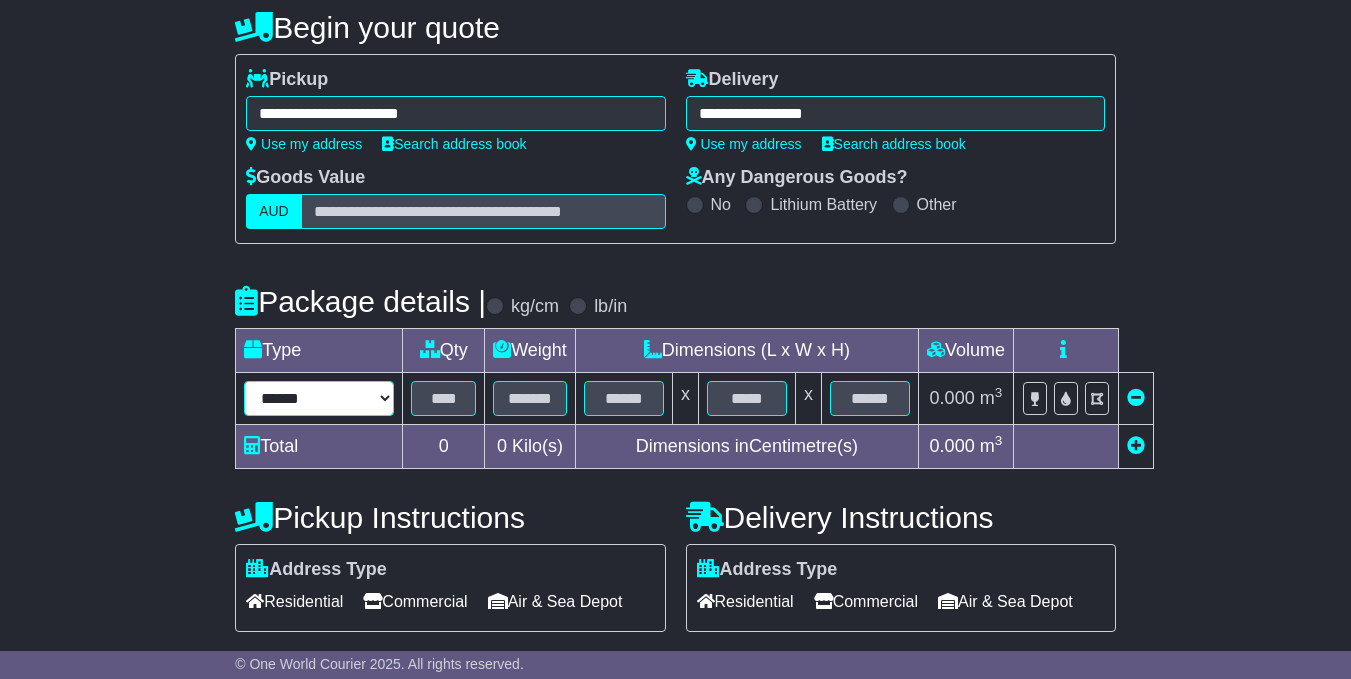 click on "****** ****** *** ******** ***** **** **** ****** *** *******" at bounding box center (319, 398) 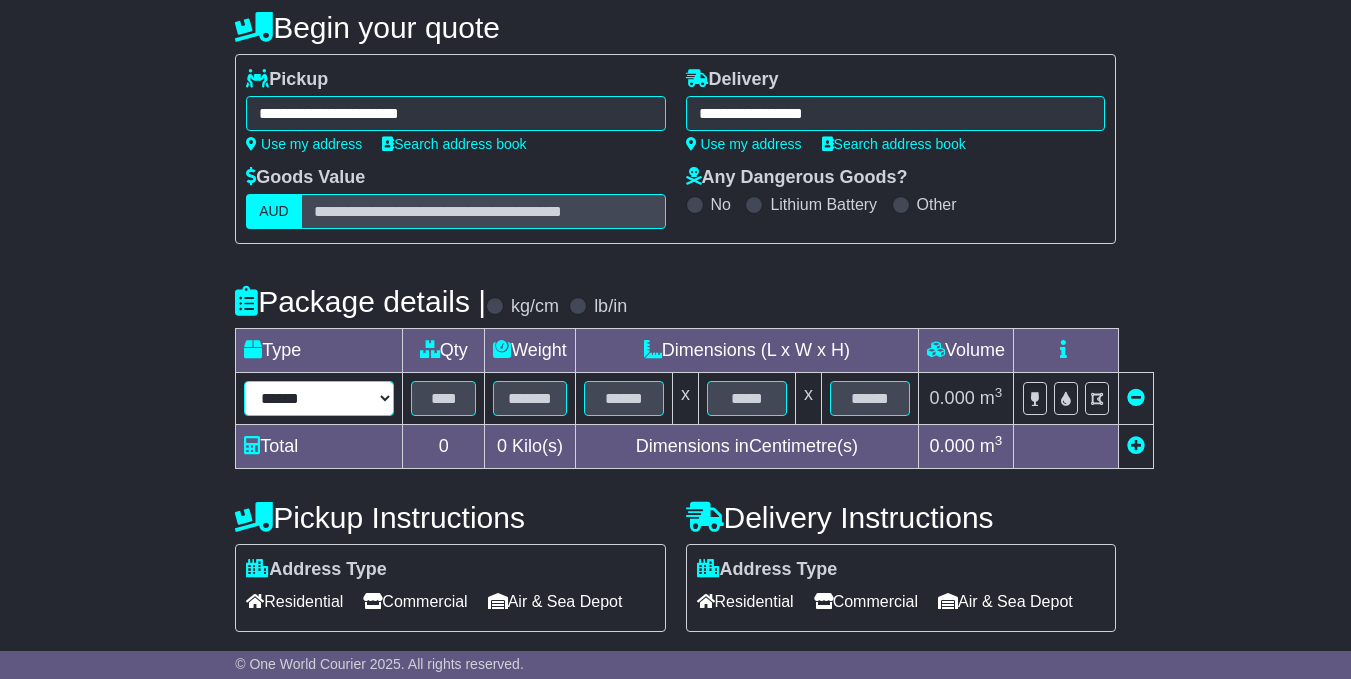 select on "****" 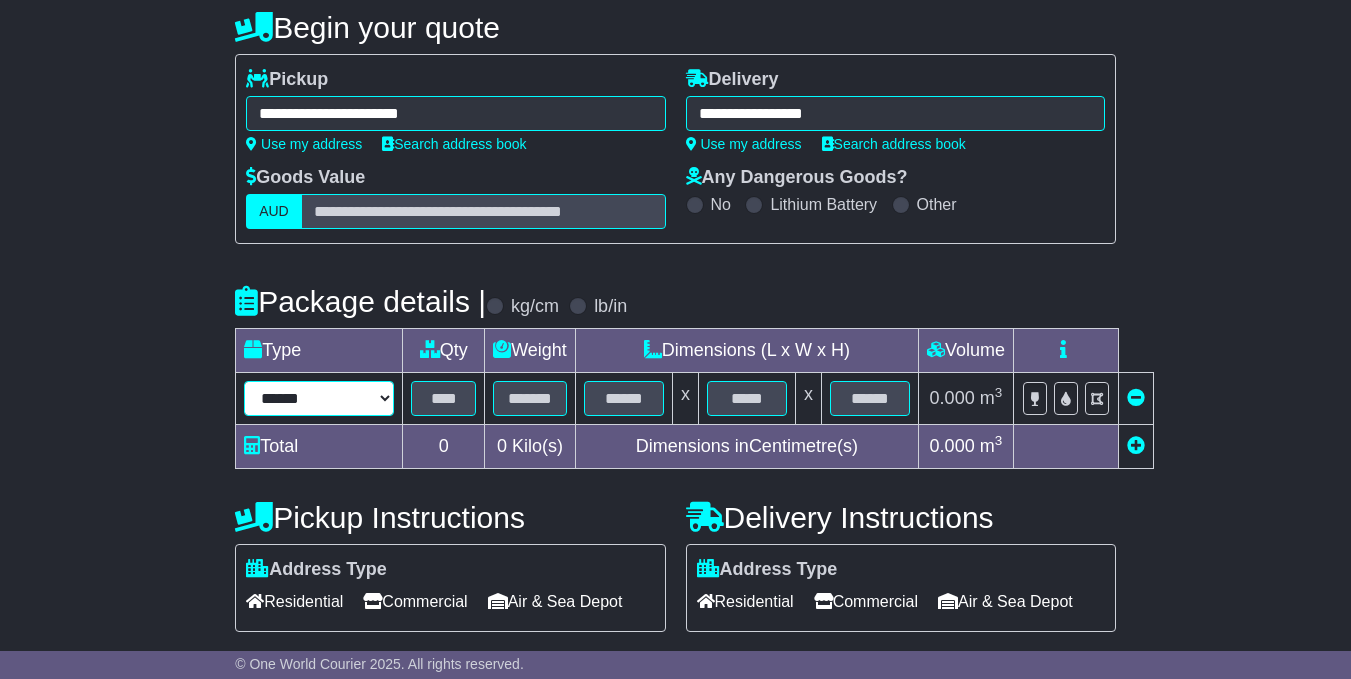 click on "****** ****** *** ******** ***** **** **** ****** *** *******" at bounding box center (319, 398) 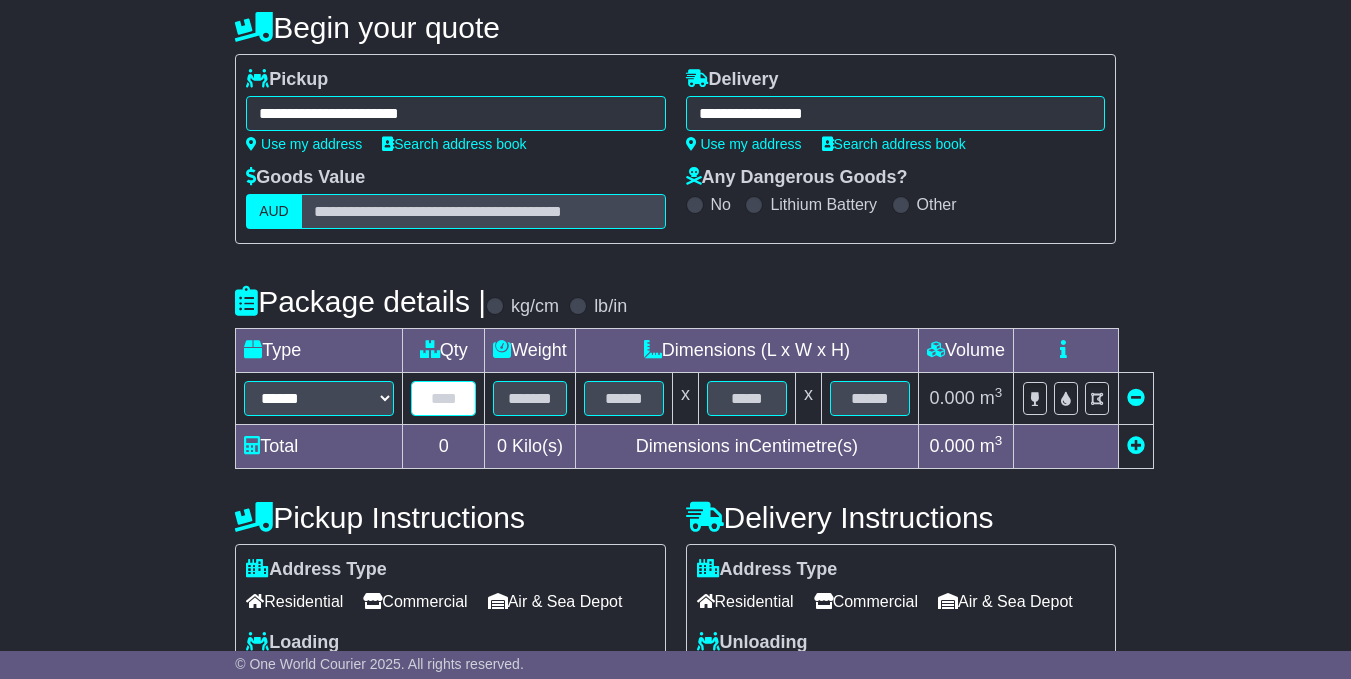 click at bounding box center (443, 398) 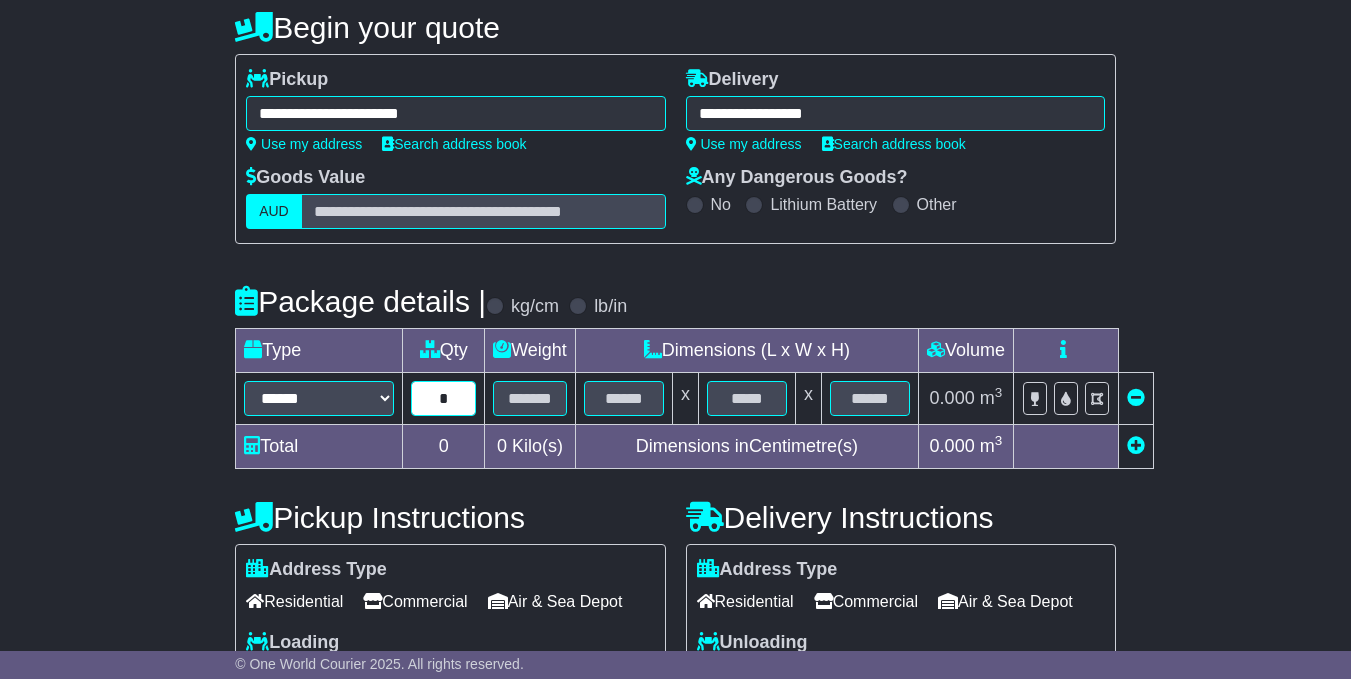 type on "*" 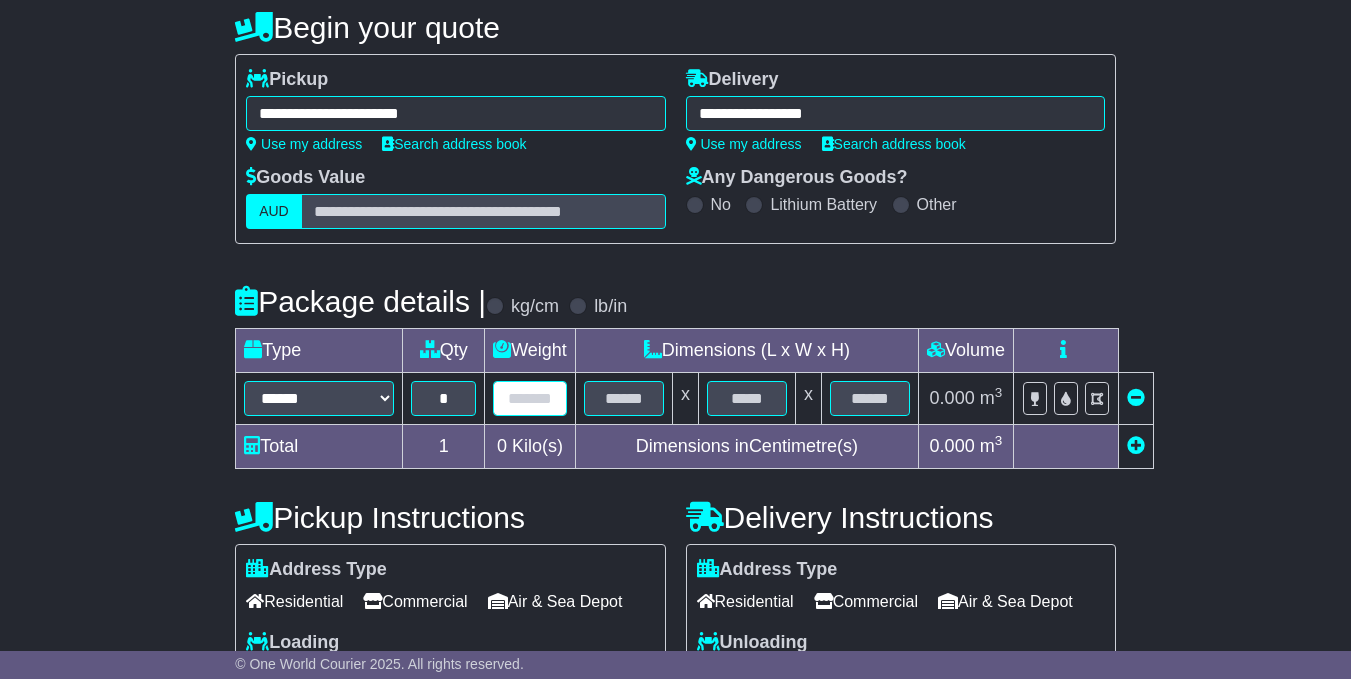 click at bounding box center [530, 398] 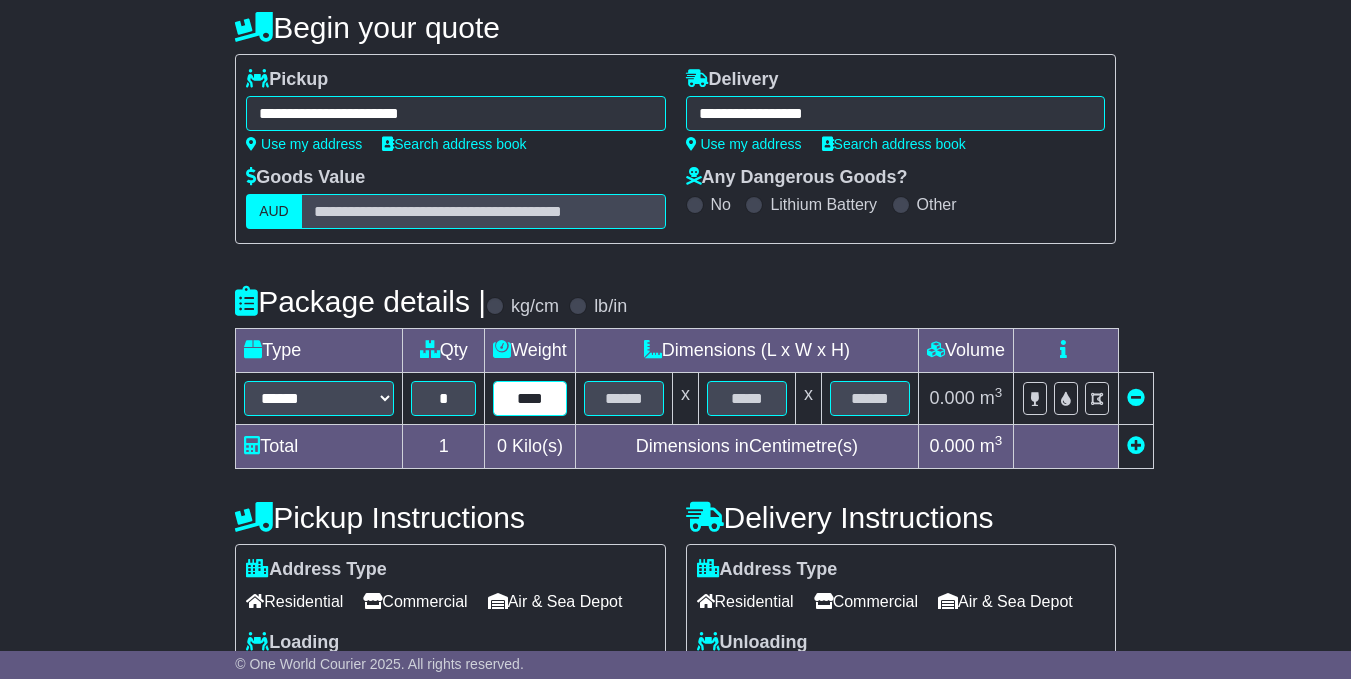 type on "****" 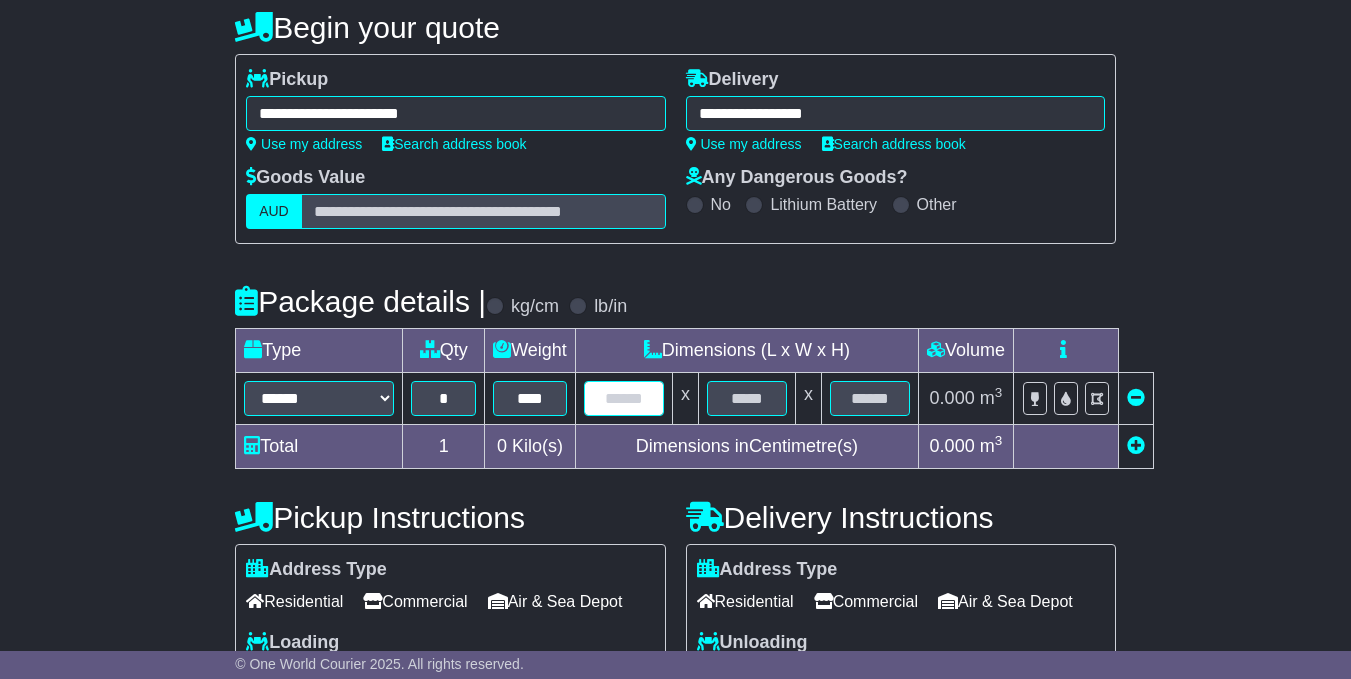 click at bounding box center [624, 398] 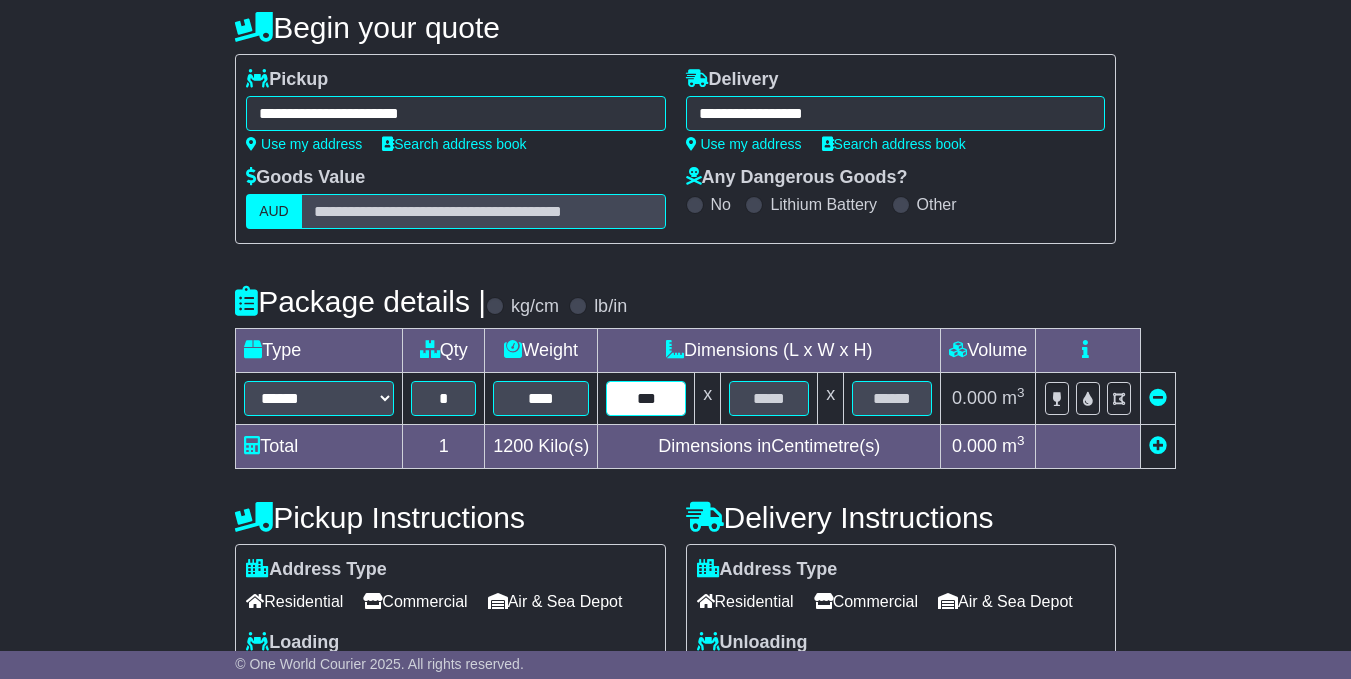 type on "***" 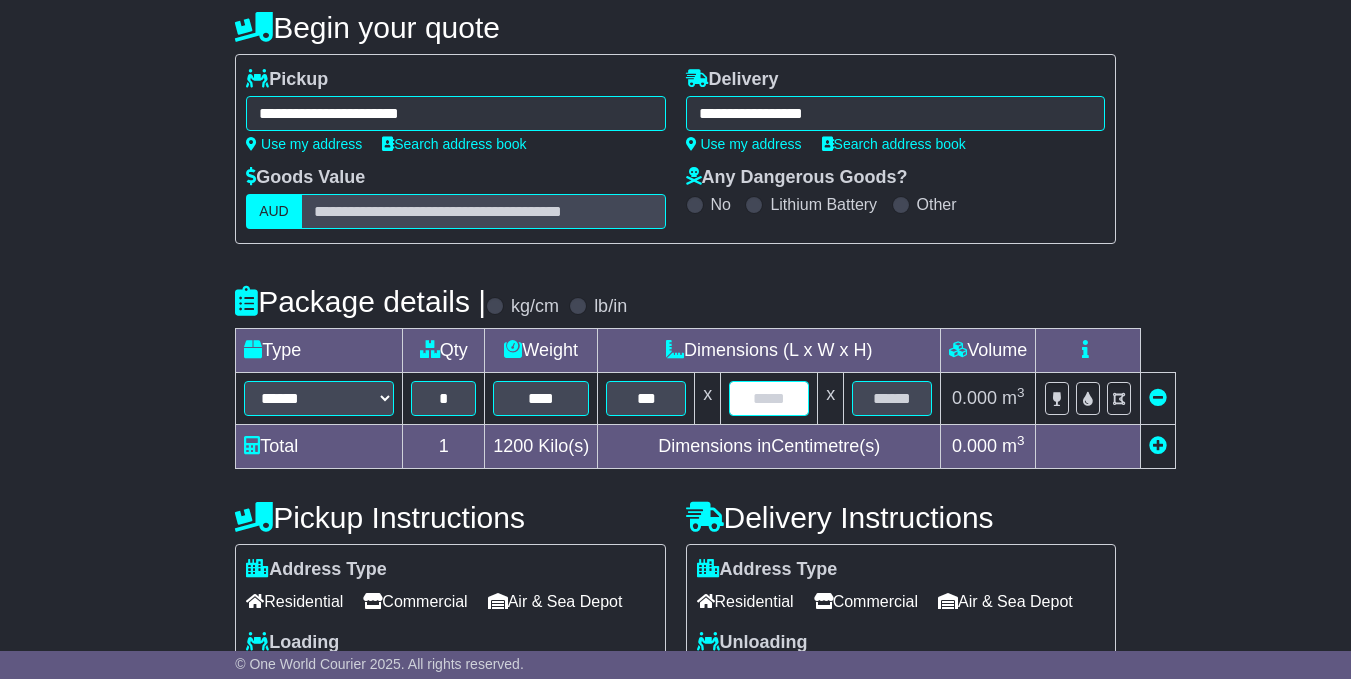 click at bounding box center (769, 398) 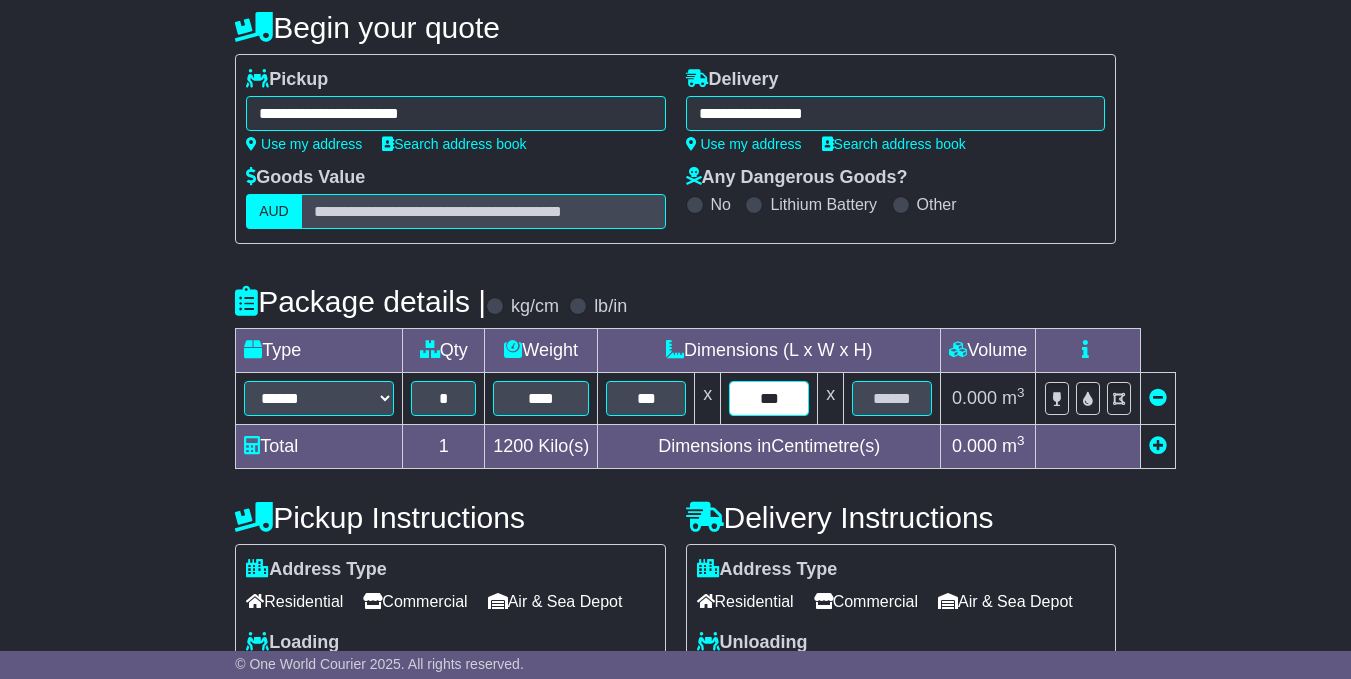 type on "***" 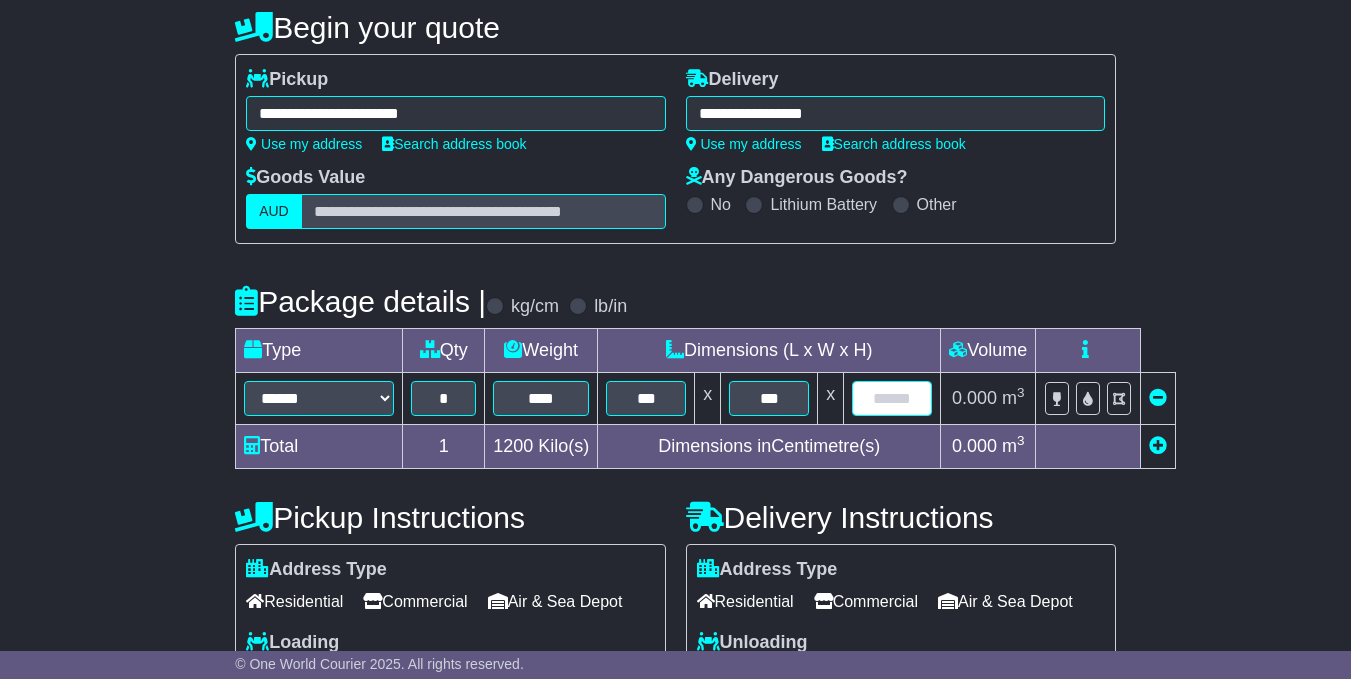 click at bounding box center [892, 398] 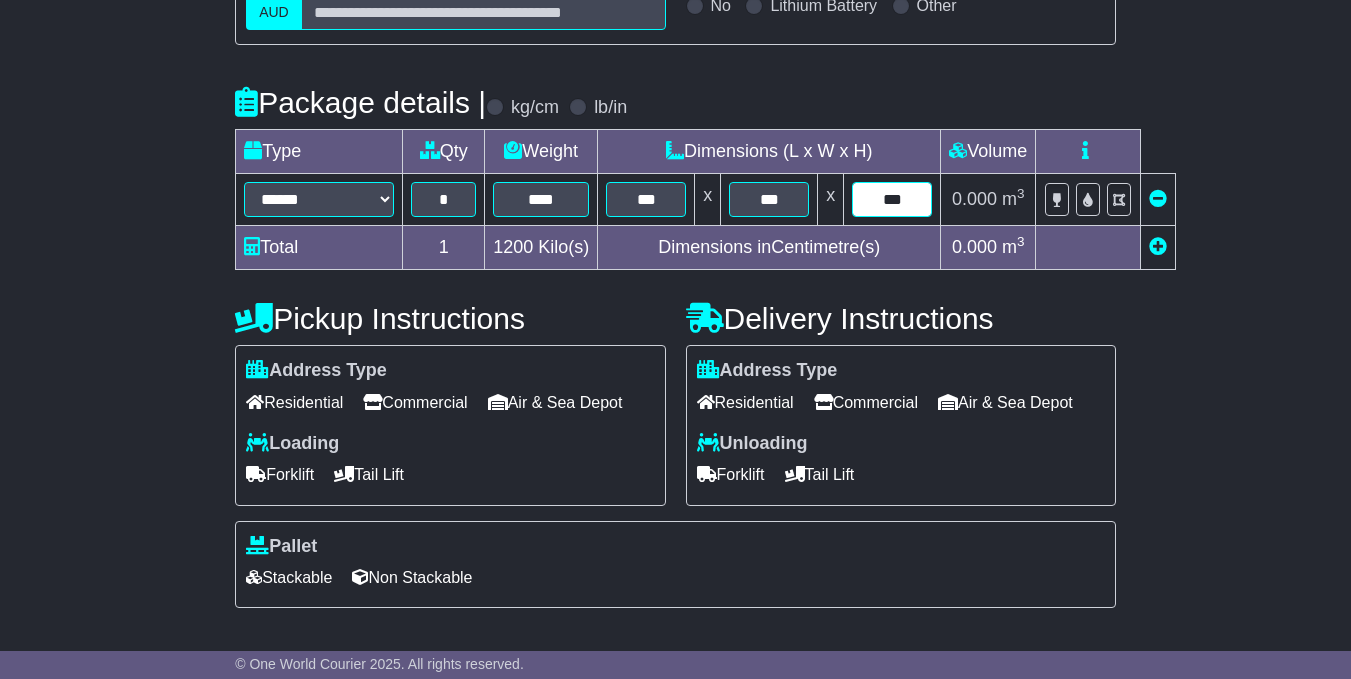 scroll, scrollTop: 400, scrollLeft: 0, axis: vertical 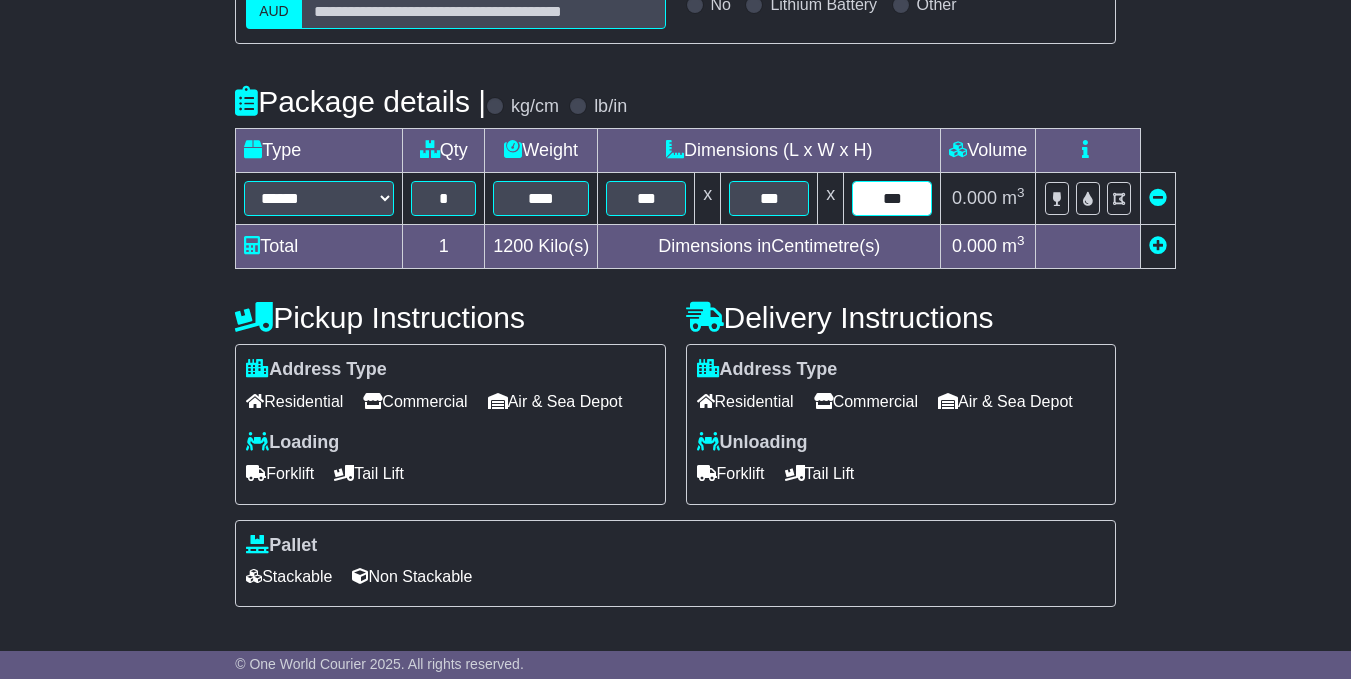 type on "***" 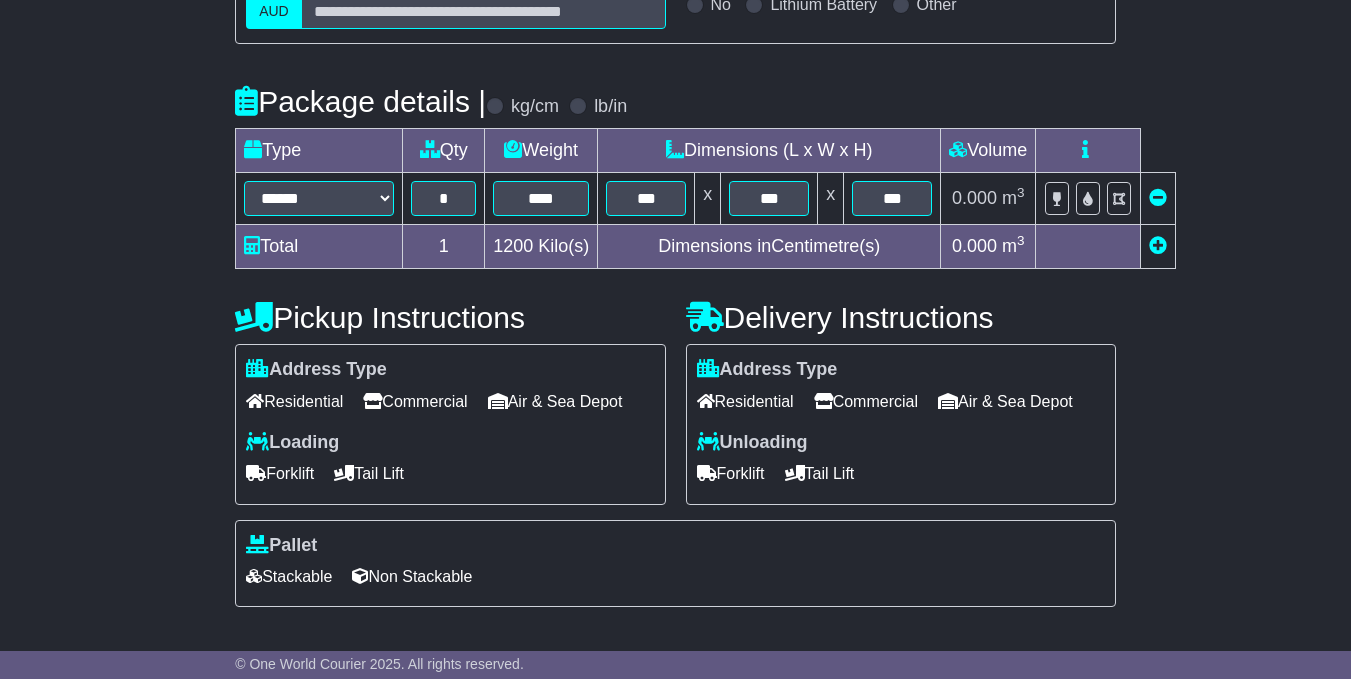 click on "Commercial" at bounding box center (415, 401) 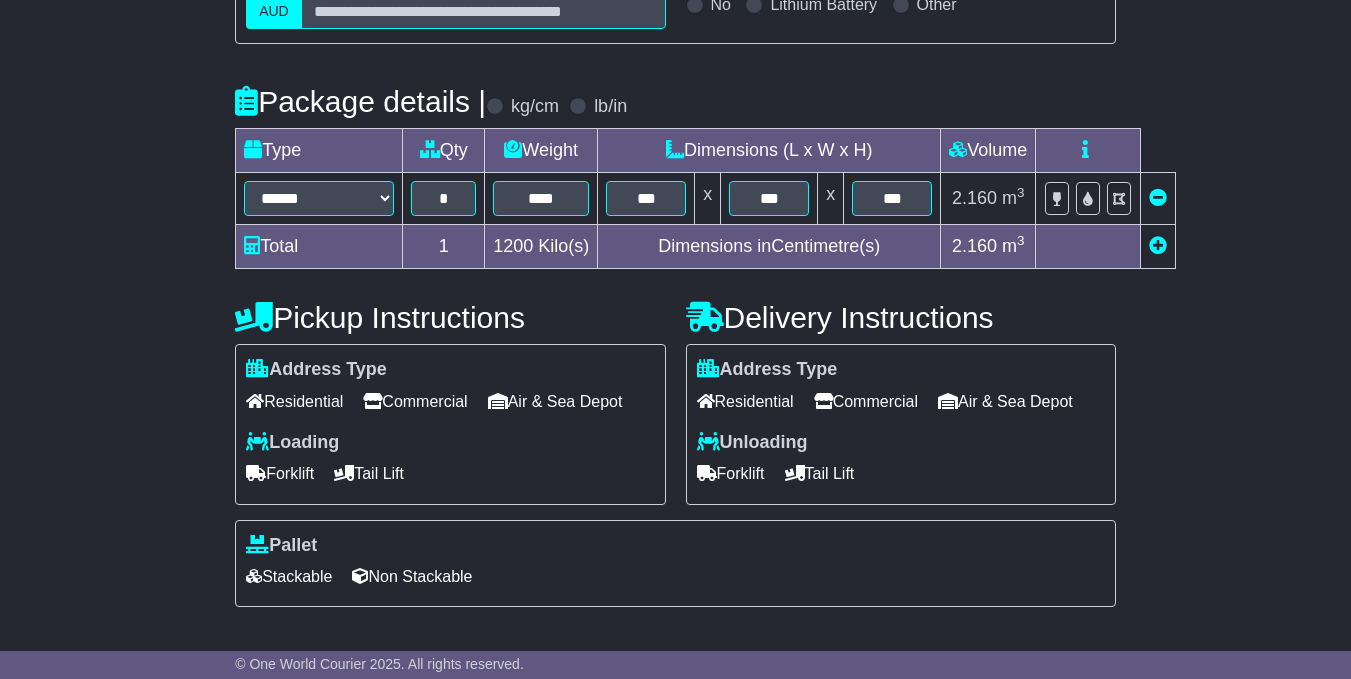 click on "Forklift" at bounding box center [280, 473] 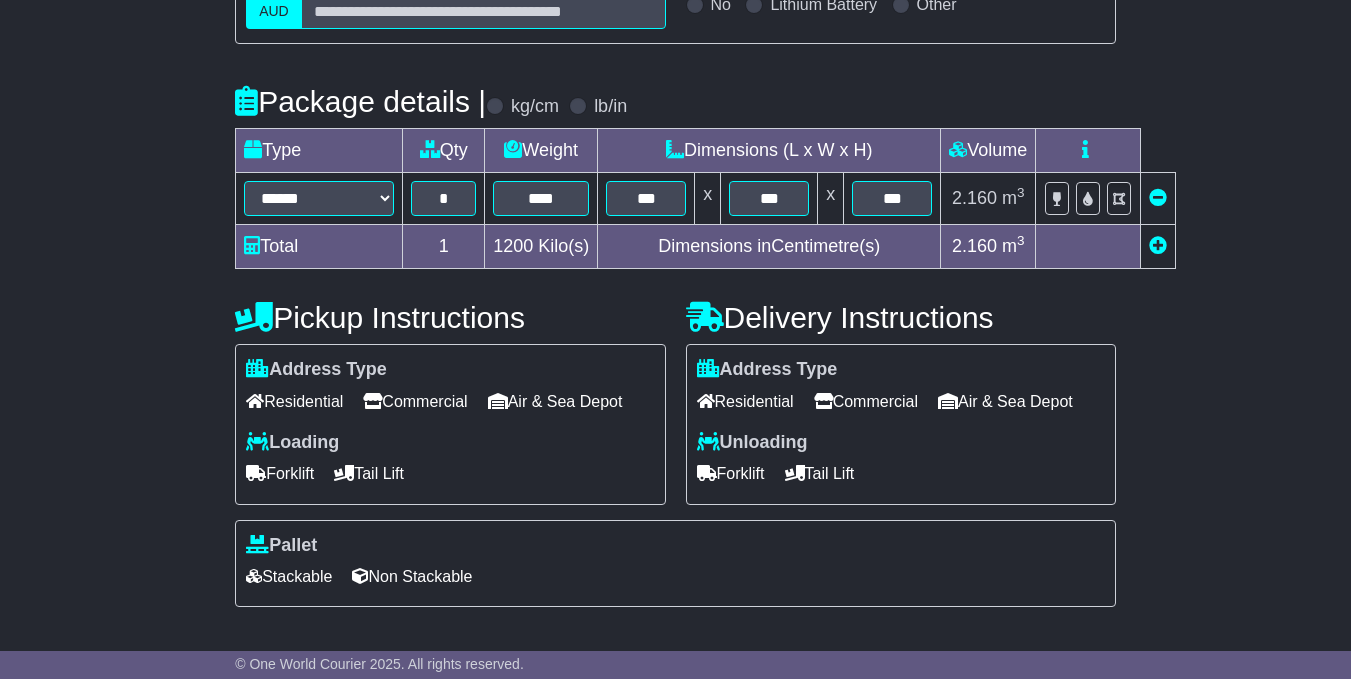click on "Commercial" at bounding box center [866, 401] 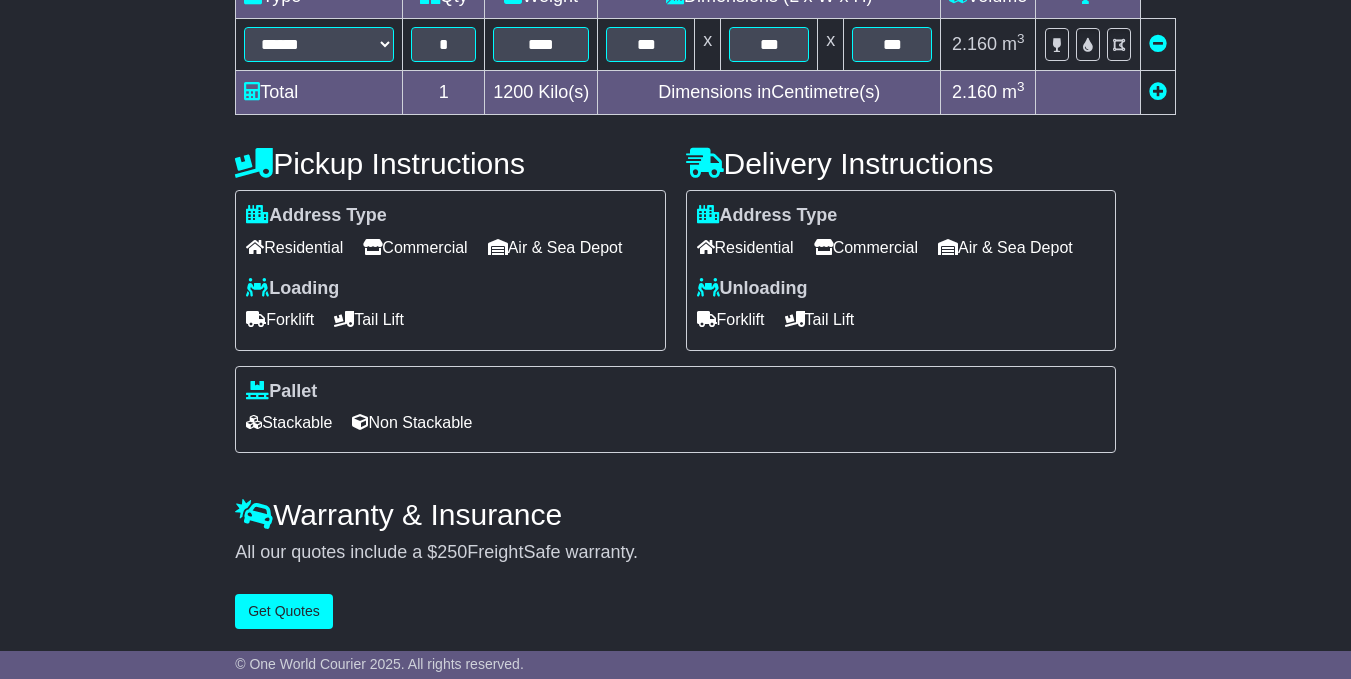 scroll, scrollTop: 623, scrollLeft: 0, axis: vertical 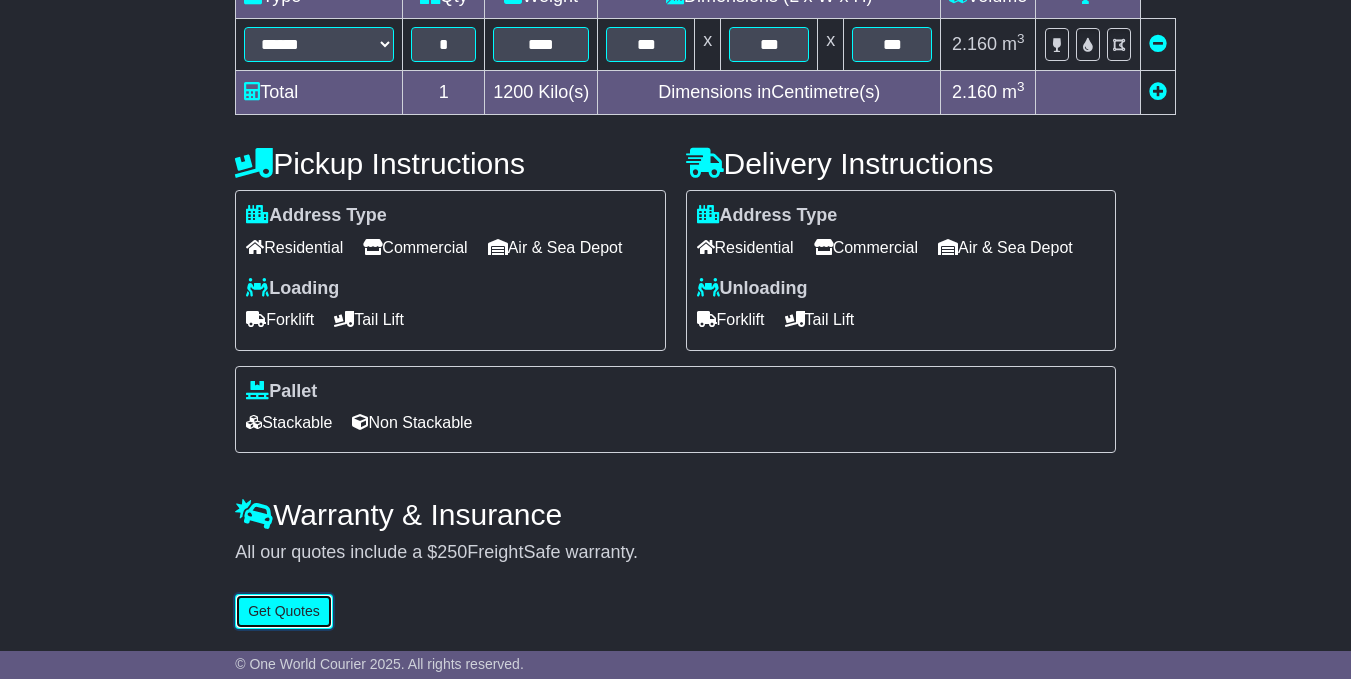 click on "Get Quotes" at bounding box center (284, 611) 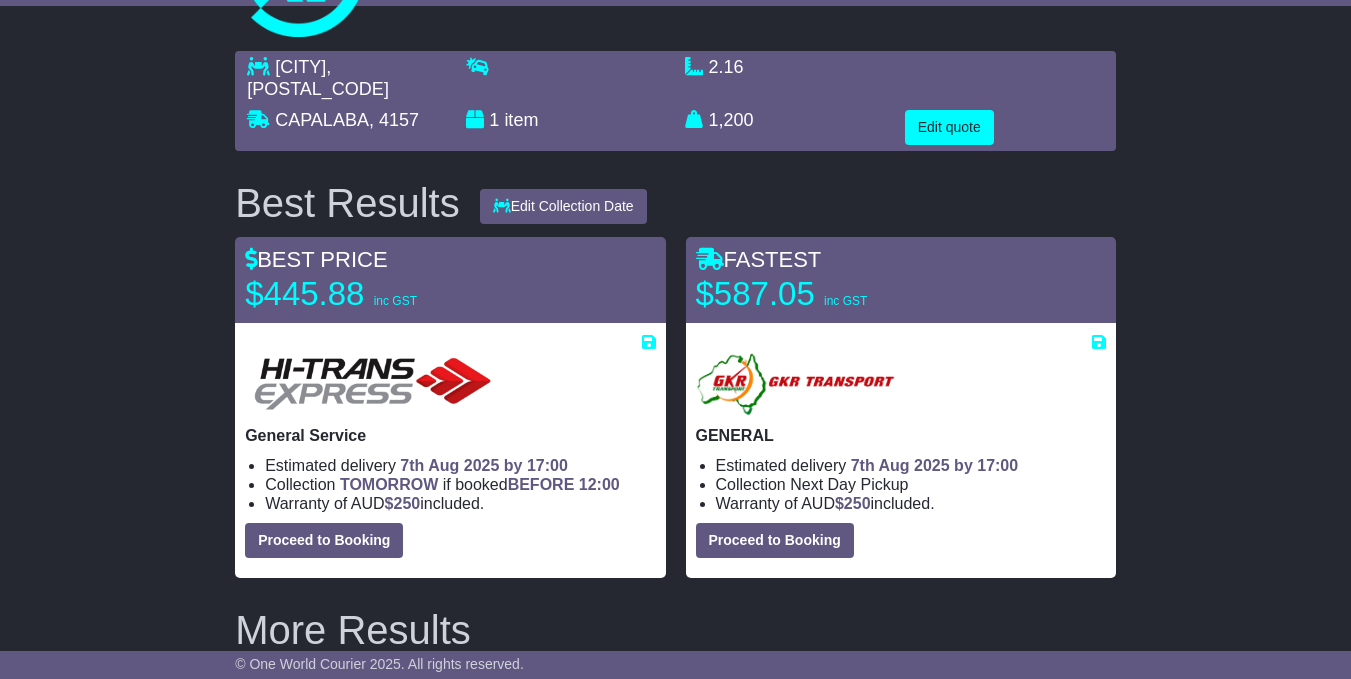 scroll, scrollTop: 0, scrollLeft: 0, axis: both 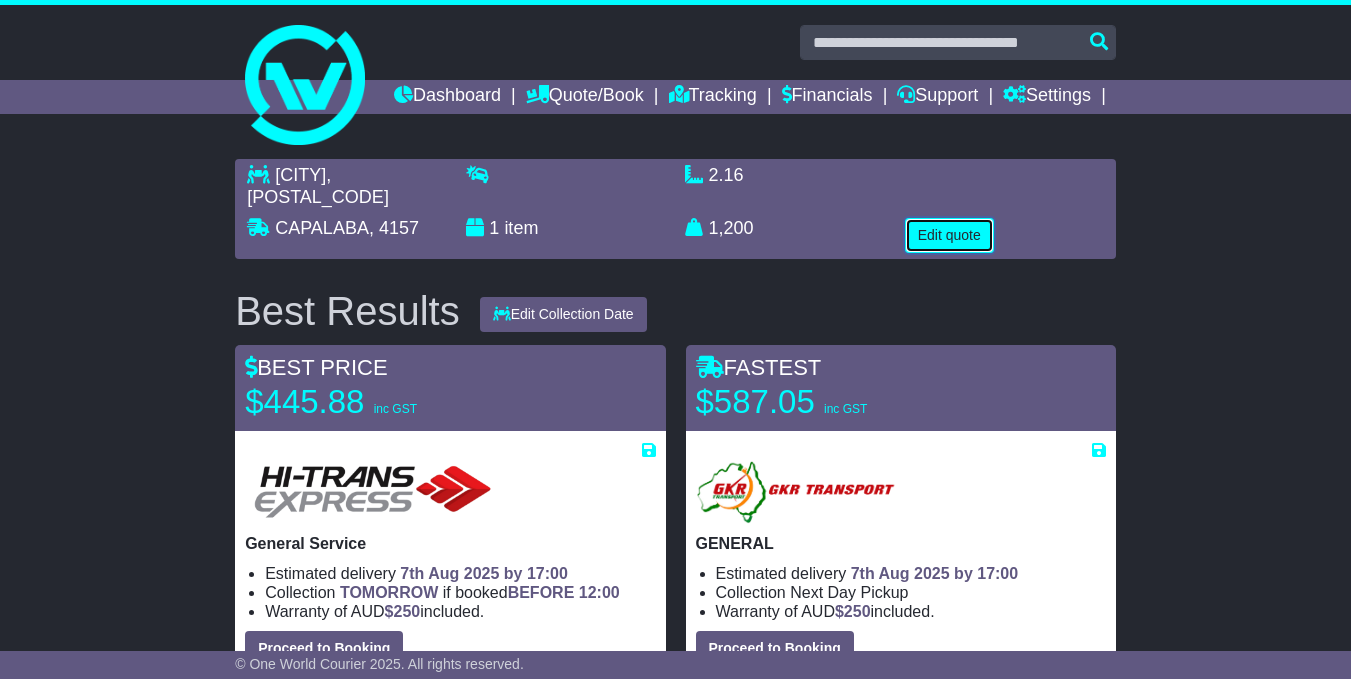 click on "Edit quote" at bounding box center (949, 235) 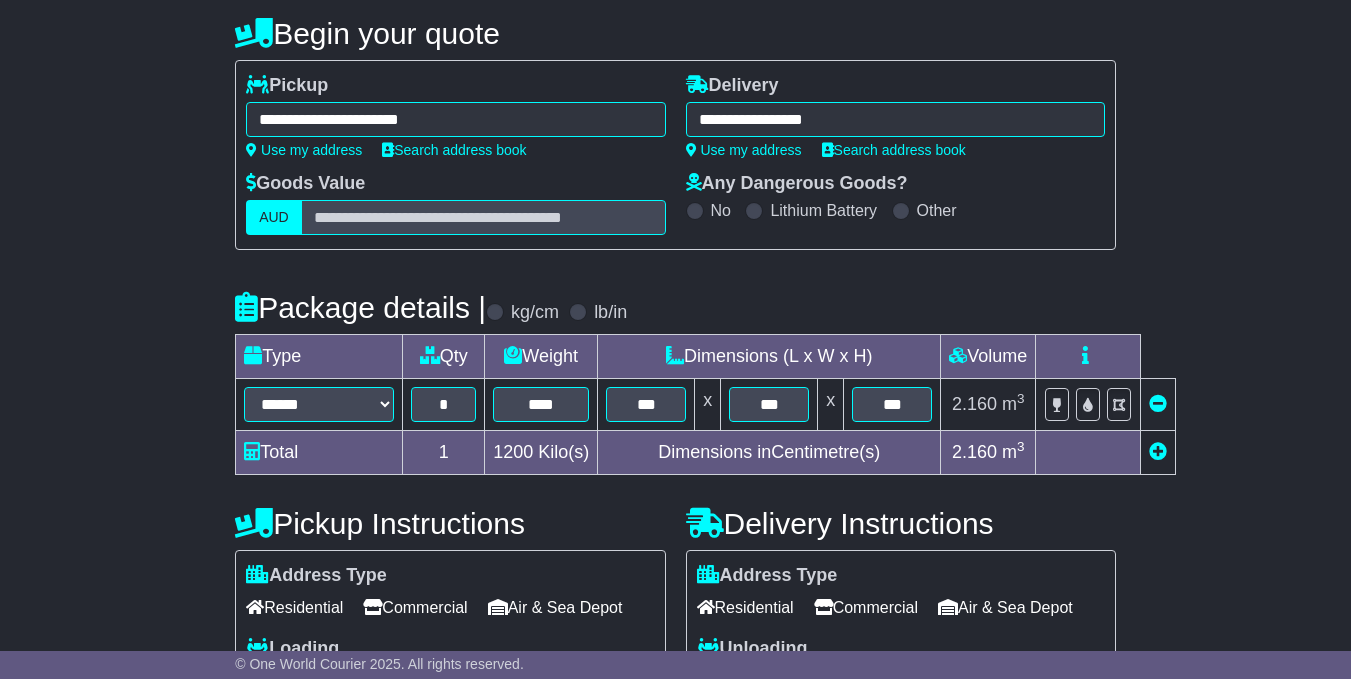 scroll, scrollTop: 200, scrollLeft: 0, axis: vertical 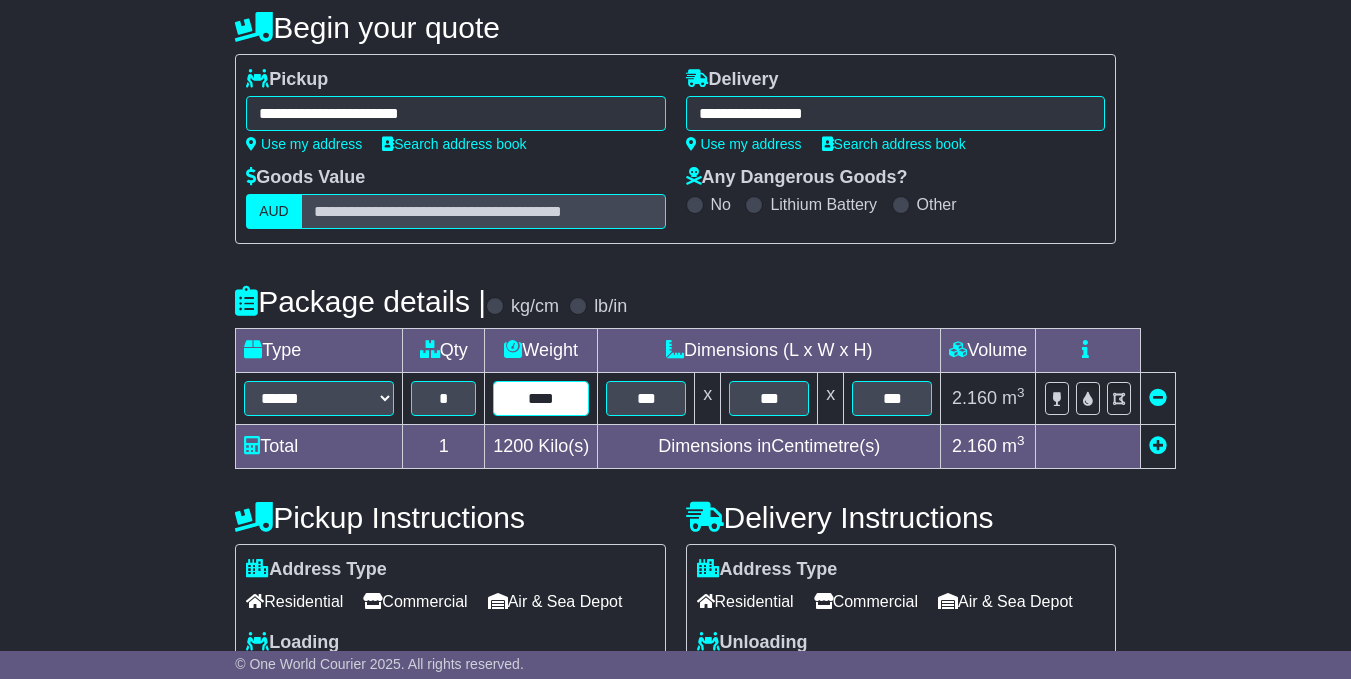 click on "****" at bounding box center [541, 398] 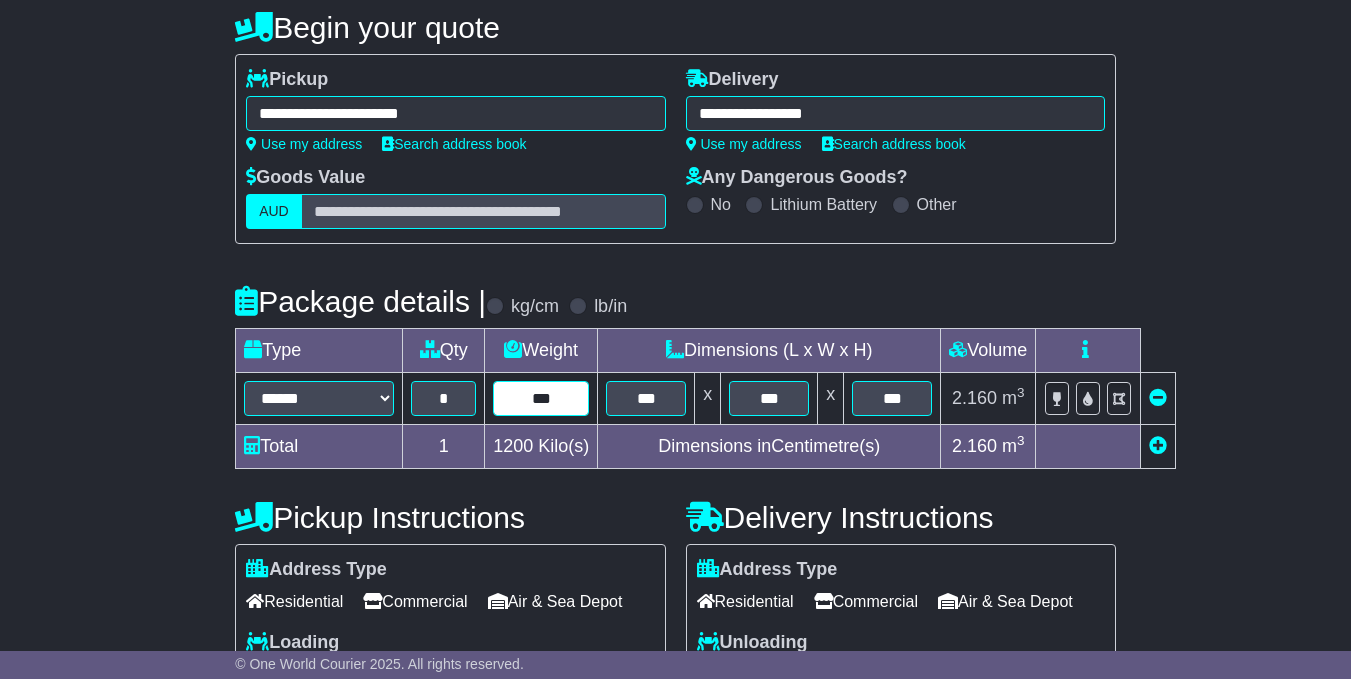 type on "***" 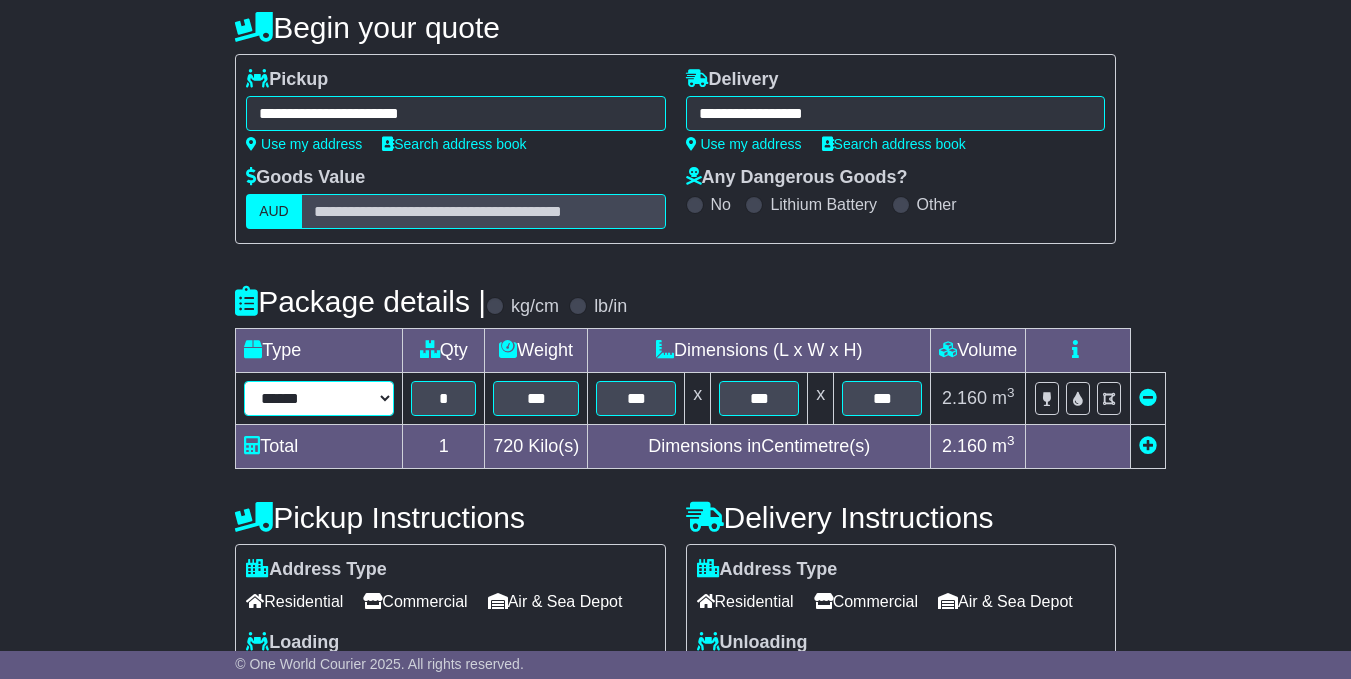click on "****** ****** *** ******** ***** **** **** ****** *** *******" at bounding box center (319, 398) 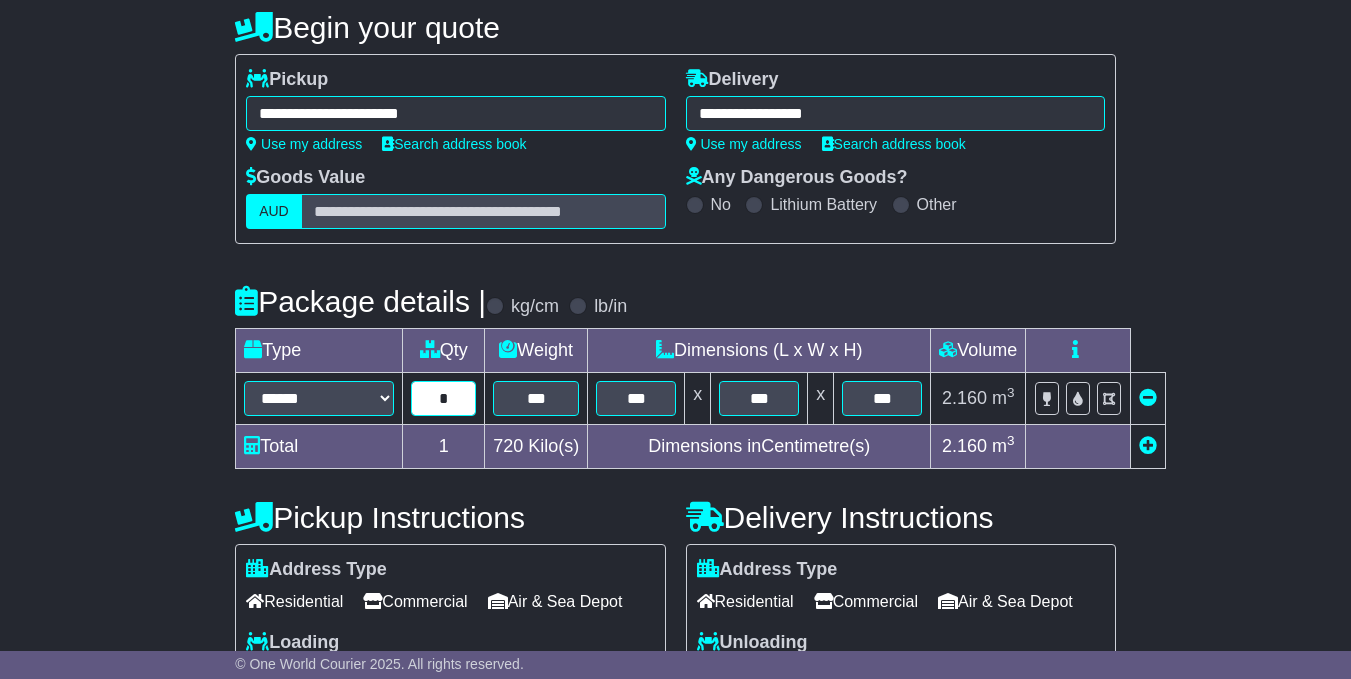 click on "*" at bounding box center [443, 398] 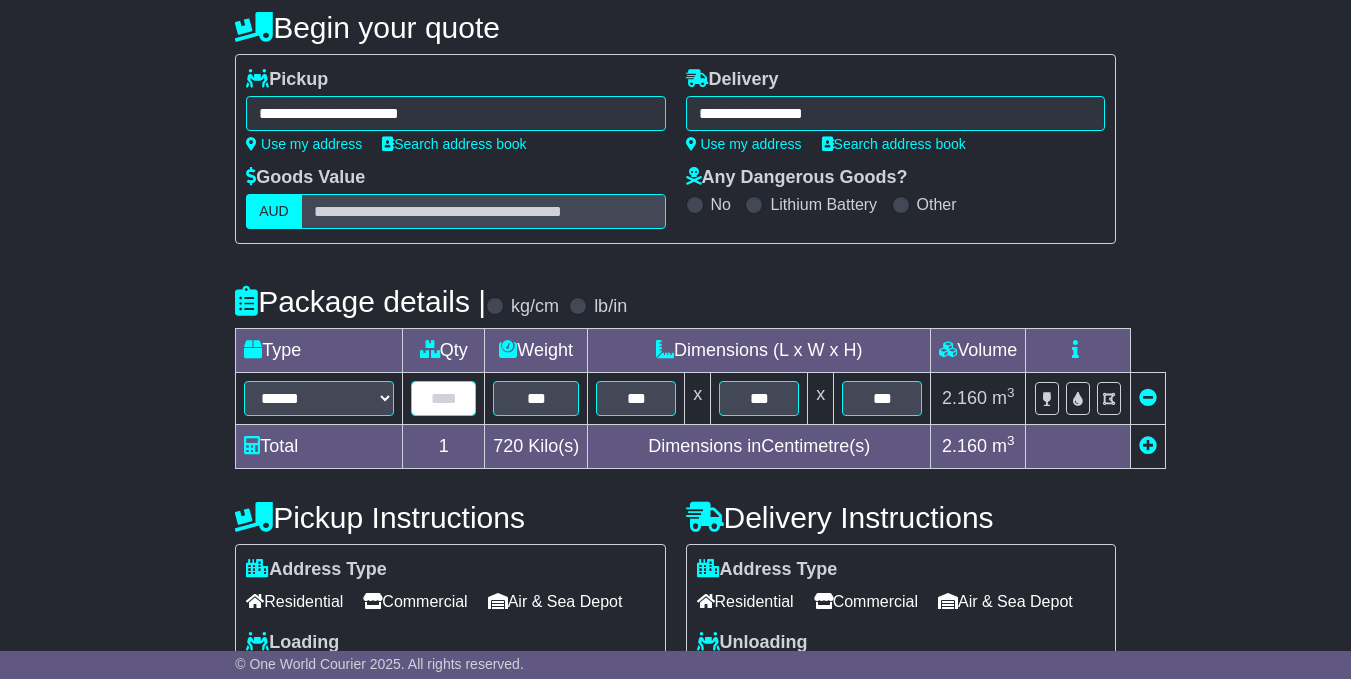 click at bounding box center (443, 398) 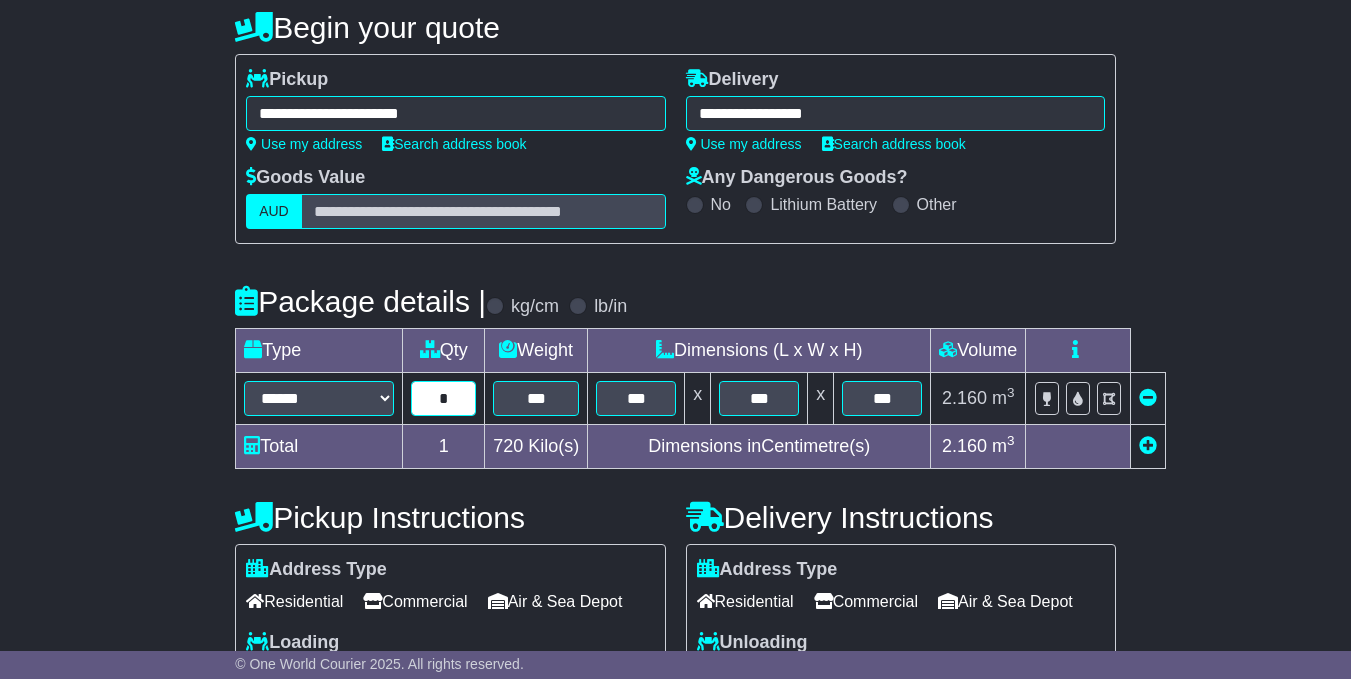 type on "*" 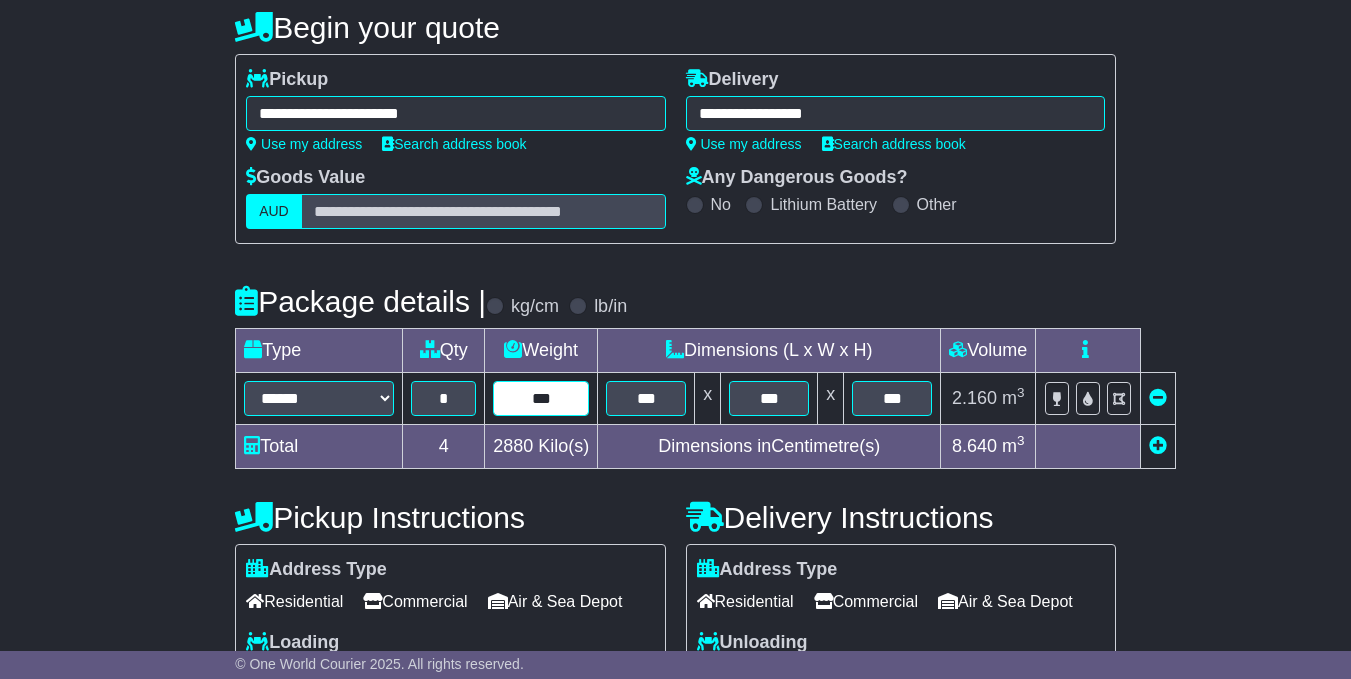 drag, startPoint x: 557, startPoint y: 432, endPoint x: 546, endPoint y: 431, distance: 11.045361 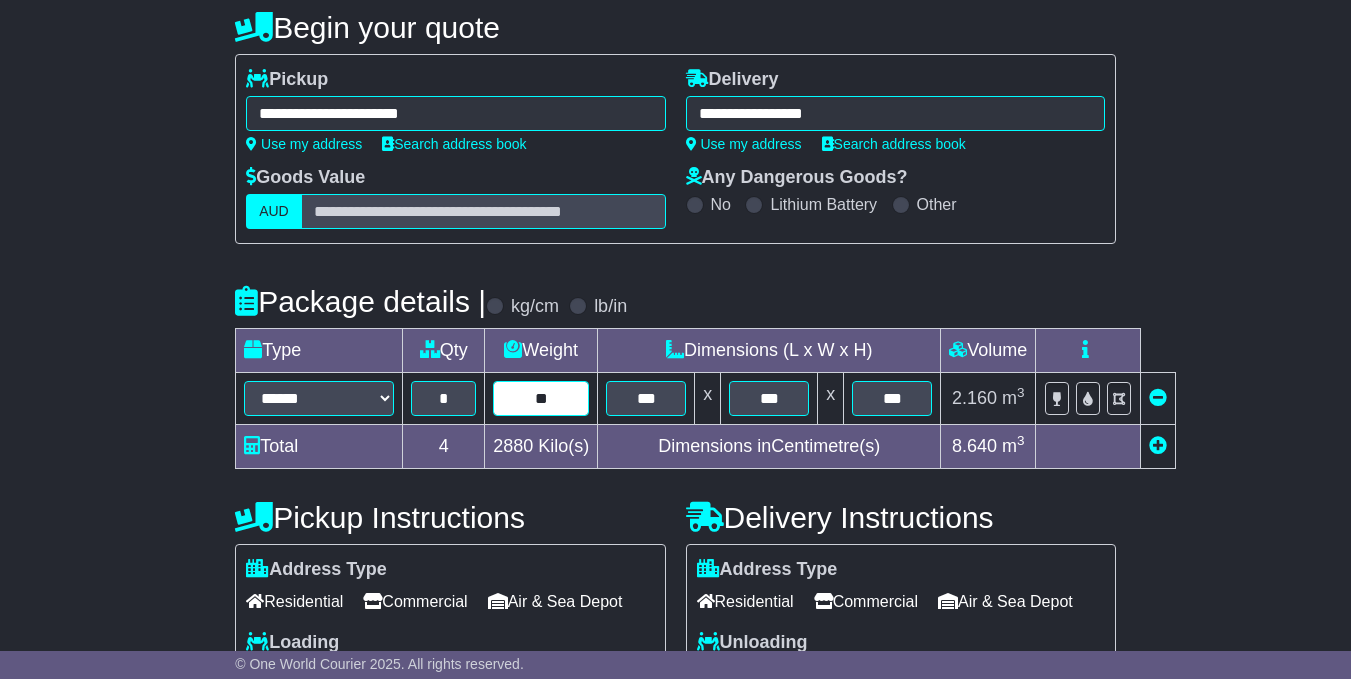 type on "**" 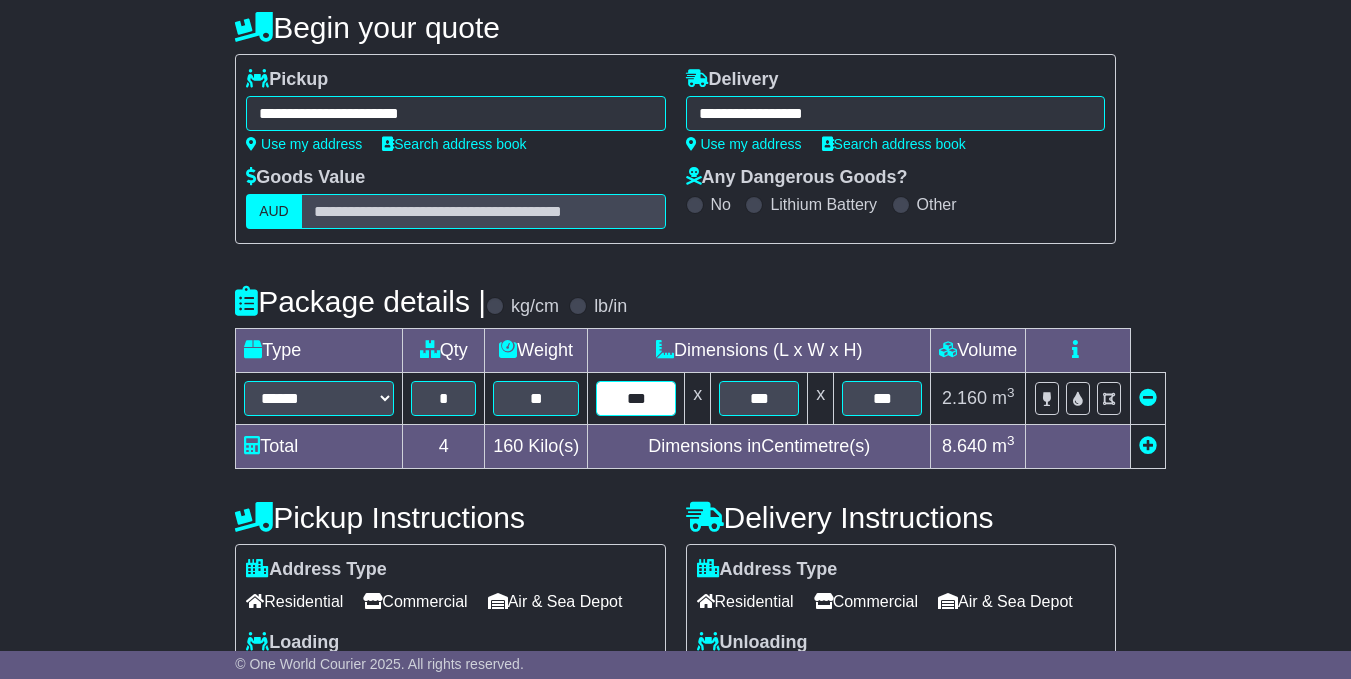 drag, startPoint x: 634, startPoint y: 431, endPoint x: 661, endPoint y: 430, distance: 27.018513 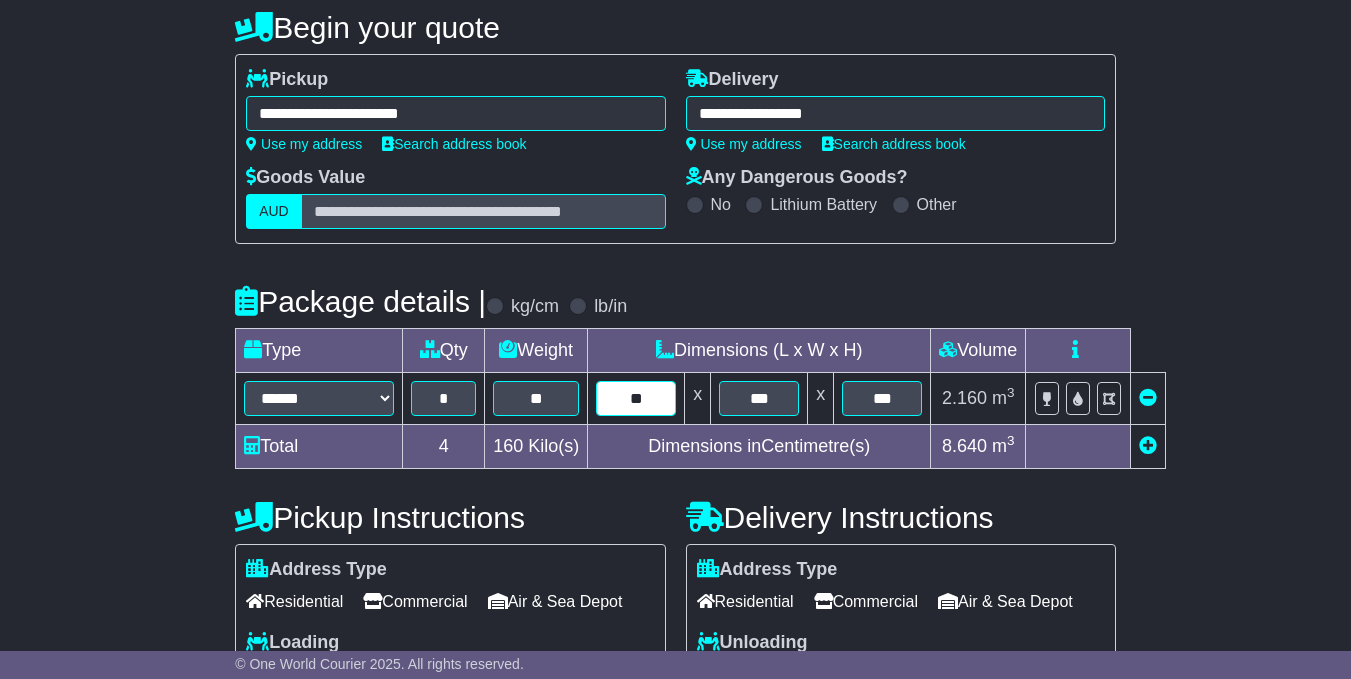 type on "**" 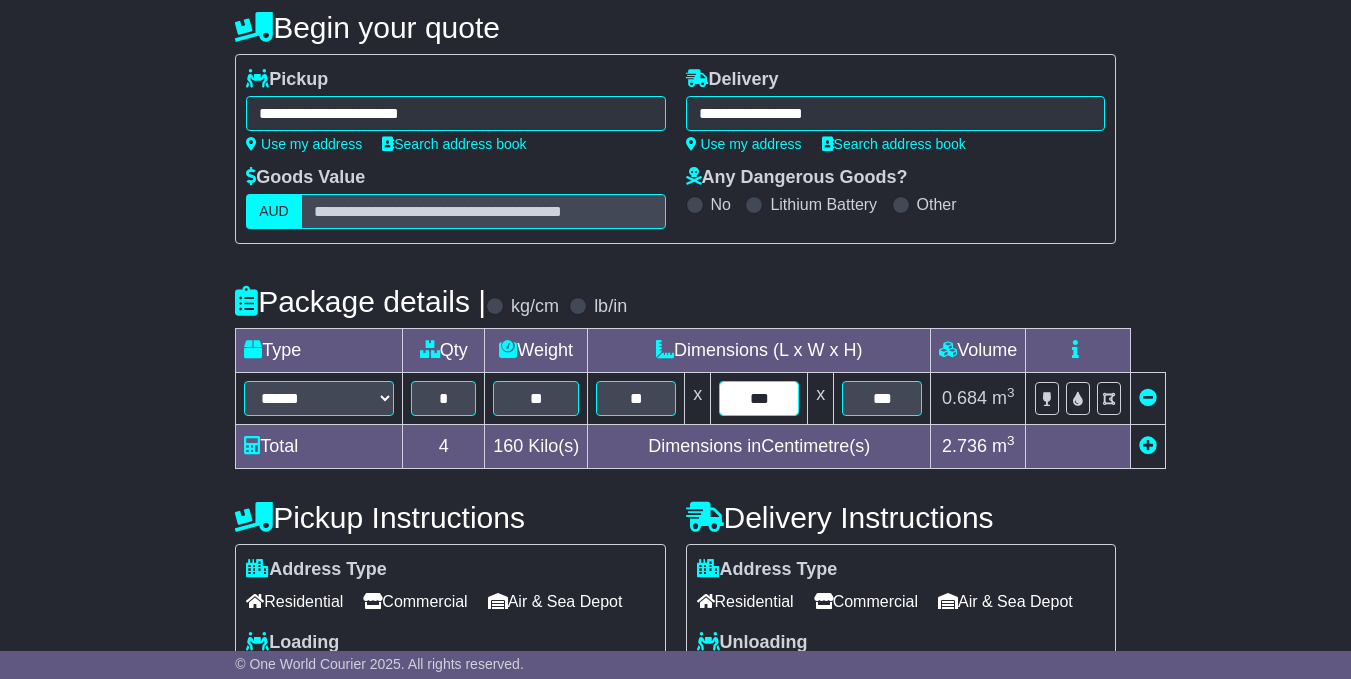 drag, startPoint x: 777, startPoint y: 430, endPoint x: 735, endPoint y: 433, distance: 42.107006 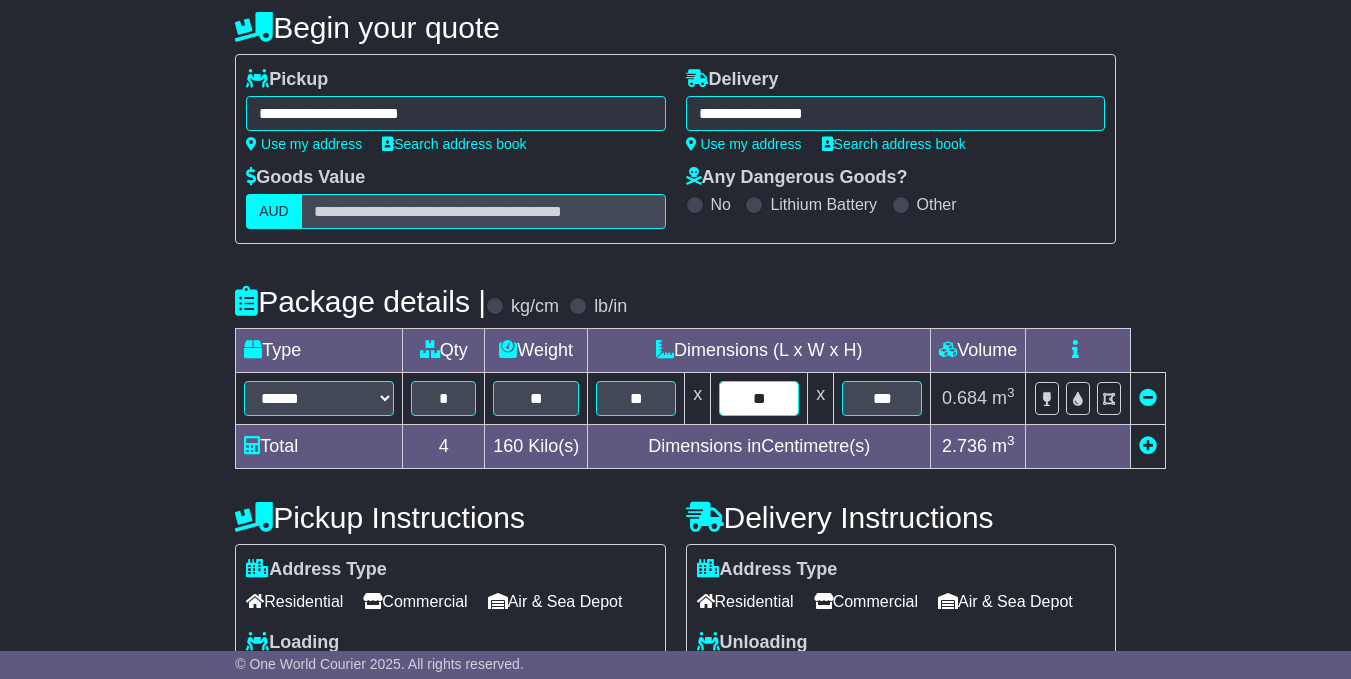 type on "**" 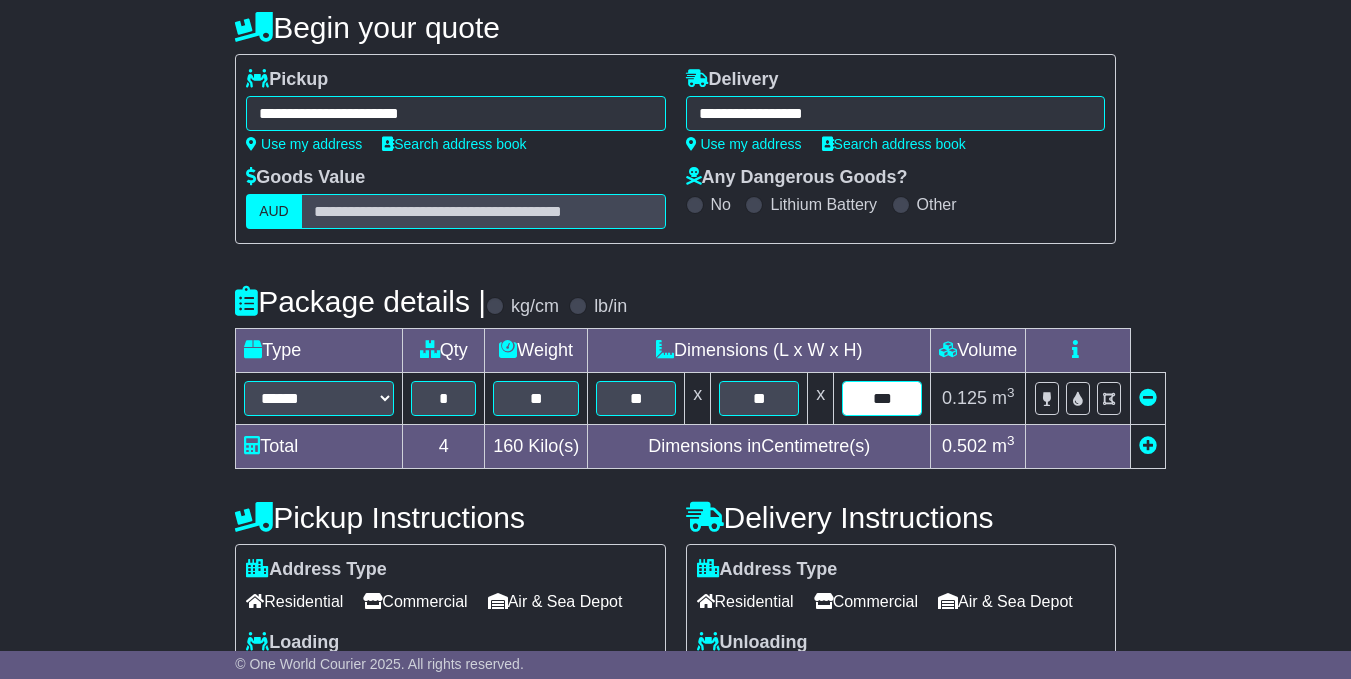 drag, startPoint x: 898, startPoint y: 433, endPoint x: 865, endPoint y: 430, distance: 33.13608 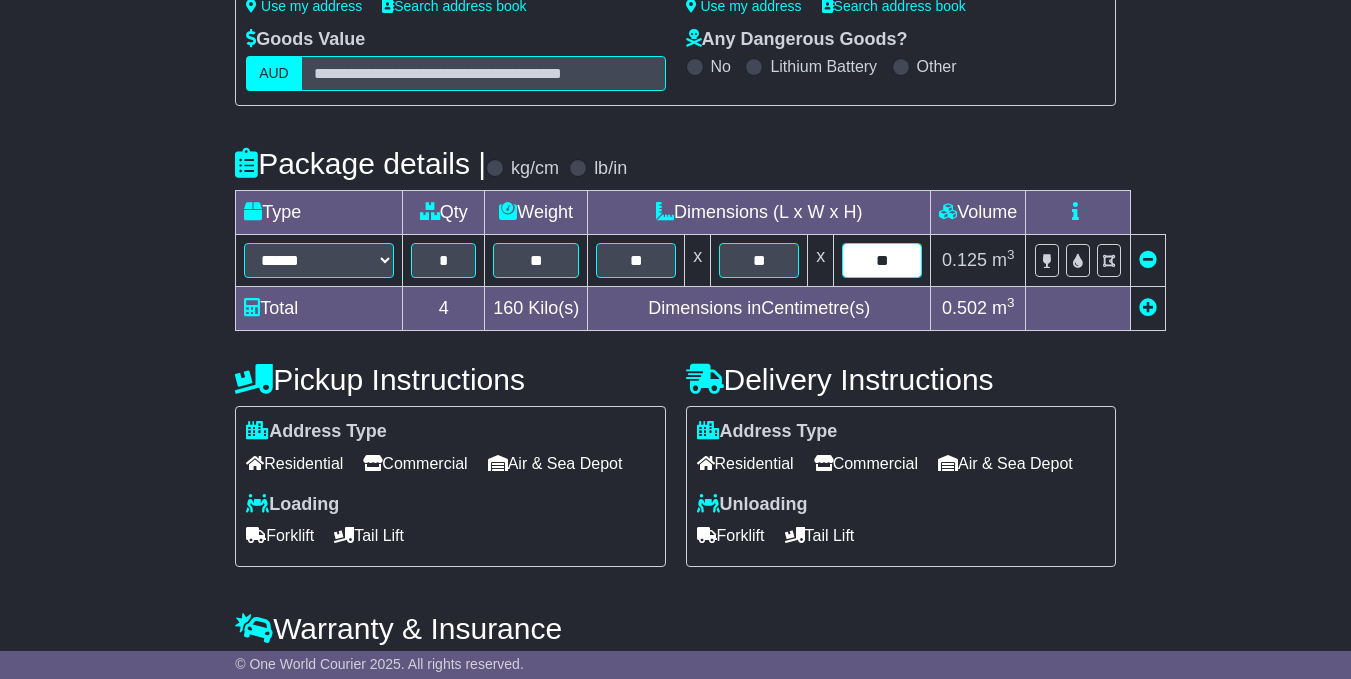 scroll, scrollTop: 400, scrollLeft: 0, axis: vertical 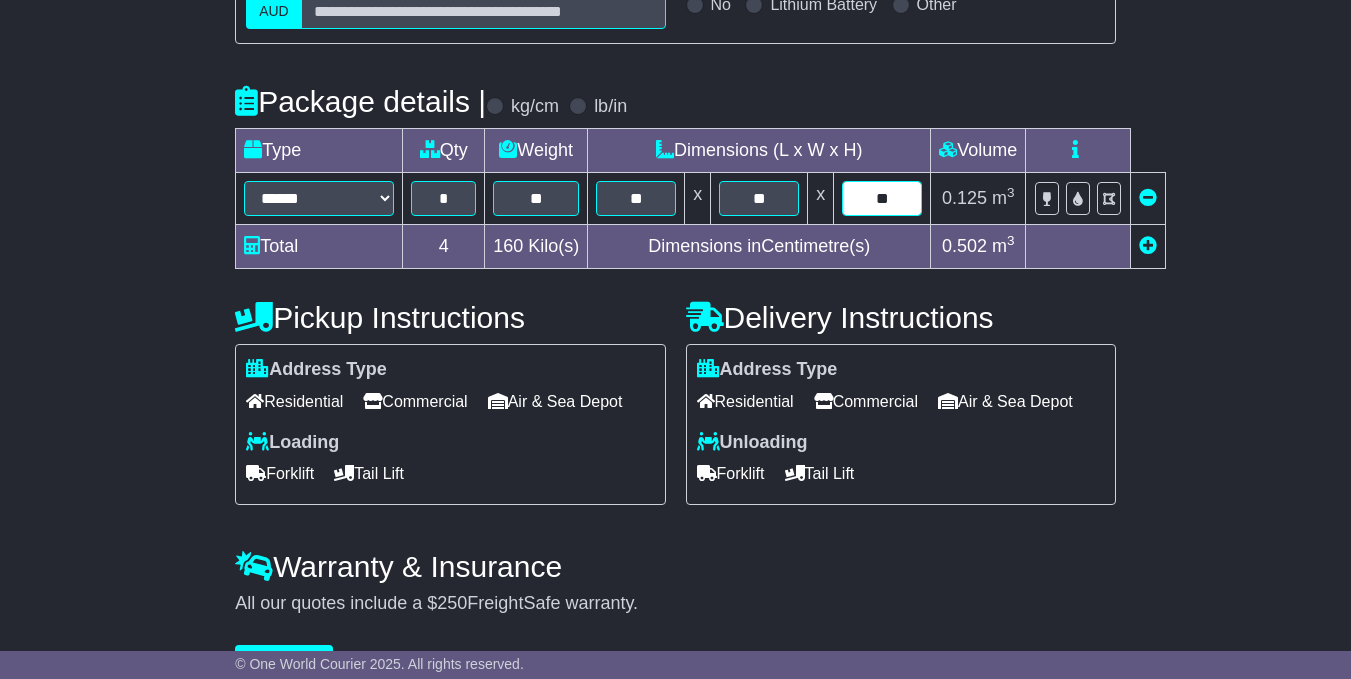 type on "**" 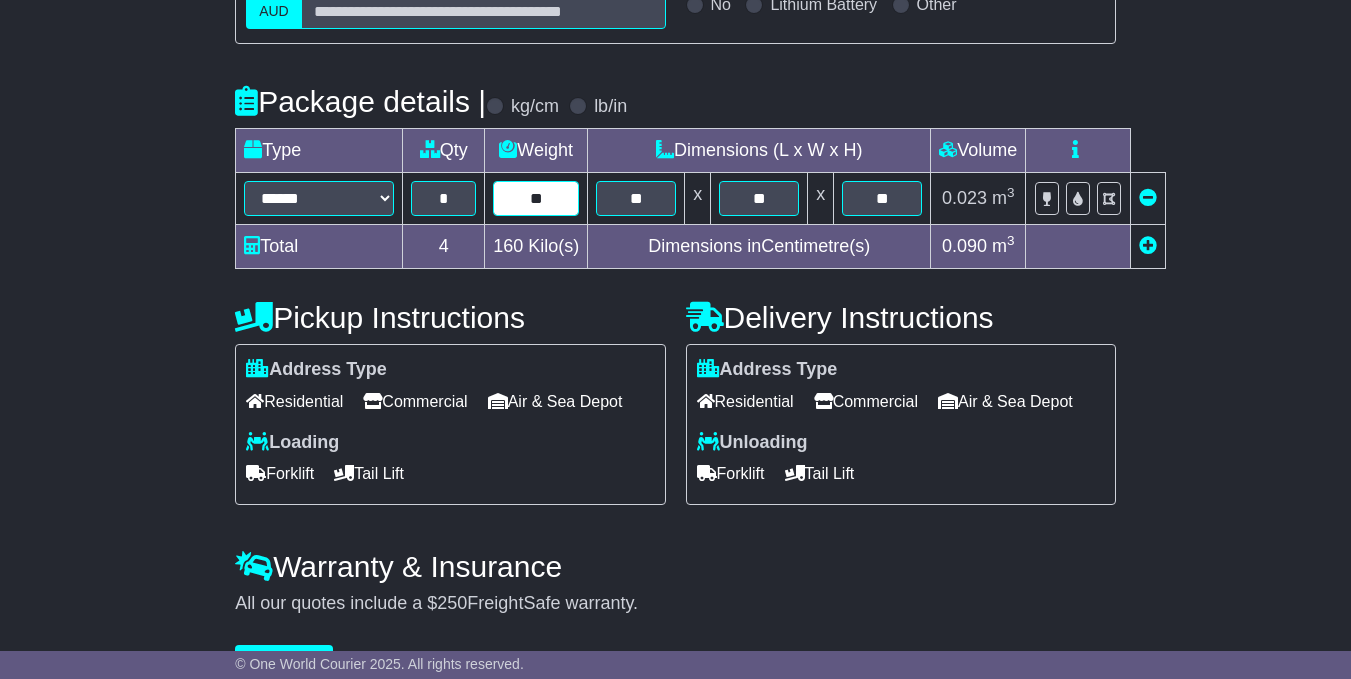 drag, startPoint x: 548, startPoint y: 235, endPoint x: 527, endPoint y: 234, distance: 21.023796 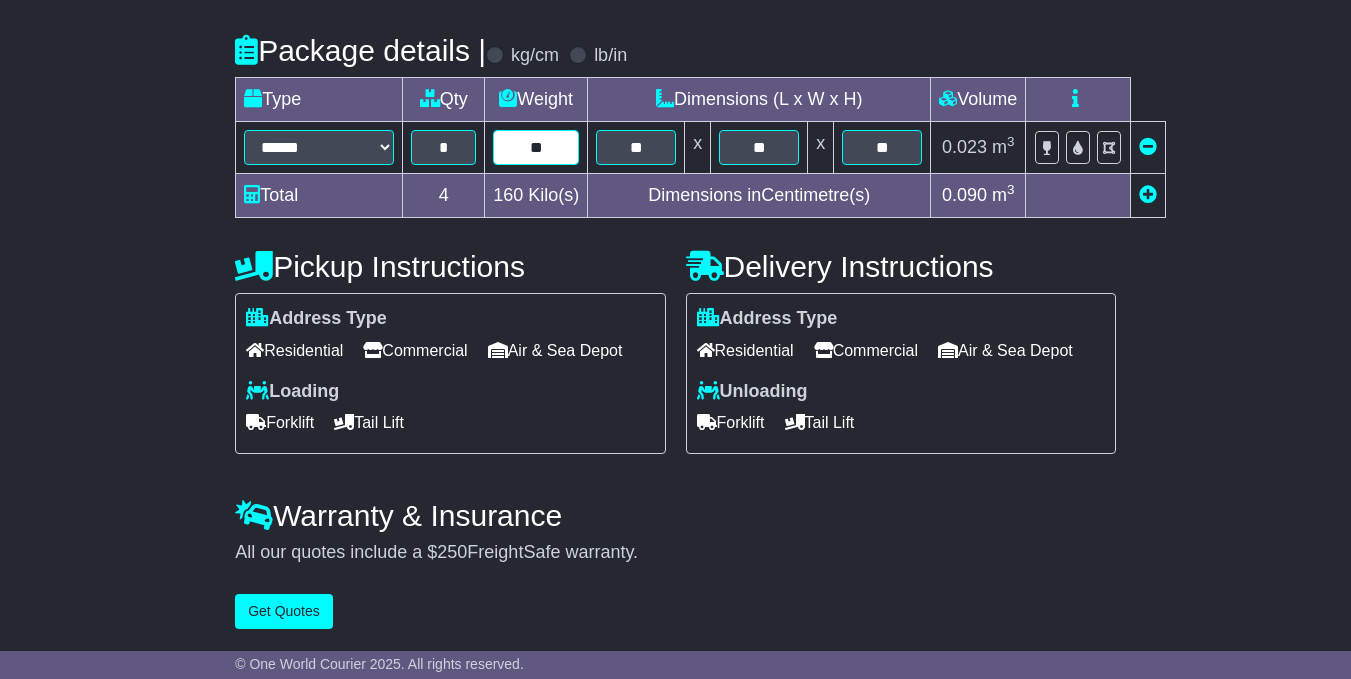 scroll, scrollTop: 520, scrollLeft: 0, axis: vertical 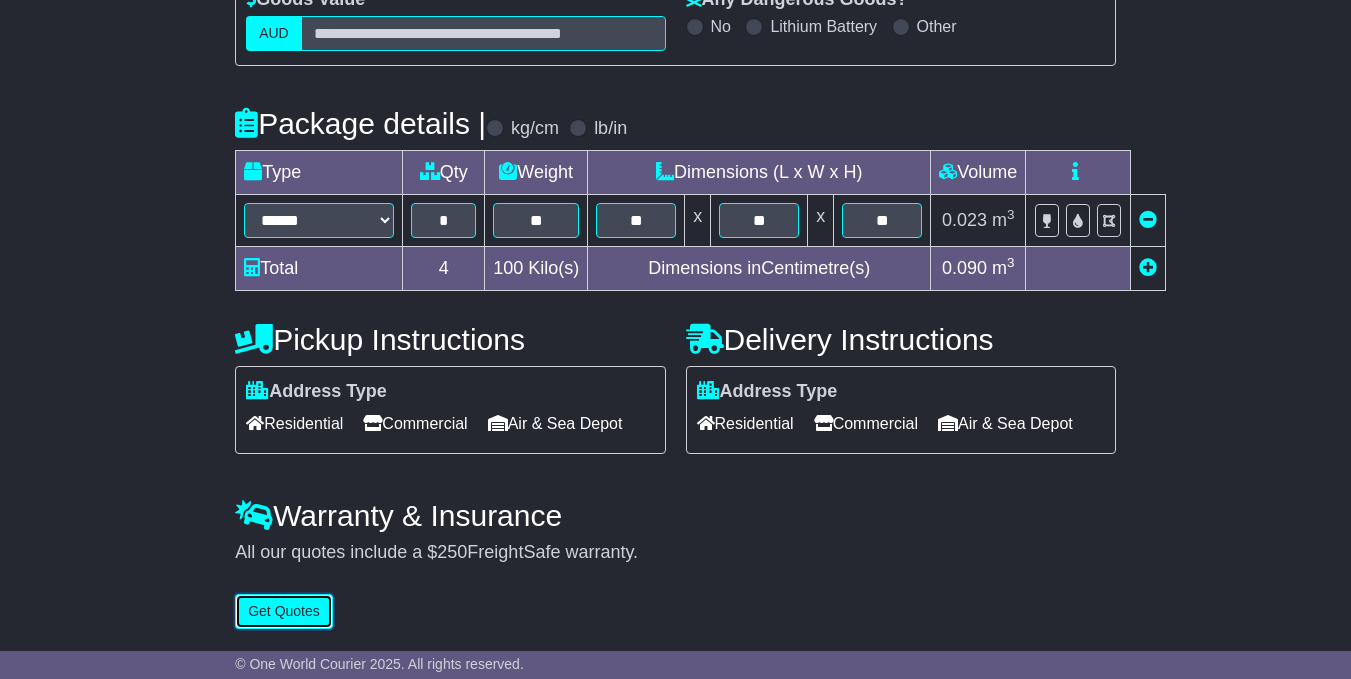 click on "Get Quotes" at bounding box center [284, 611] 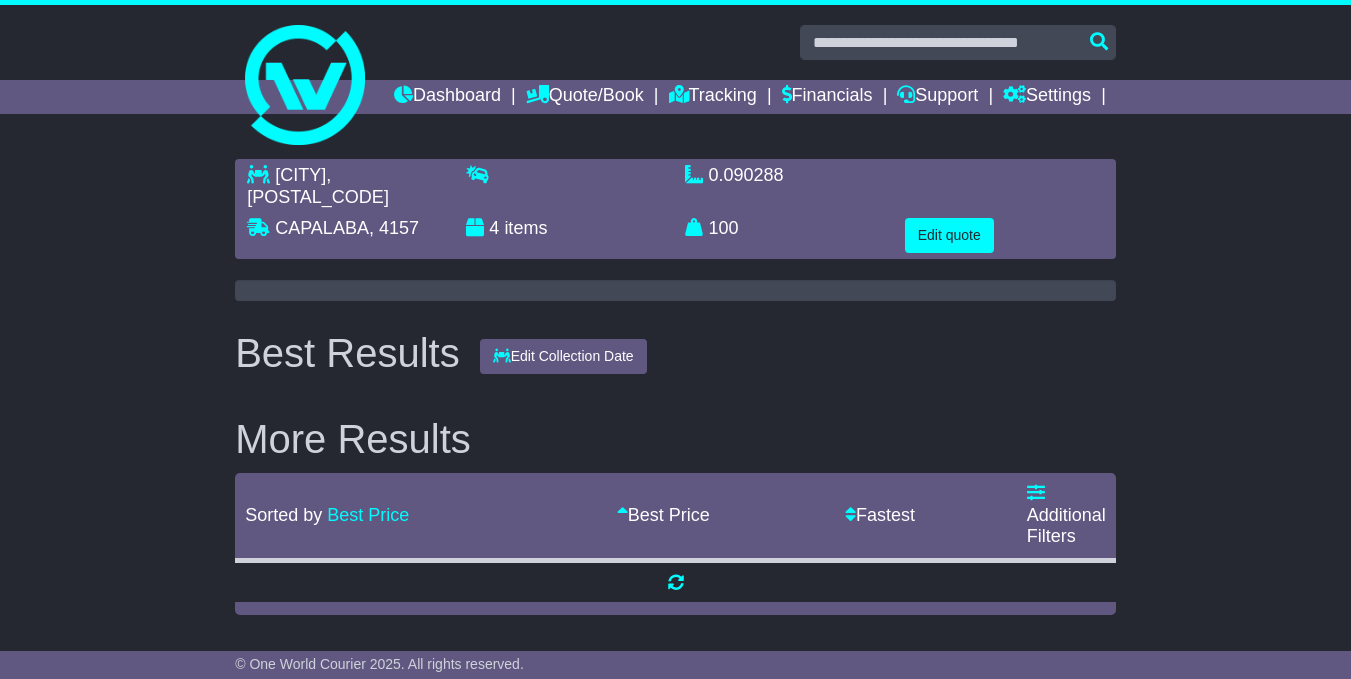 scroll, scrollTop: 0, scrollLeft: 0, axis: both 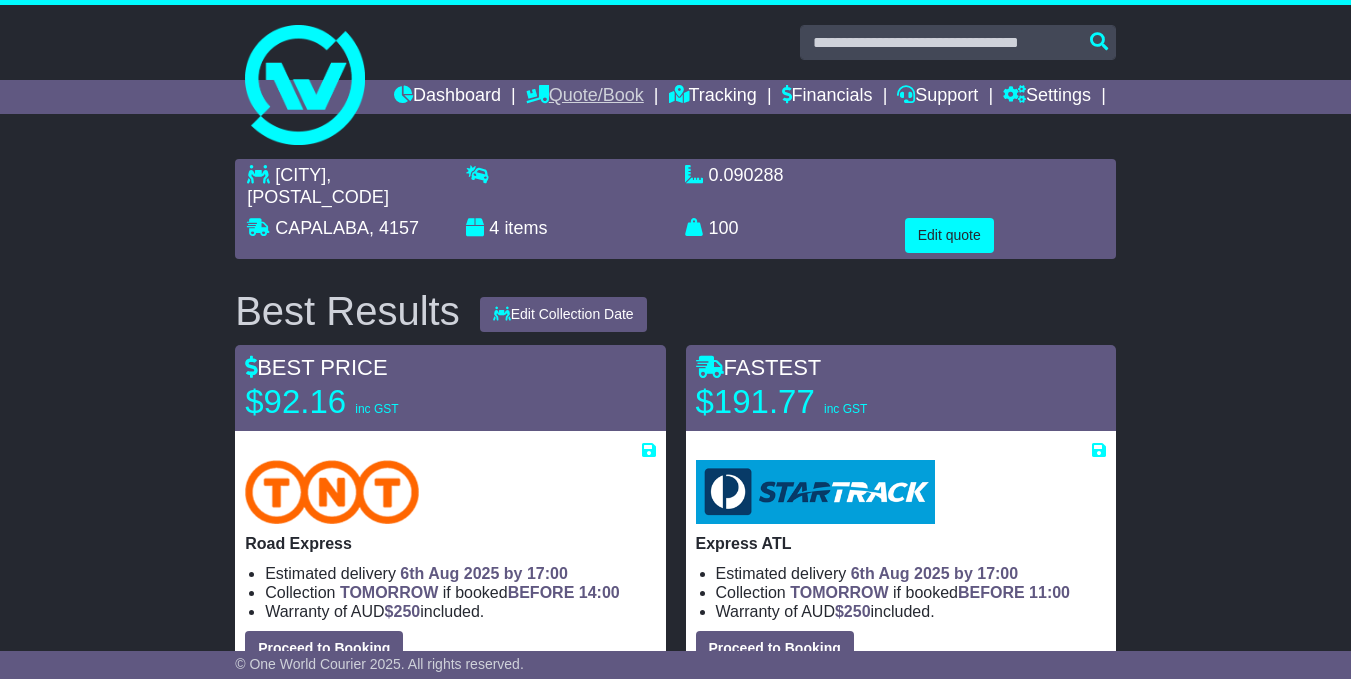 click on "Quote/Book" at bounding box center [585, 97] 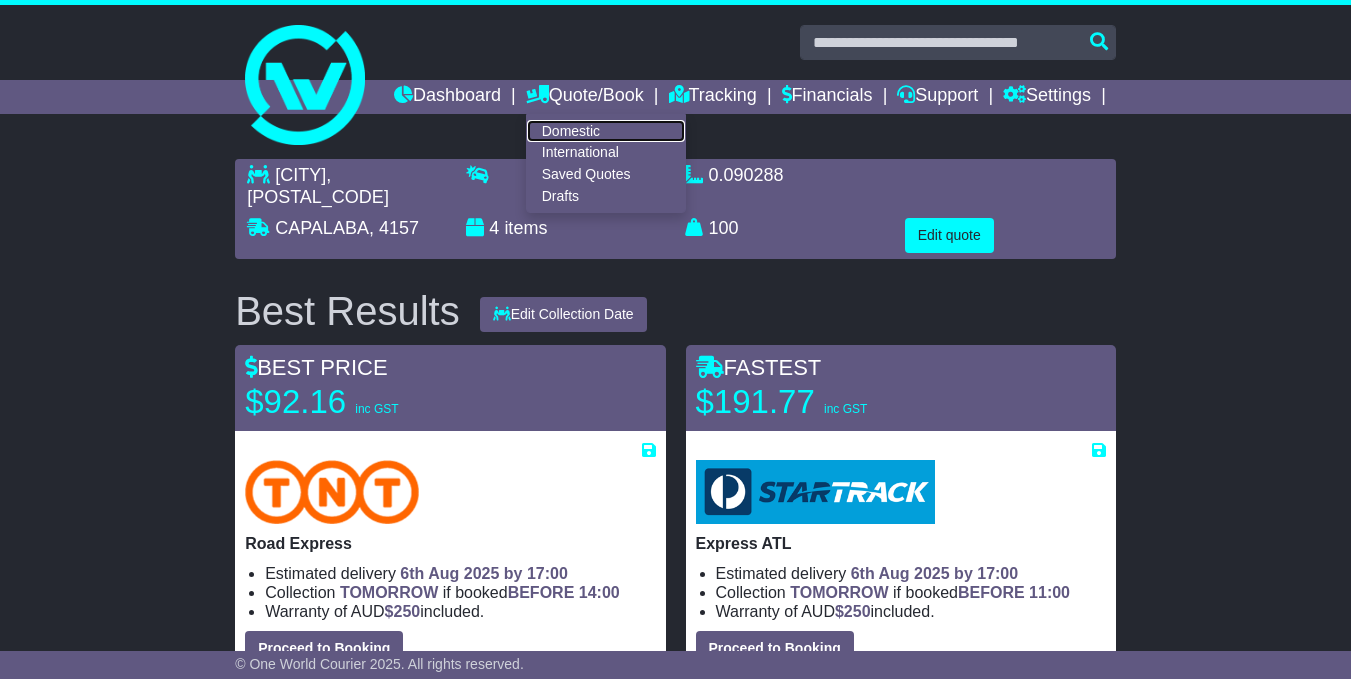 click on "Domestic" at bounding box center (606, 131) 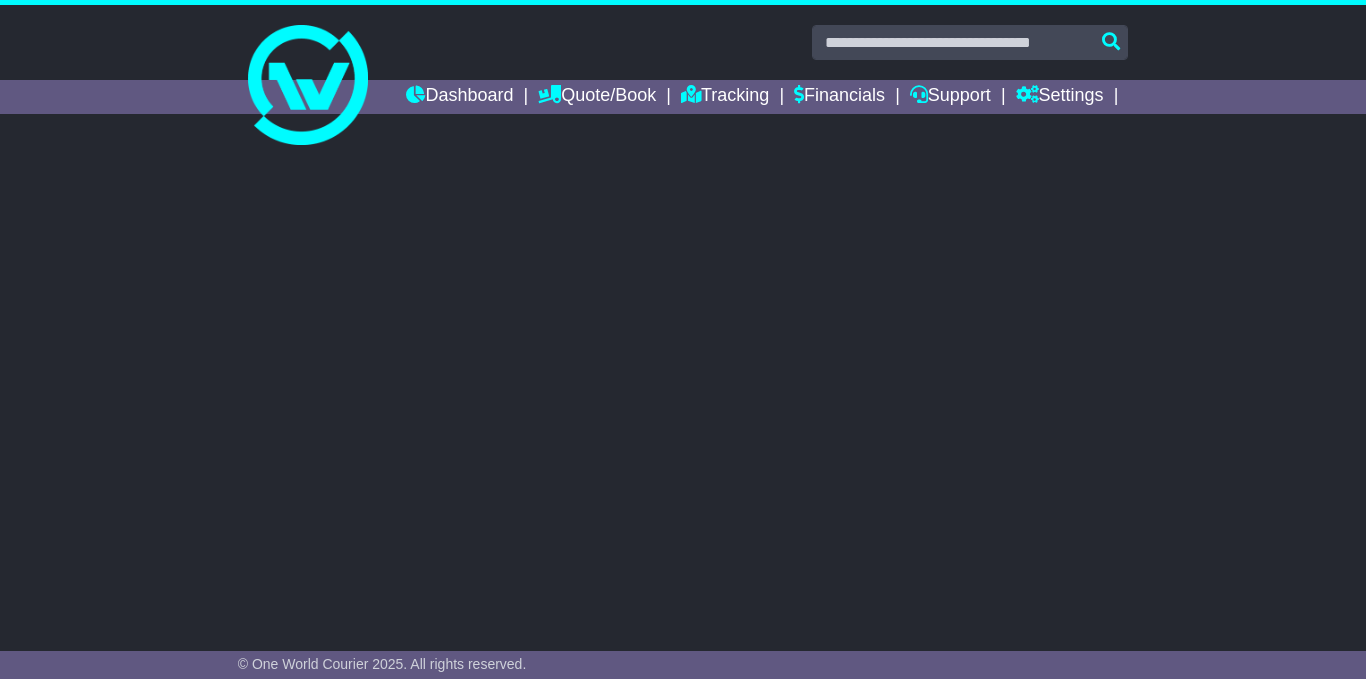 scroll, scrollTop: 0, scrollLeft: 0, axis: both 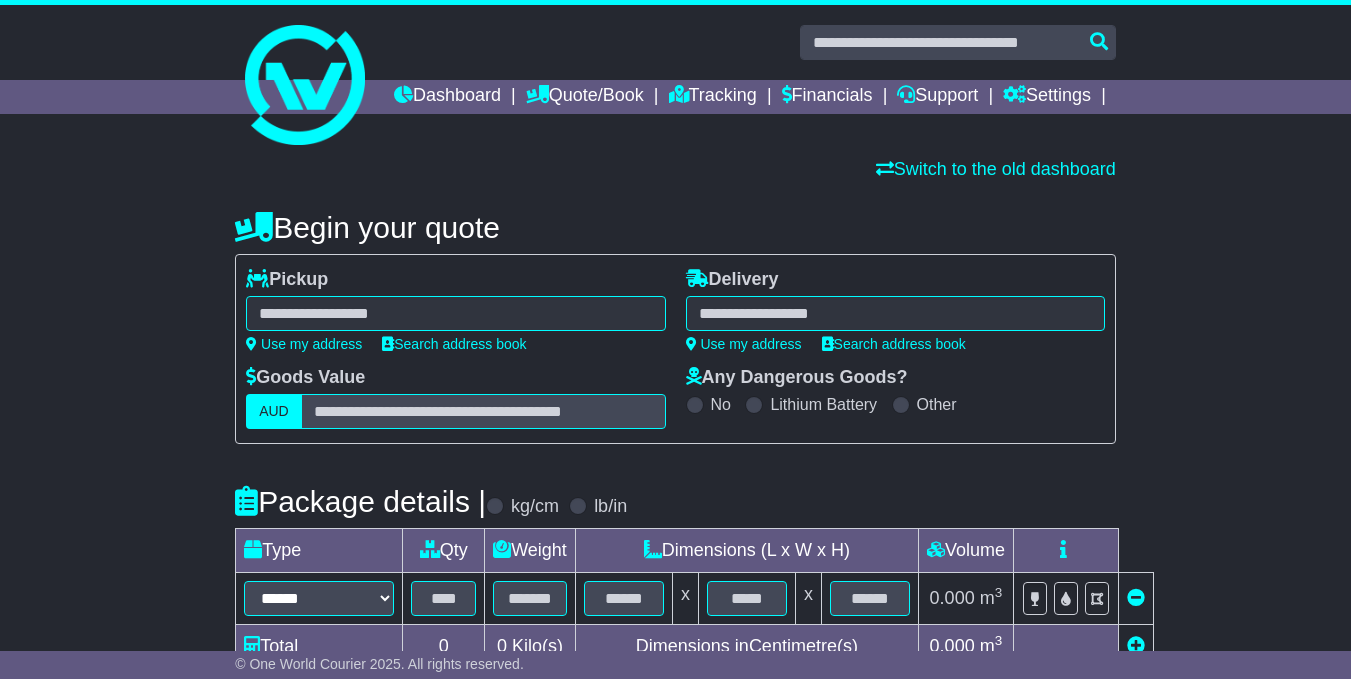 click at bounding box center [455, 313] 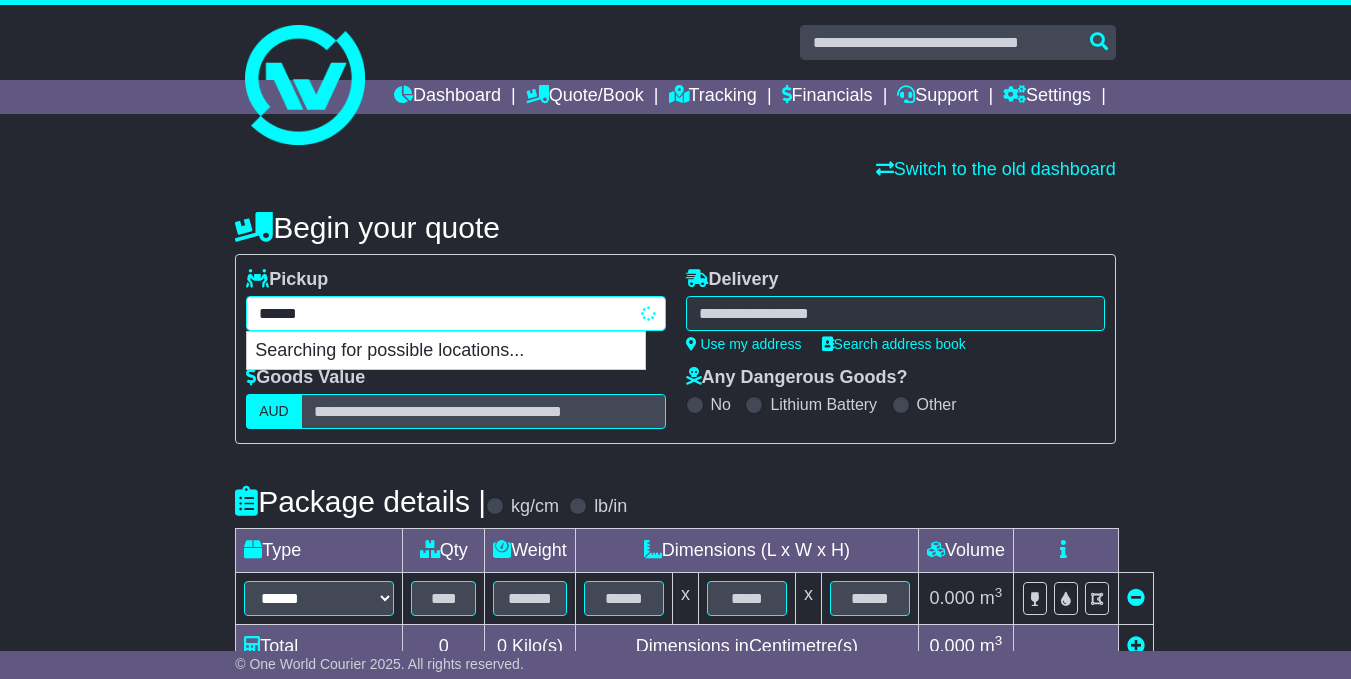 type on "*******" 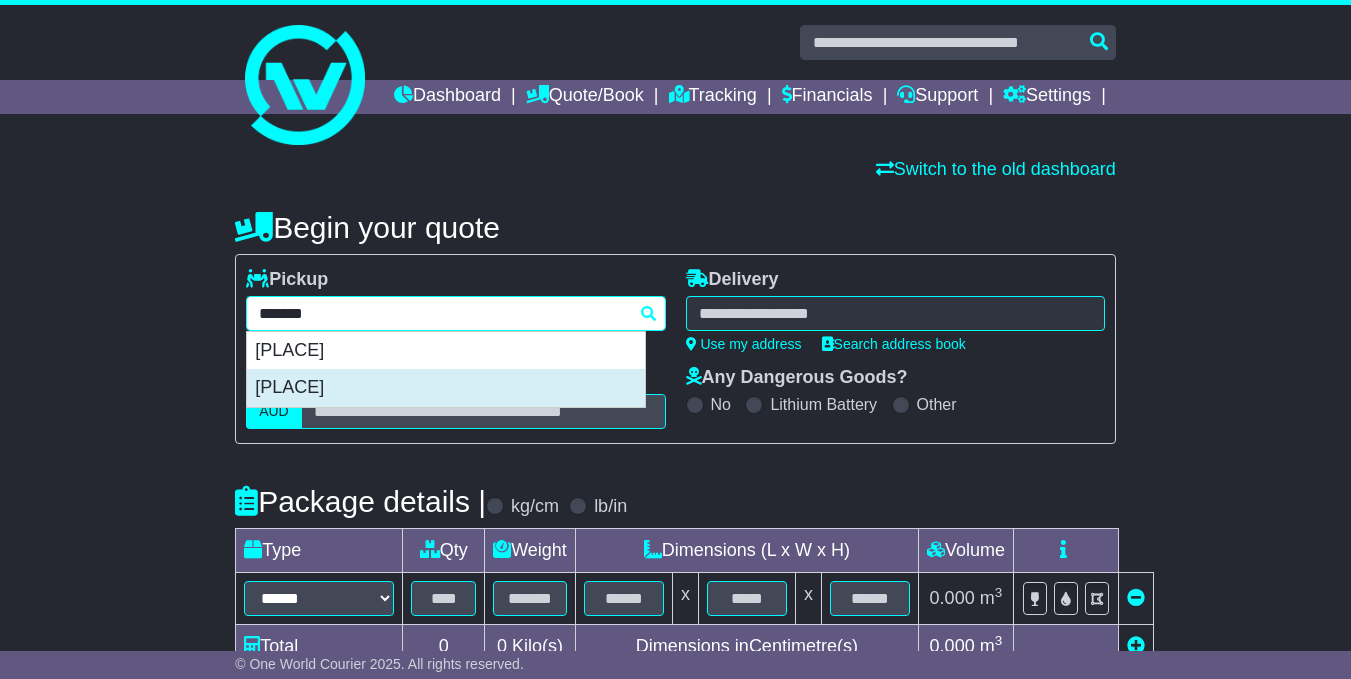 click on "[PLACE]" at bounding box center (446, 388) 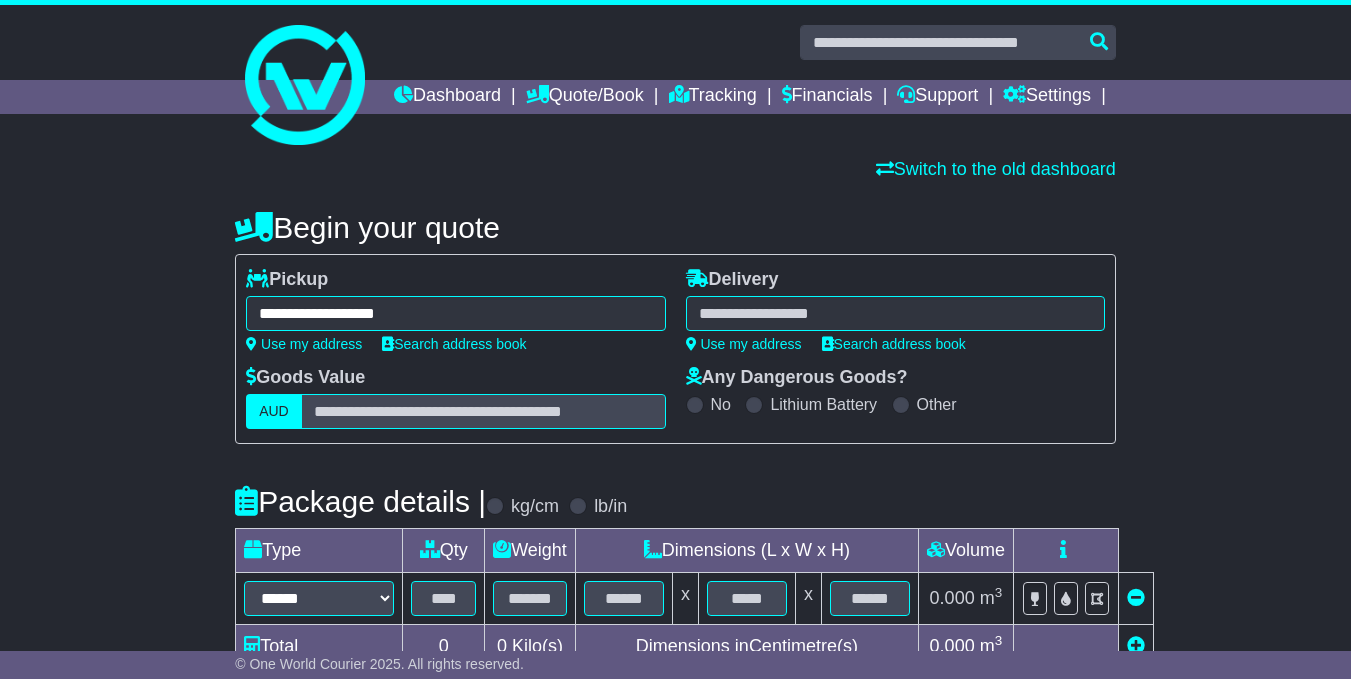 type on "**********" 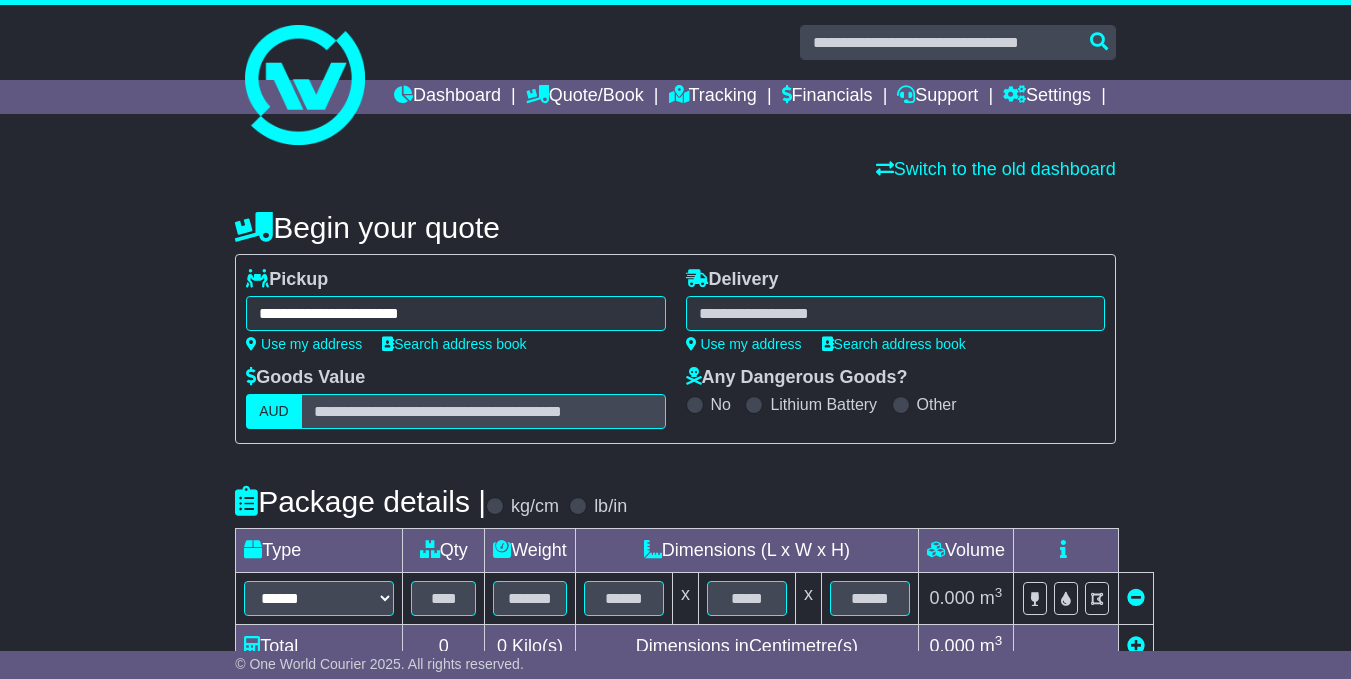 click at bounding box center [895, 313] 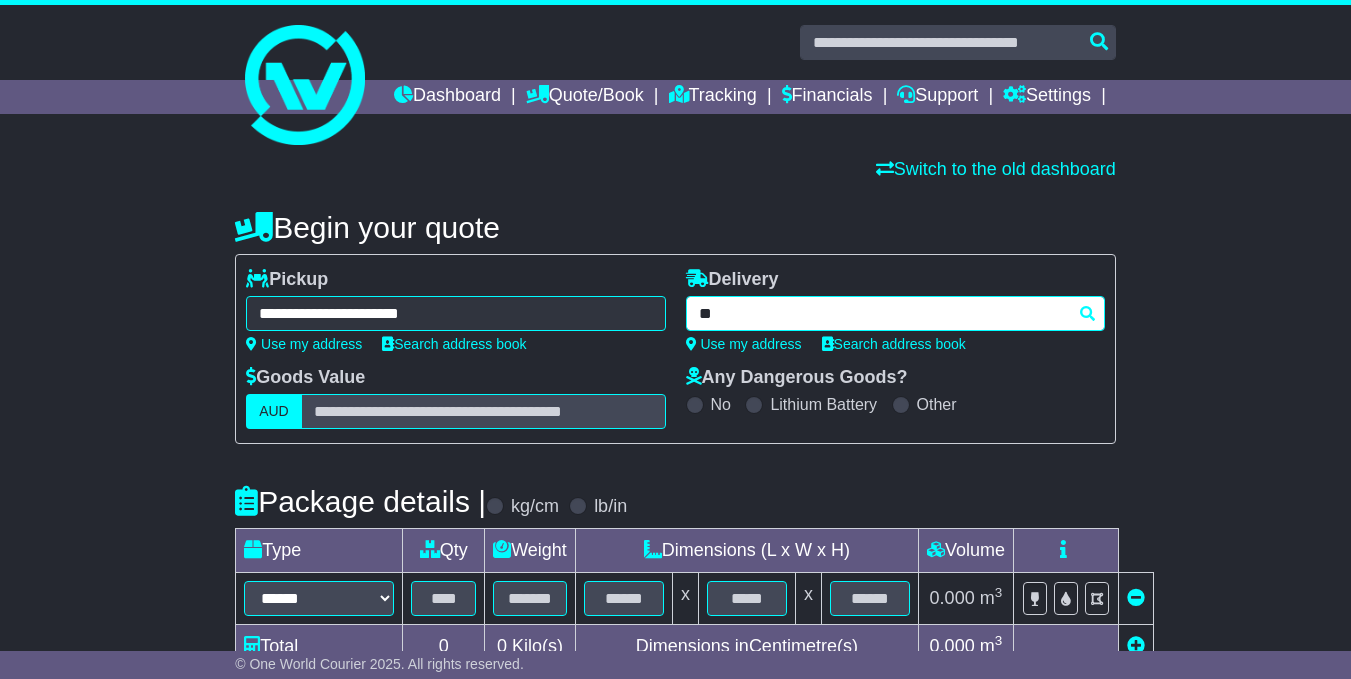 type on "*" 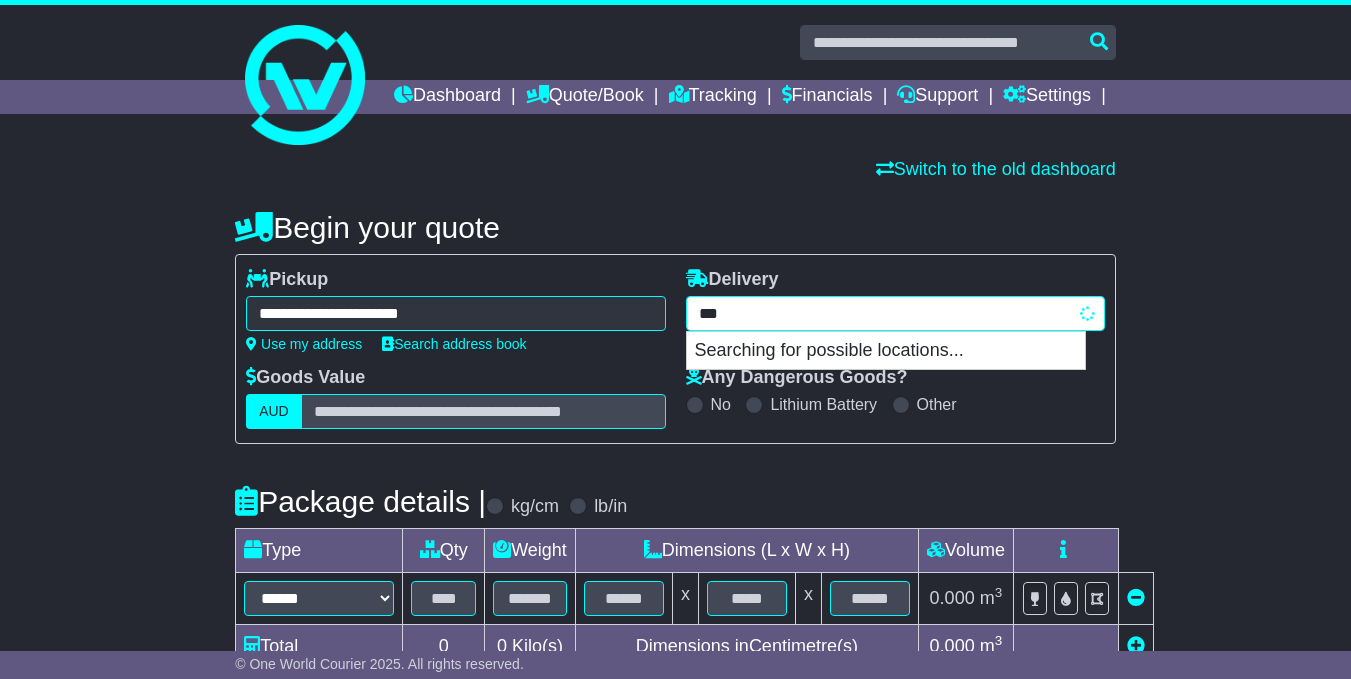 type on "********" 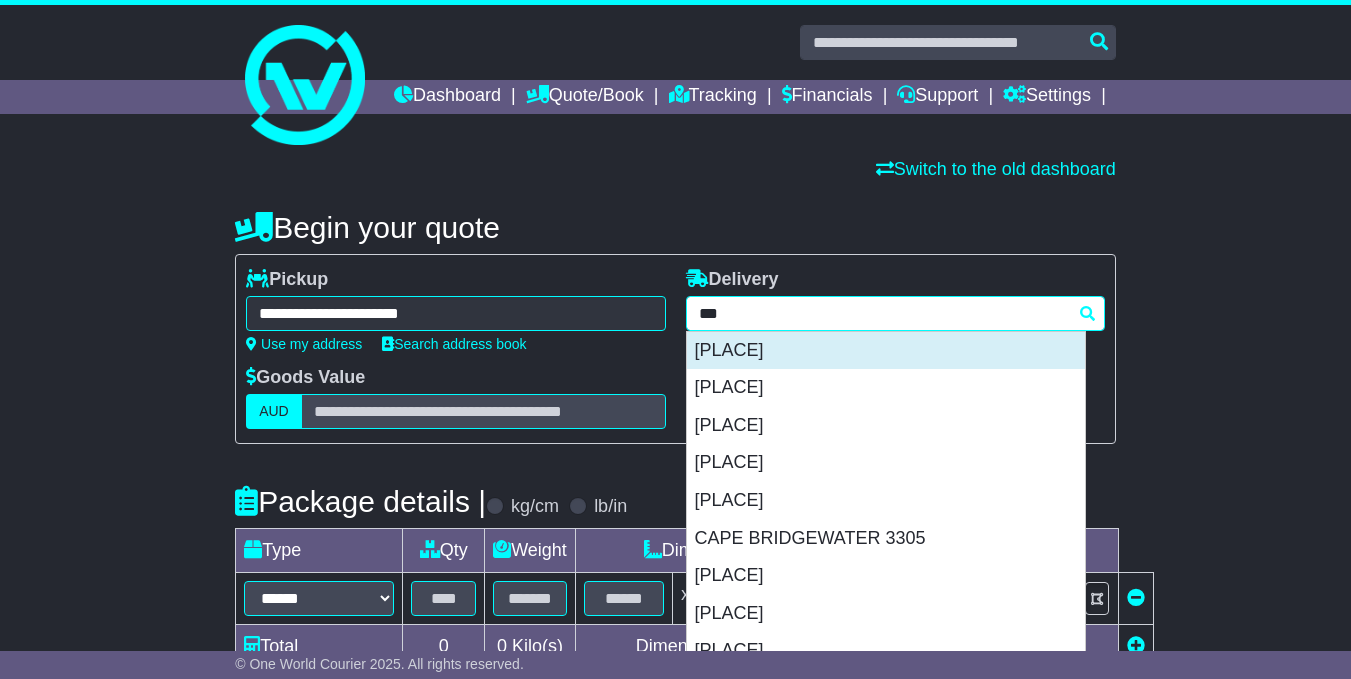 click on "[PLACE]" at bounding box center [886, 351] 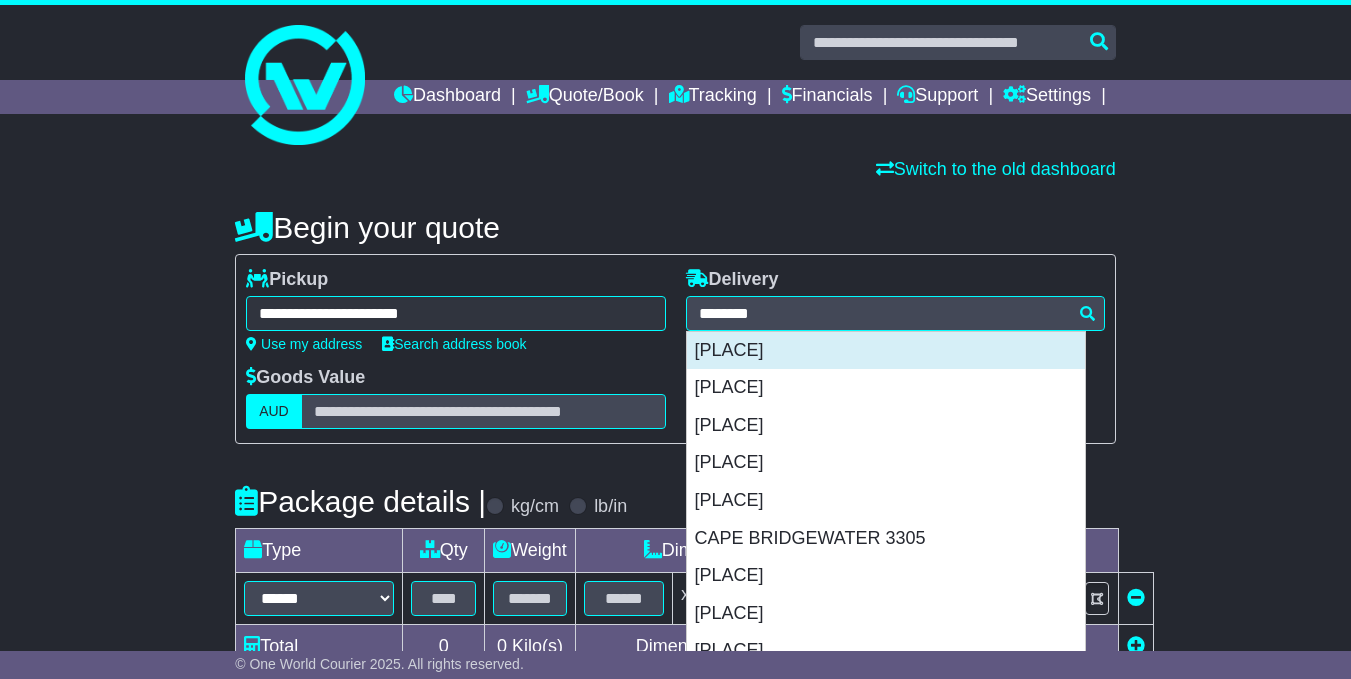 type on "**********" 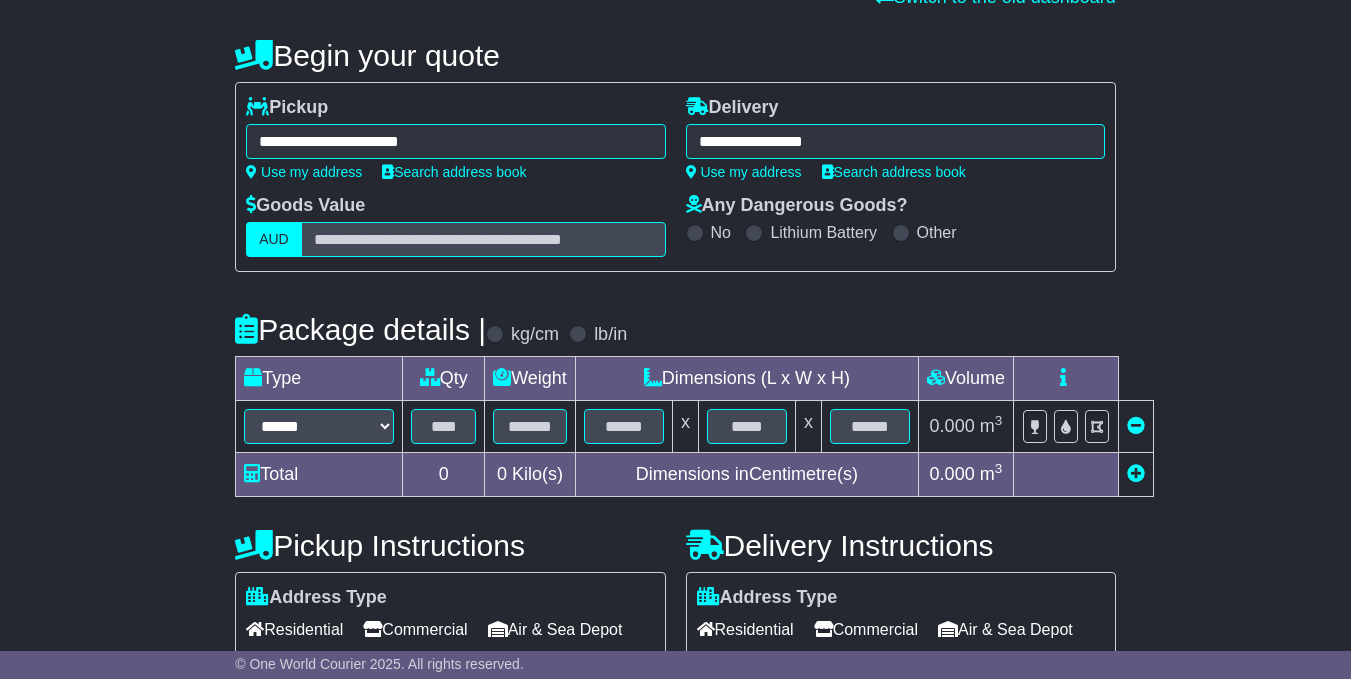 scroll, scrollTop: 200, scrollLeft: 0, axis: vertical 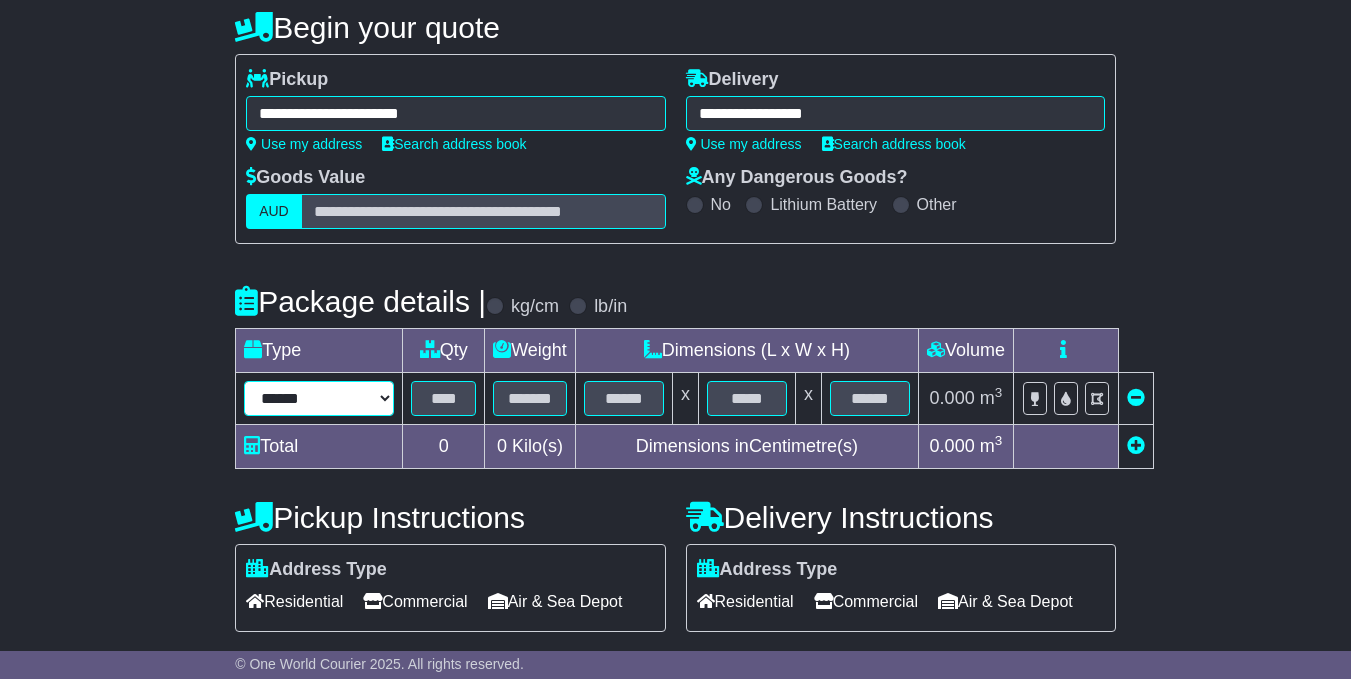 click on "****** ****** *** ******** ***** **** **** ****** *** *******" at bounding box center (319, 398) 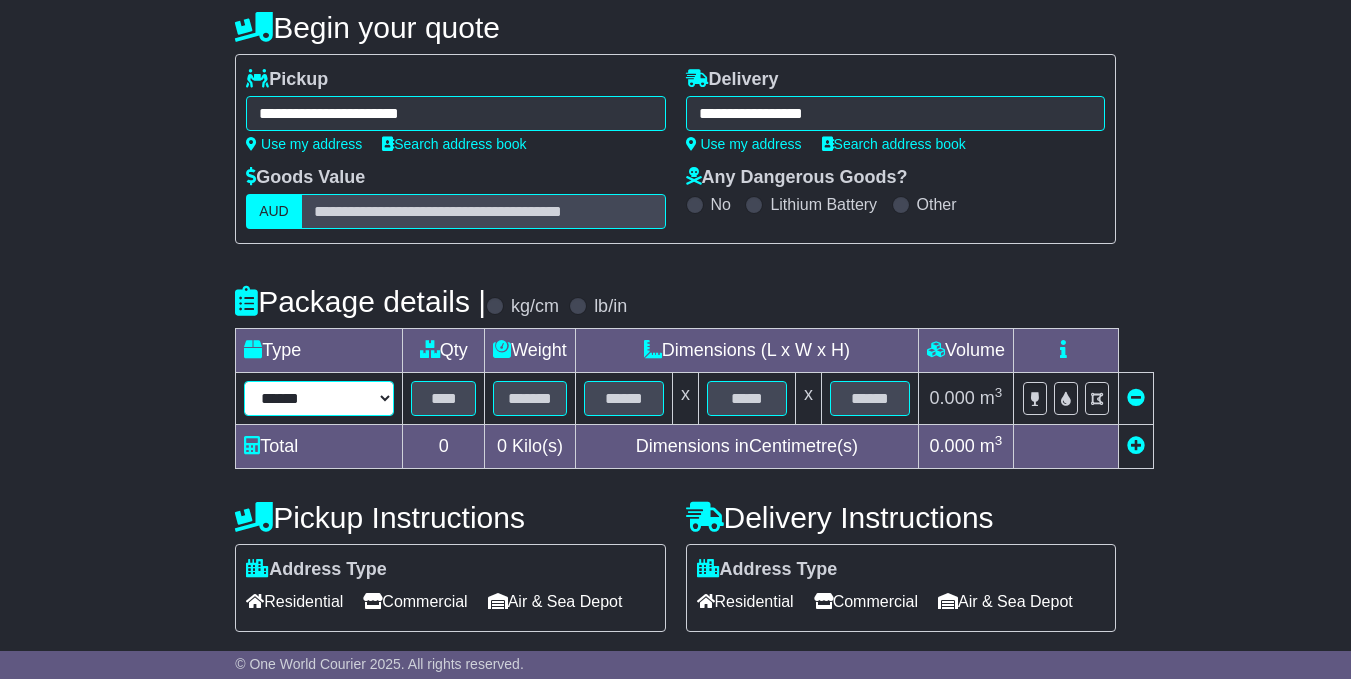 select on "****" 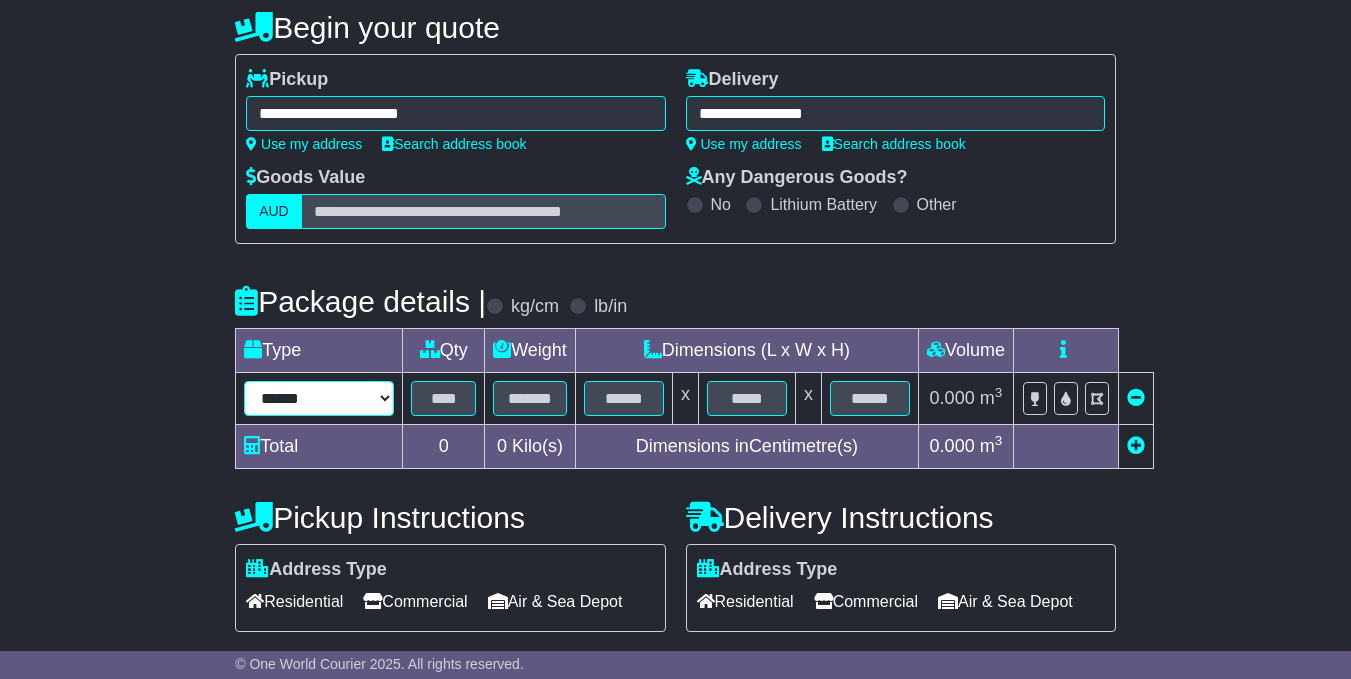 click on "****** ****** *** ******** ***** **** **** ****** *** *******" at bounding box center [319, 398] 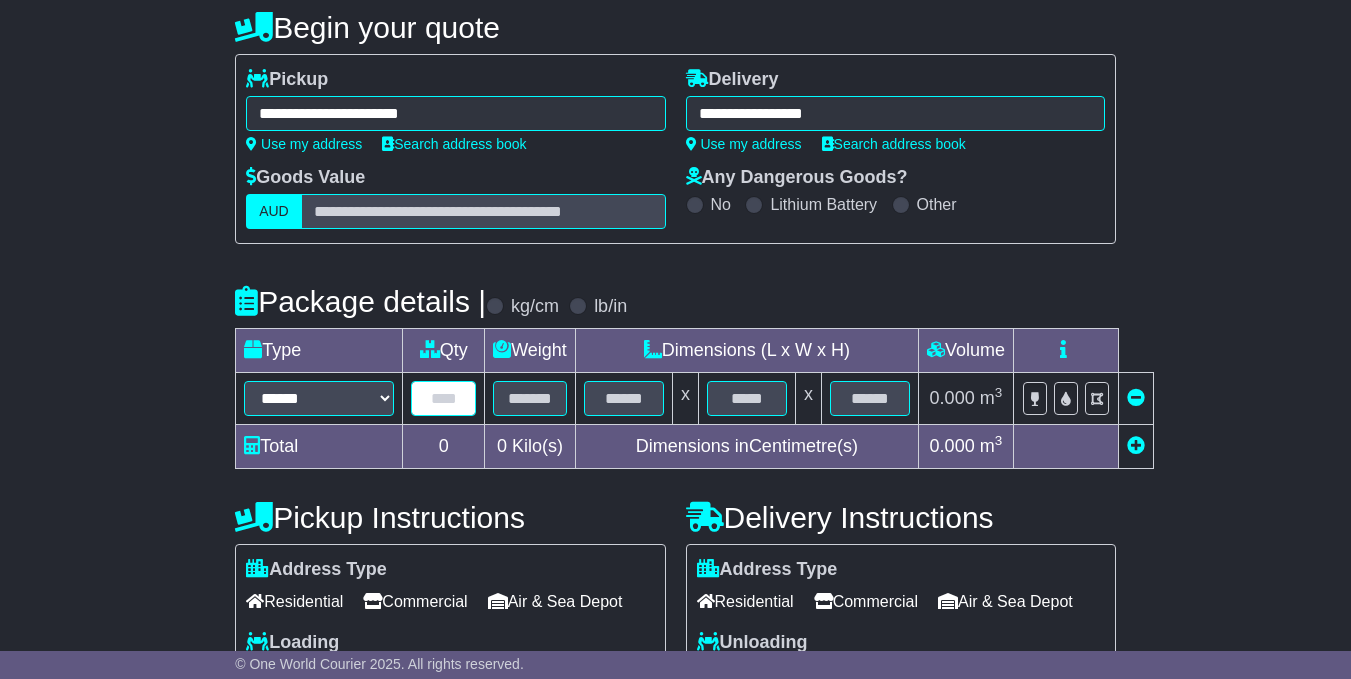click at bounding box center (443, 398) 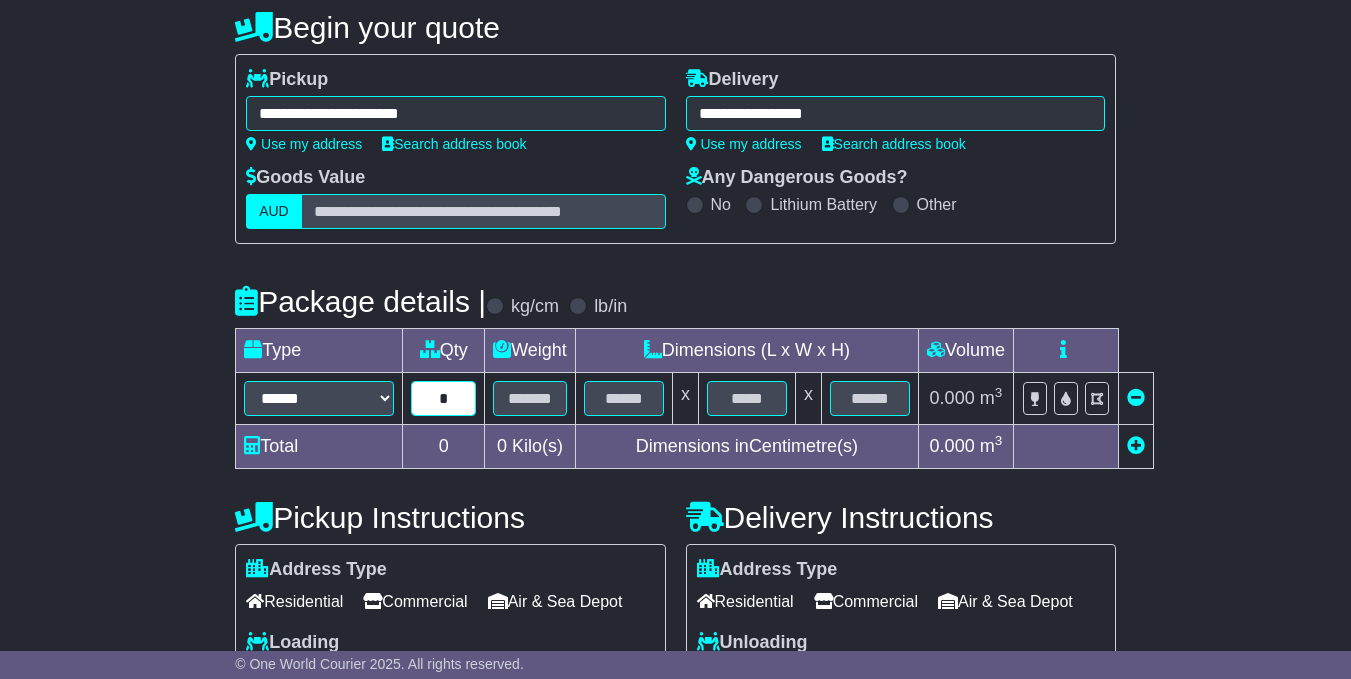 type on "*" 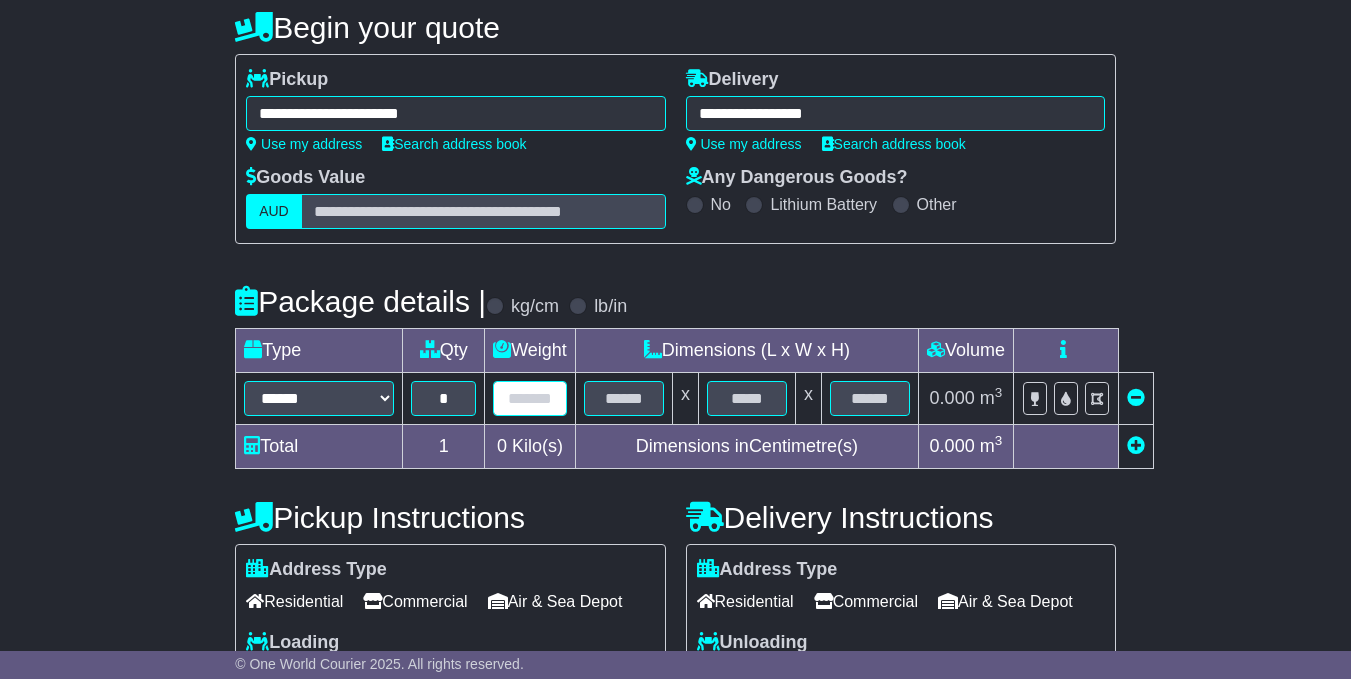 click at bounding box center [530, 398] 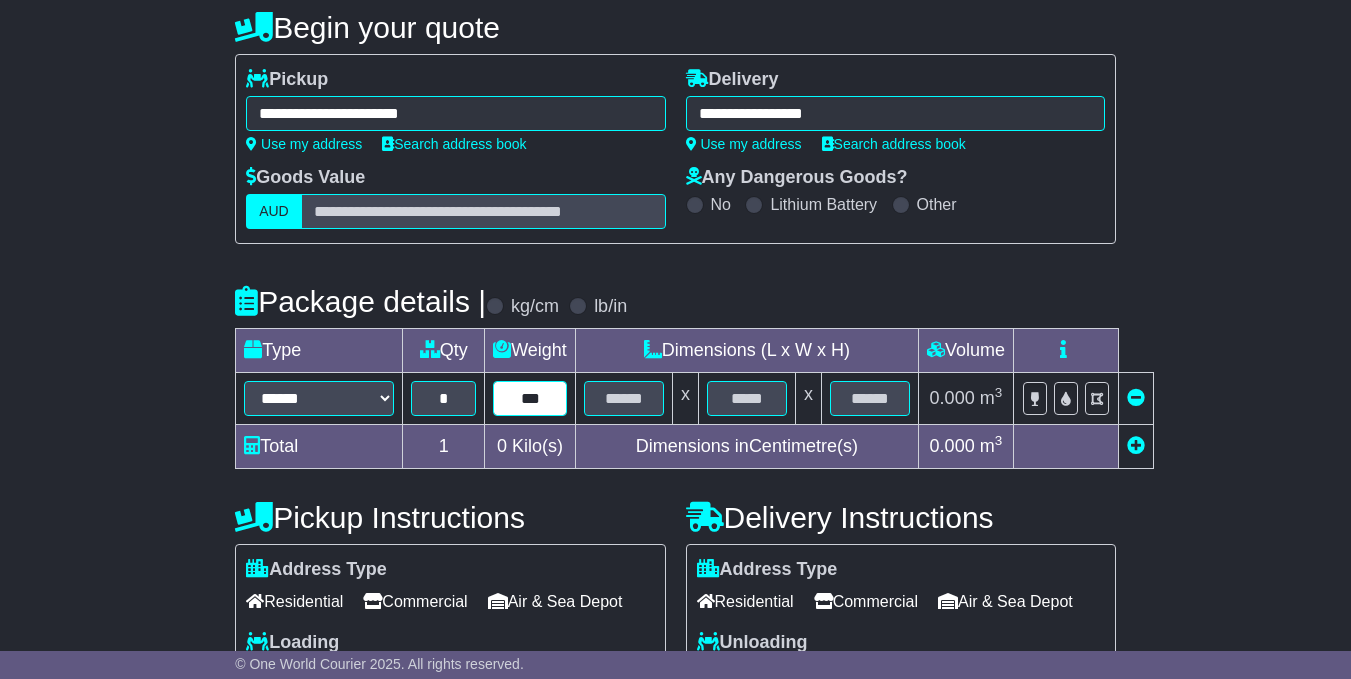 type on "***" 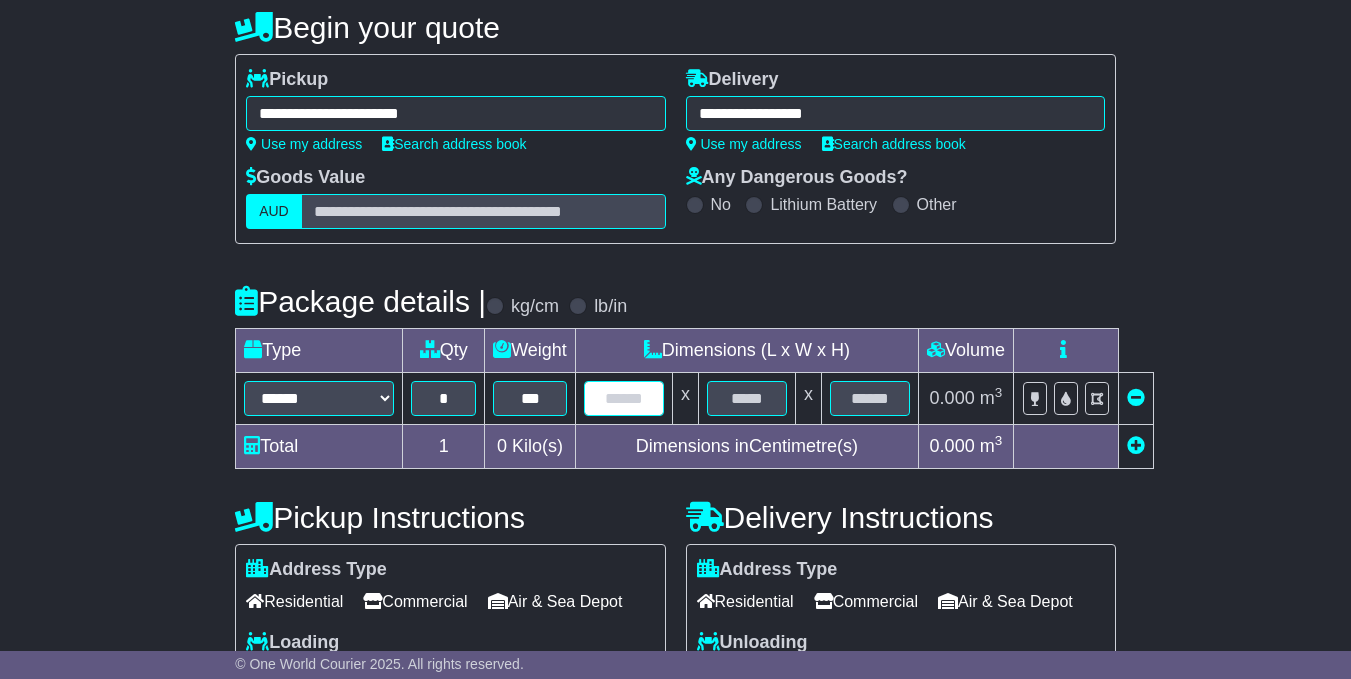 click at bounding box center (624, 398) 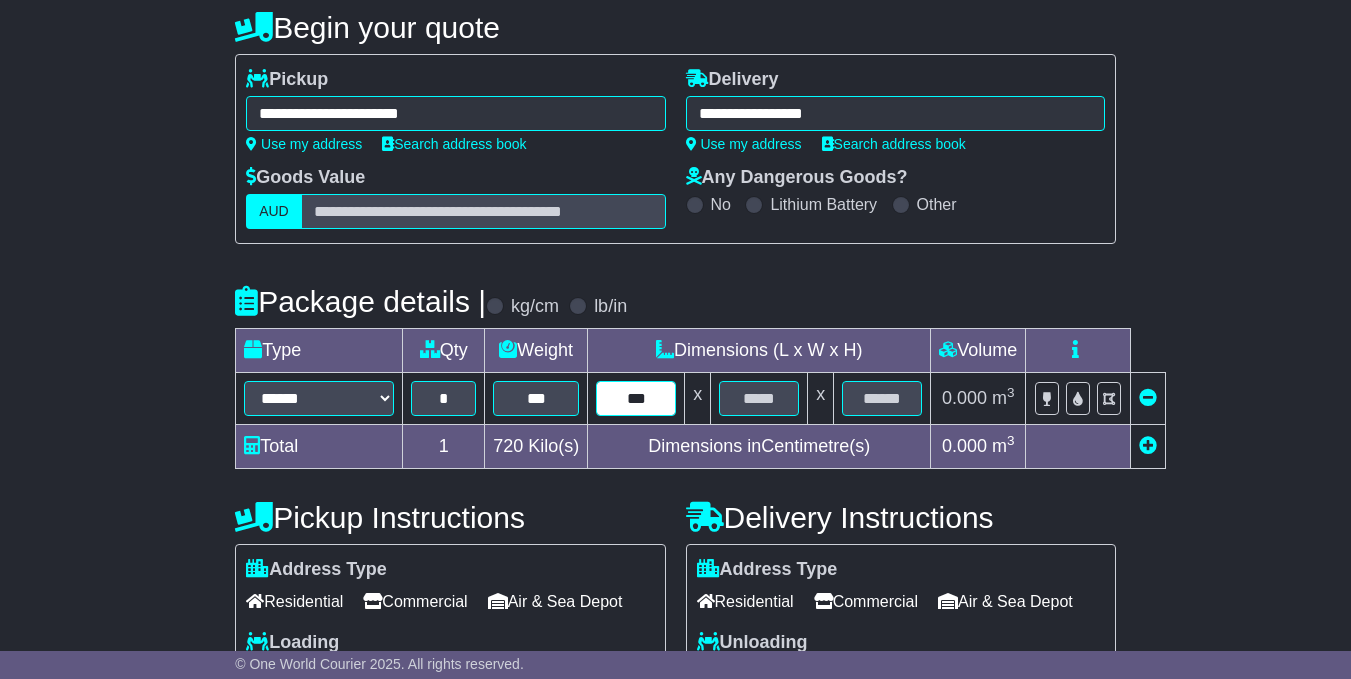type on "***" 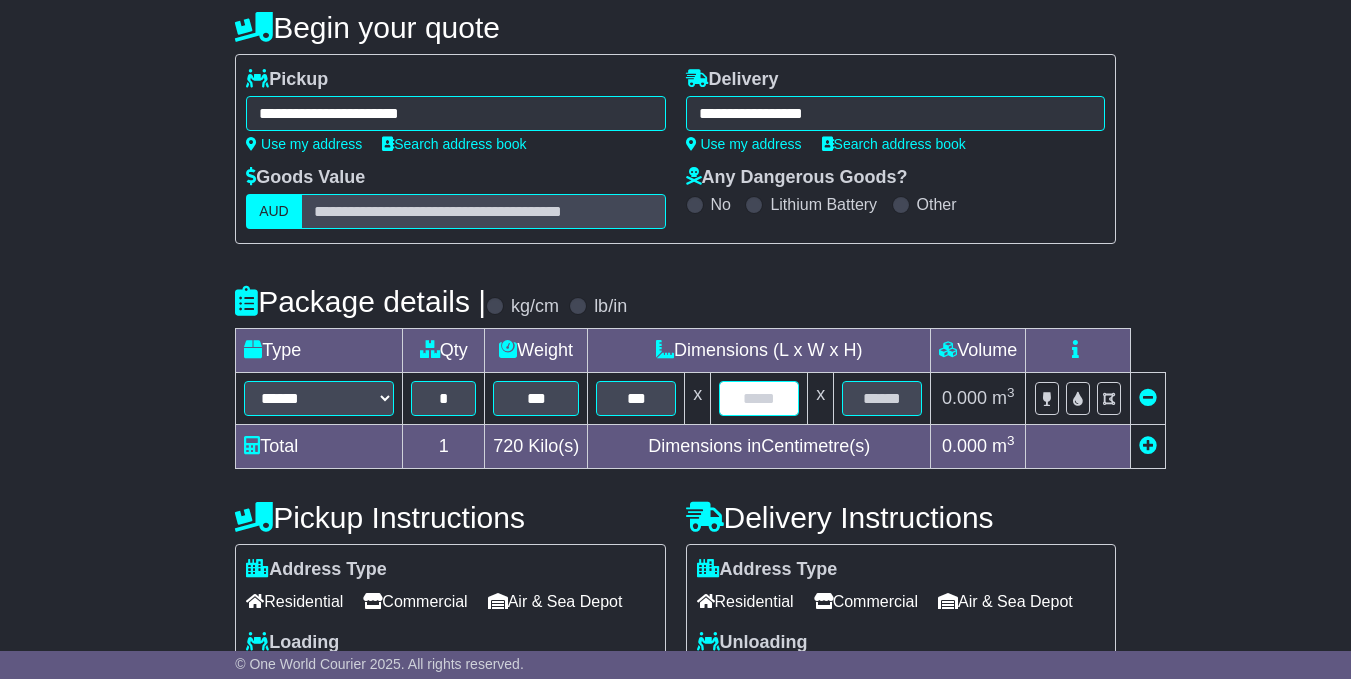 click at bounding box center [759, 398] 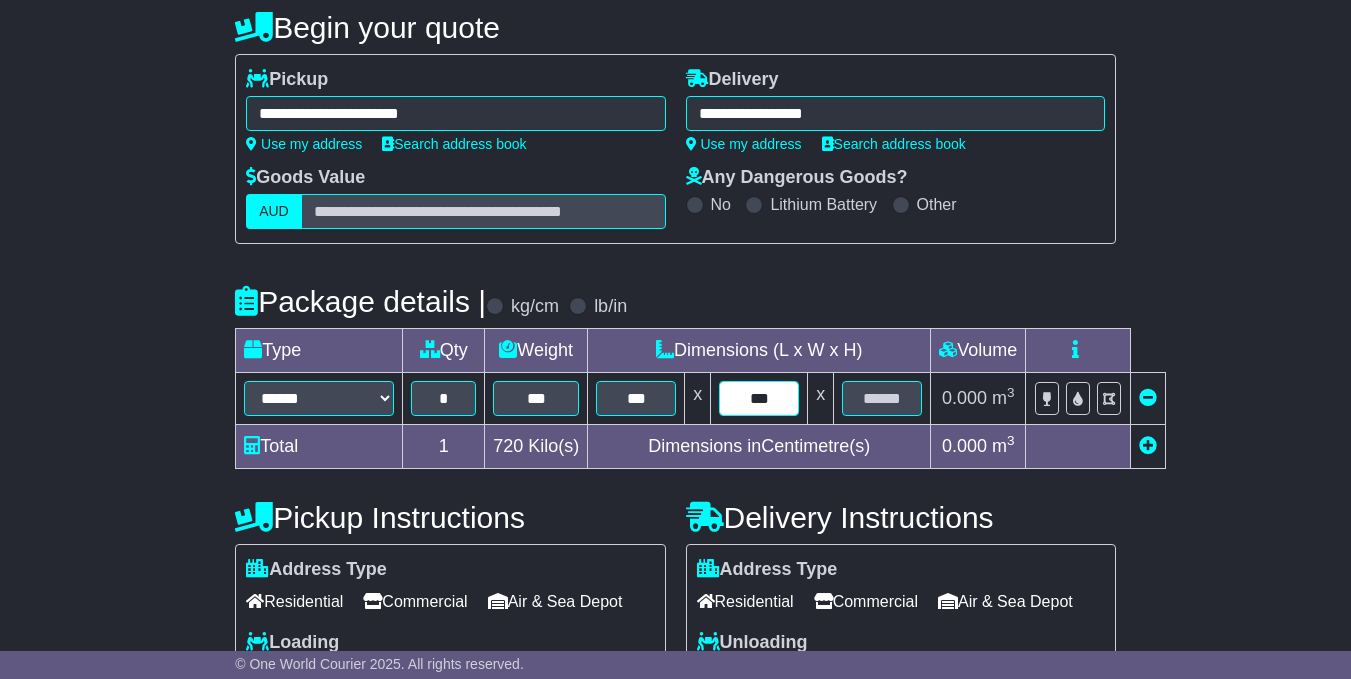 type on "***" 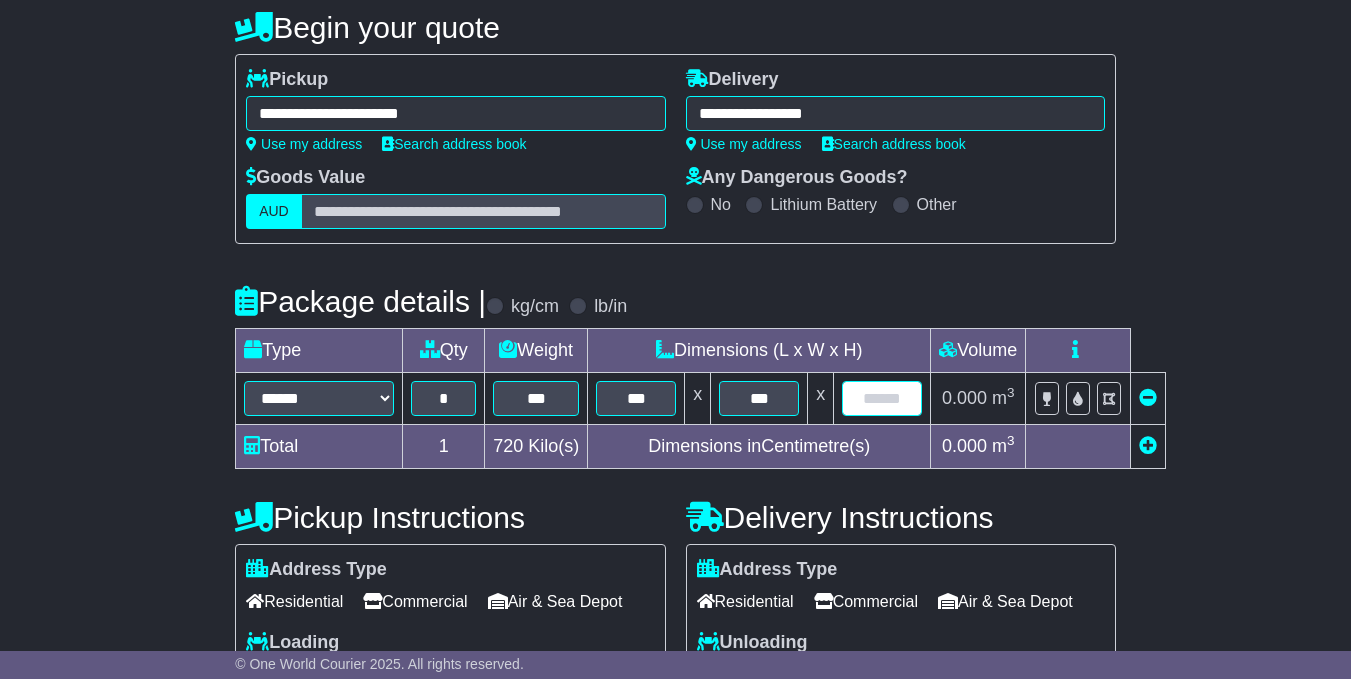 click at bounding box center (882, 398) 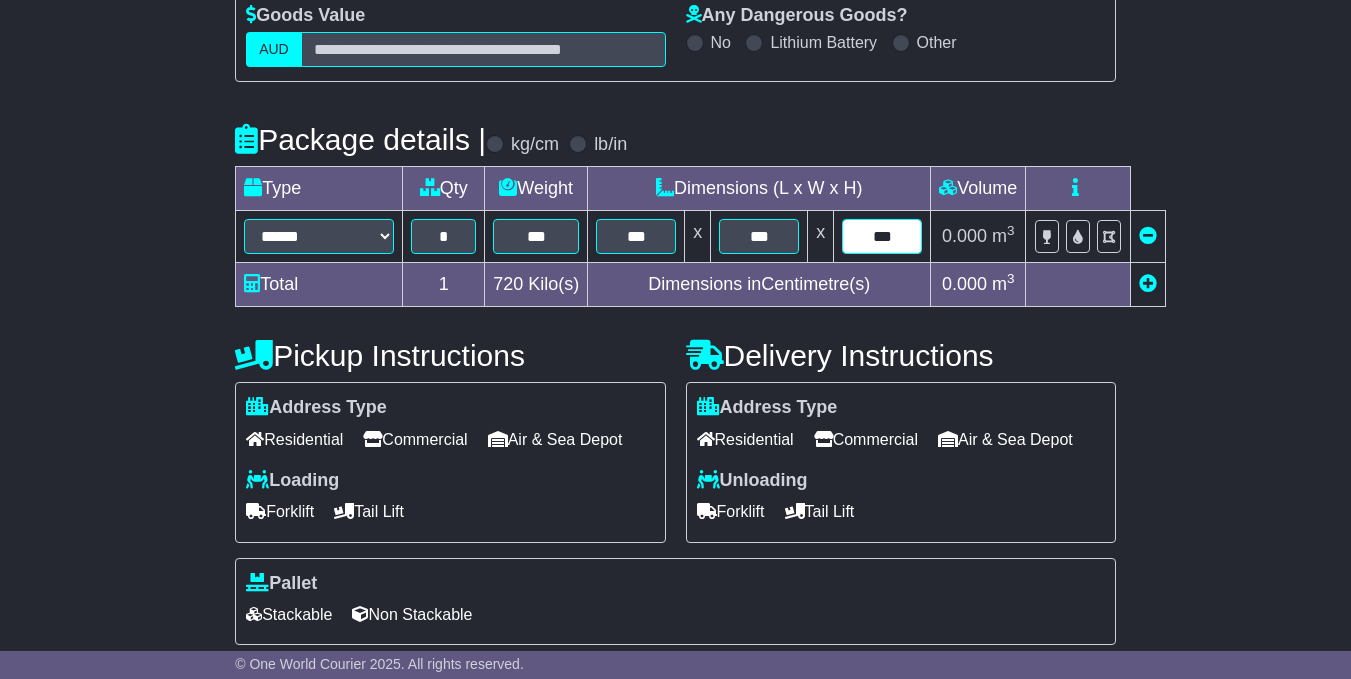 scroll, scrollTop: 400, scrollLeft: 0, axis: vertical 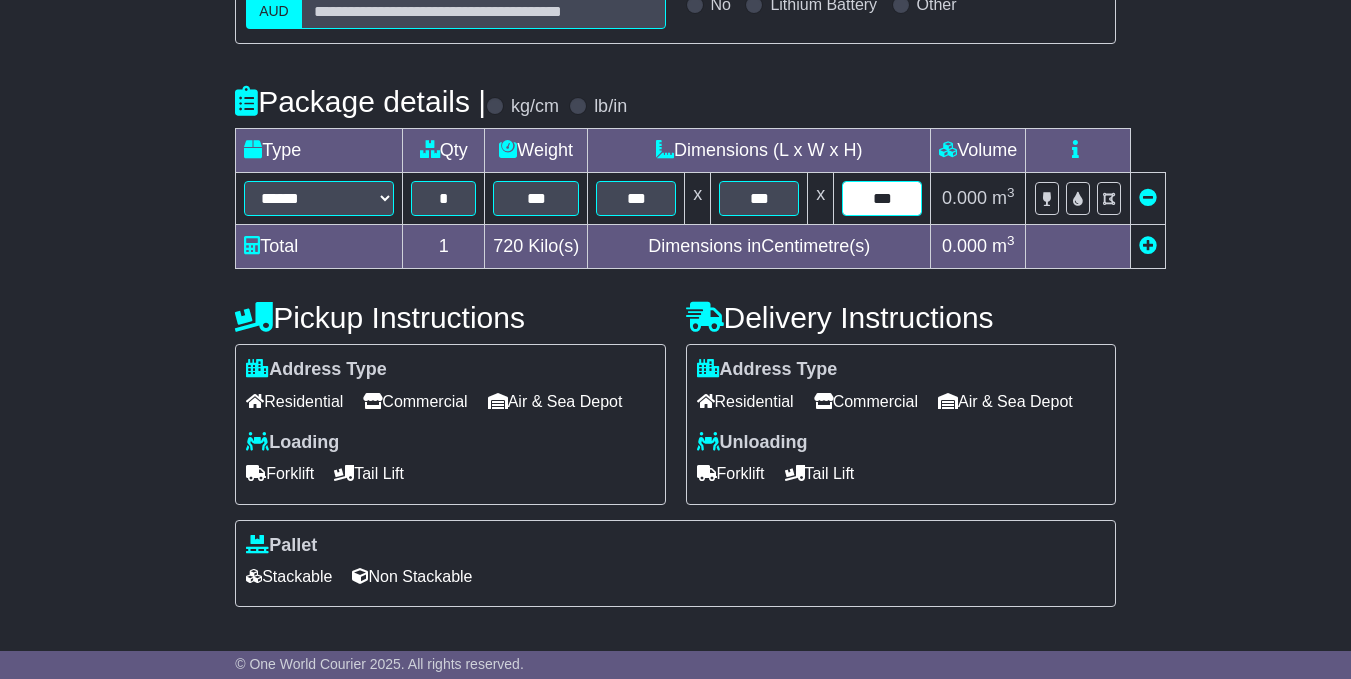 type on "***" 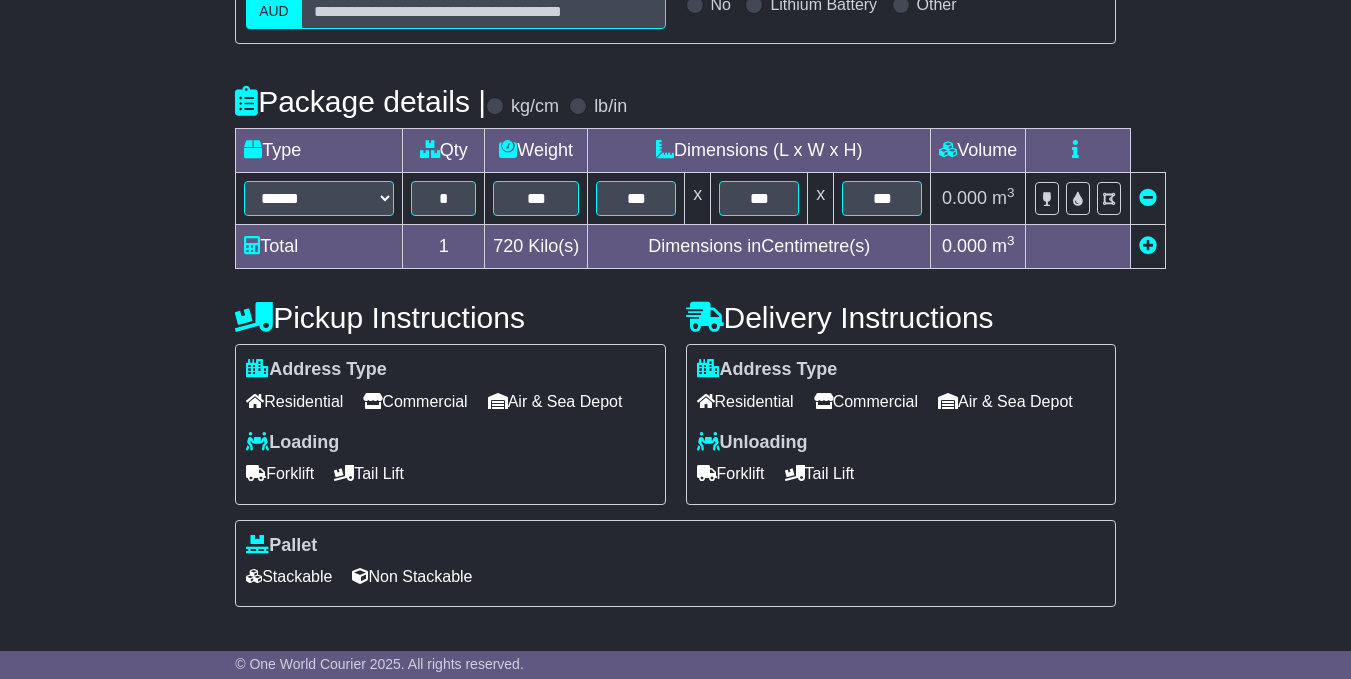 click on "Commercial" at bounding box center (415, 401) 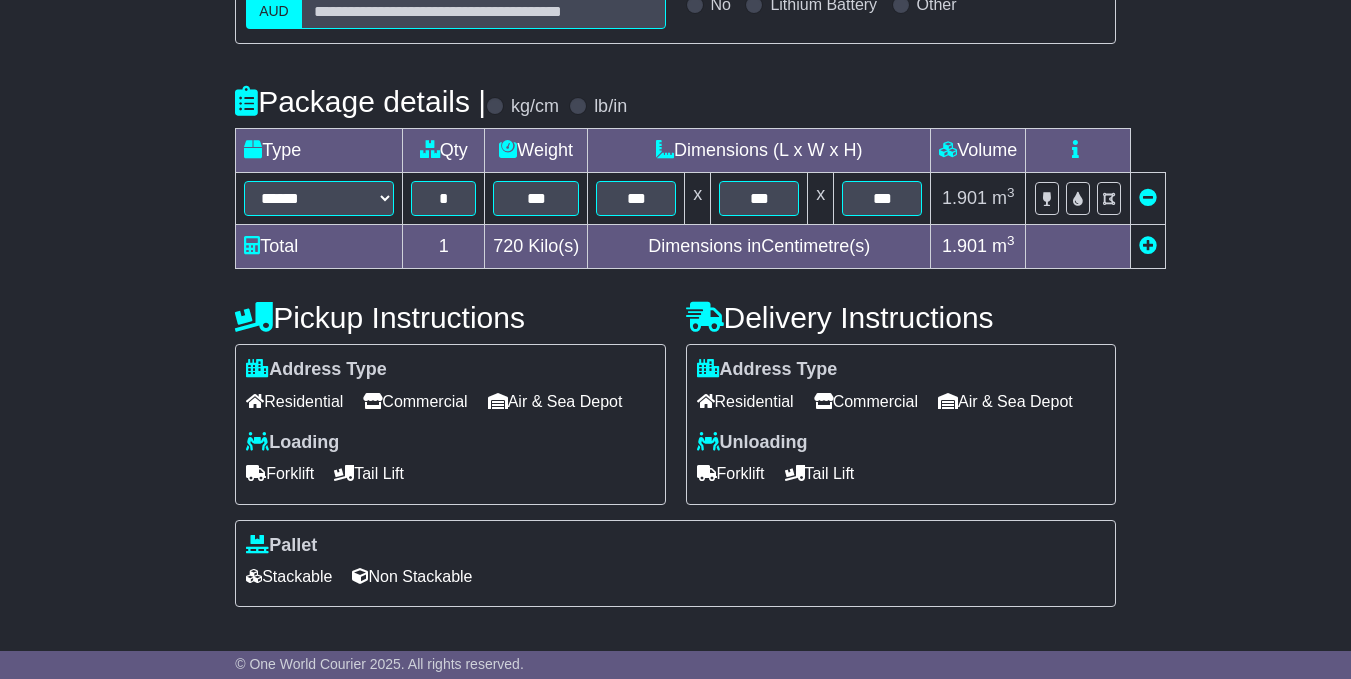 click on "Commercial" at bounding box center (866, 401) 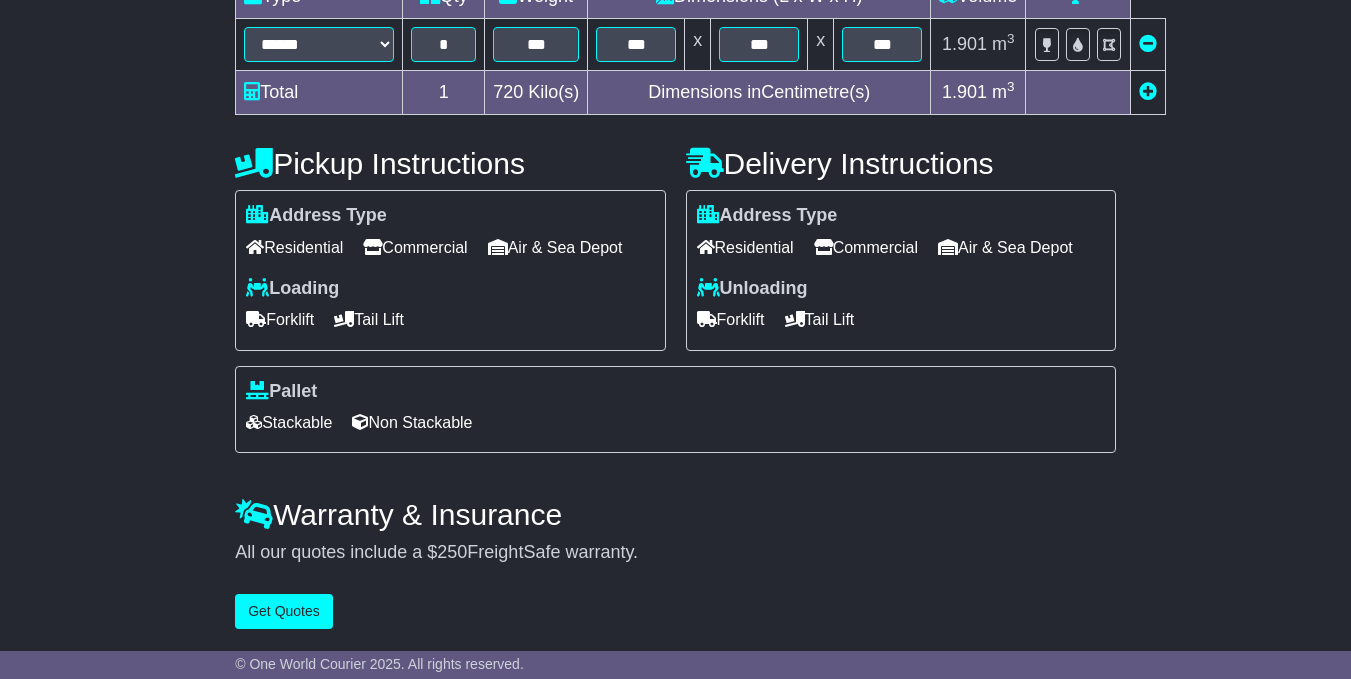 scroll, scrollTop: 600, scrollLeft: 0, axis: vertical 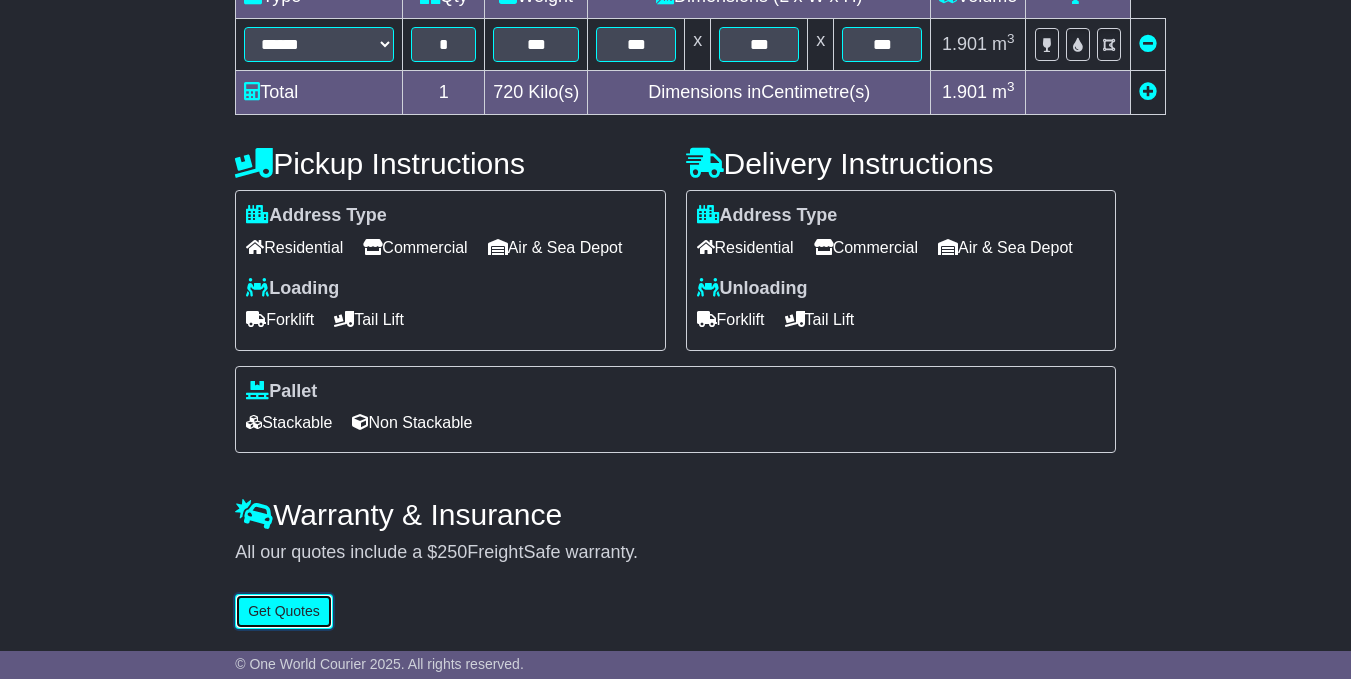 click on "Get Quotes" at bounding box center (284, 611) 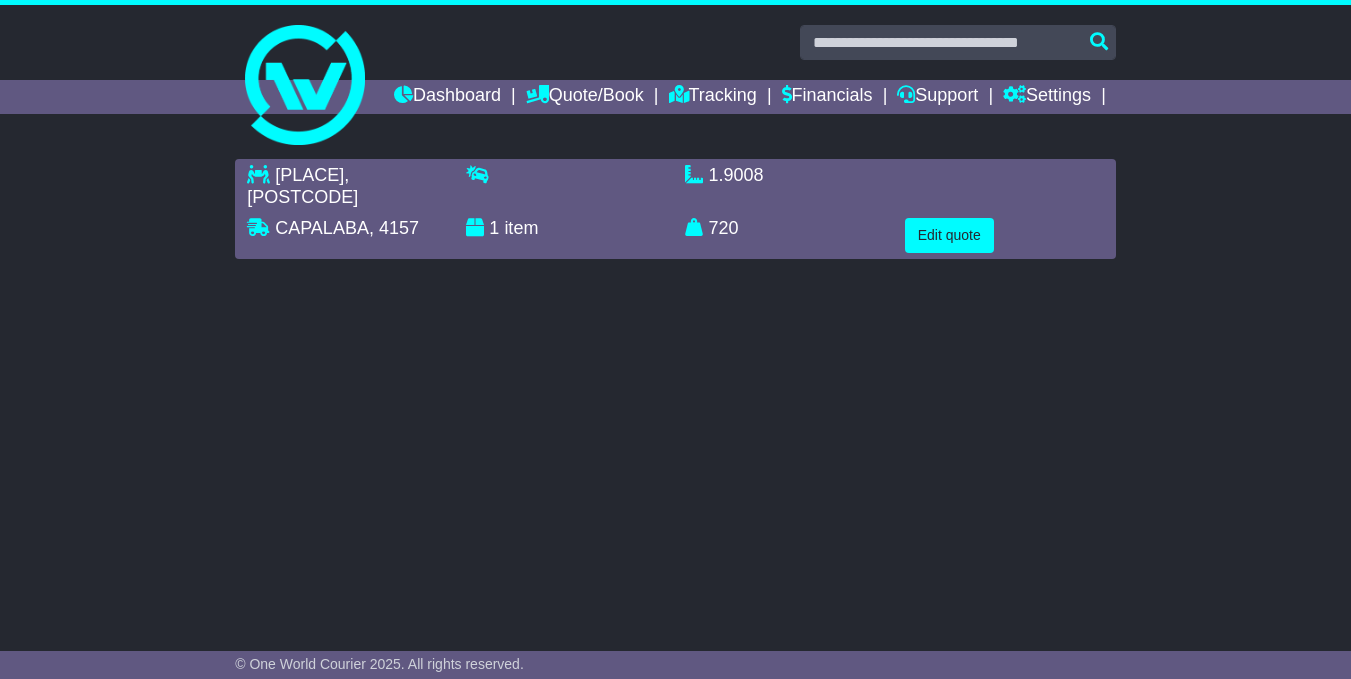 scroll, scrollTop: 0, scrollLeft: 0, axis: both 